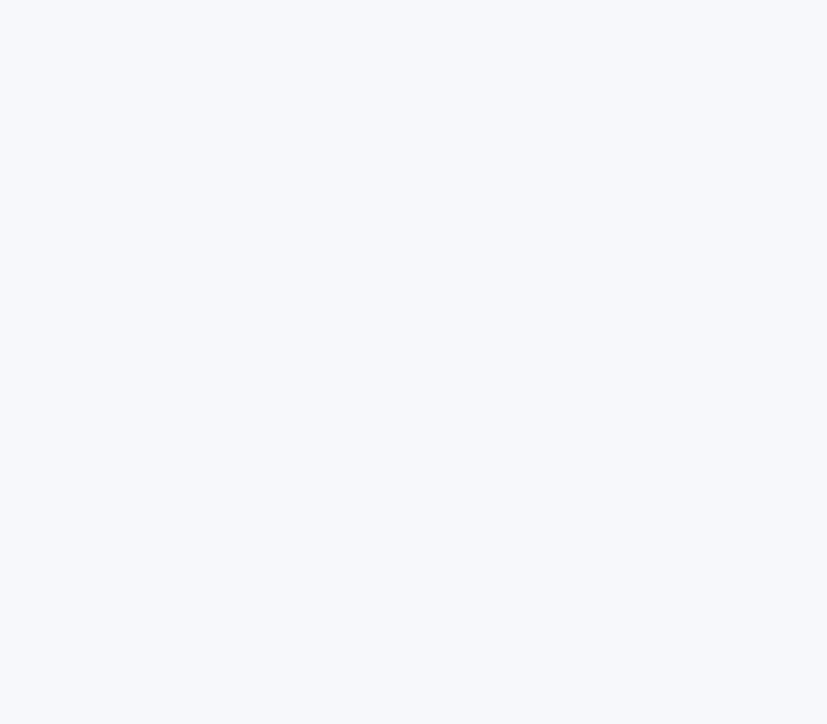 scroll, scrollTop: 0, scrollLeft: 0, axis: both 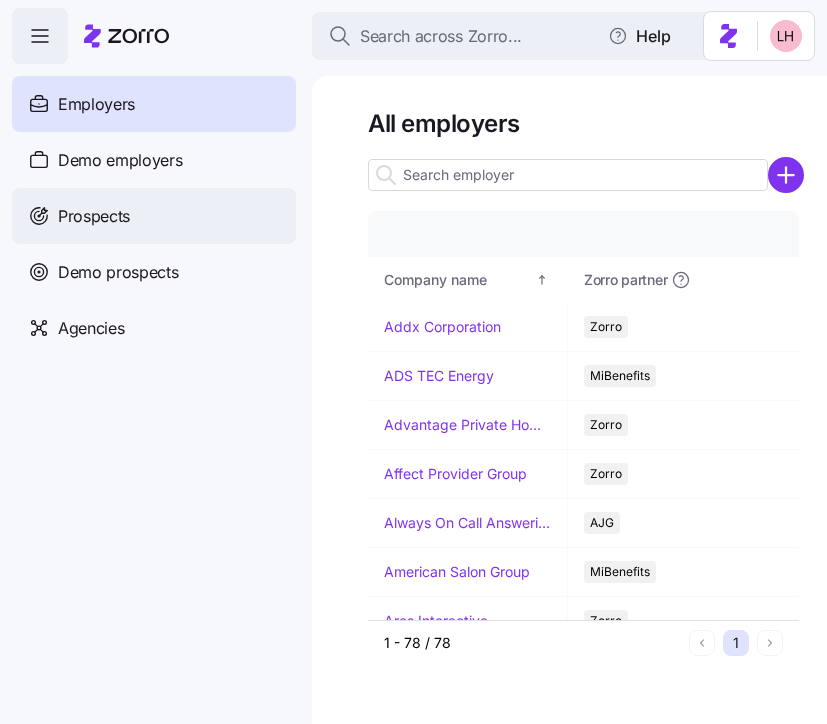 click on "Prospects" at bounding box center (154, 216) 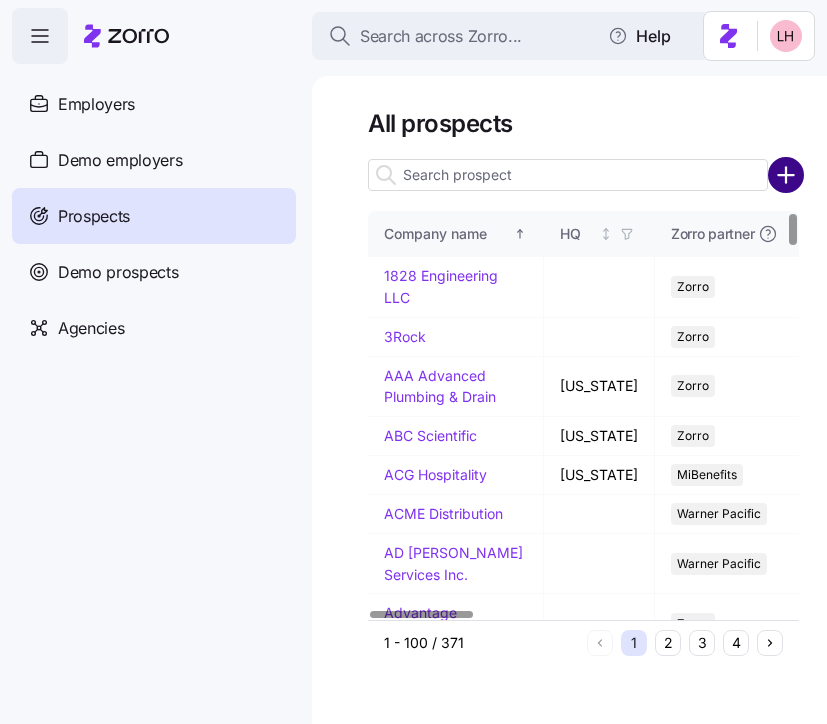 click 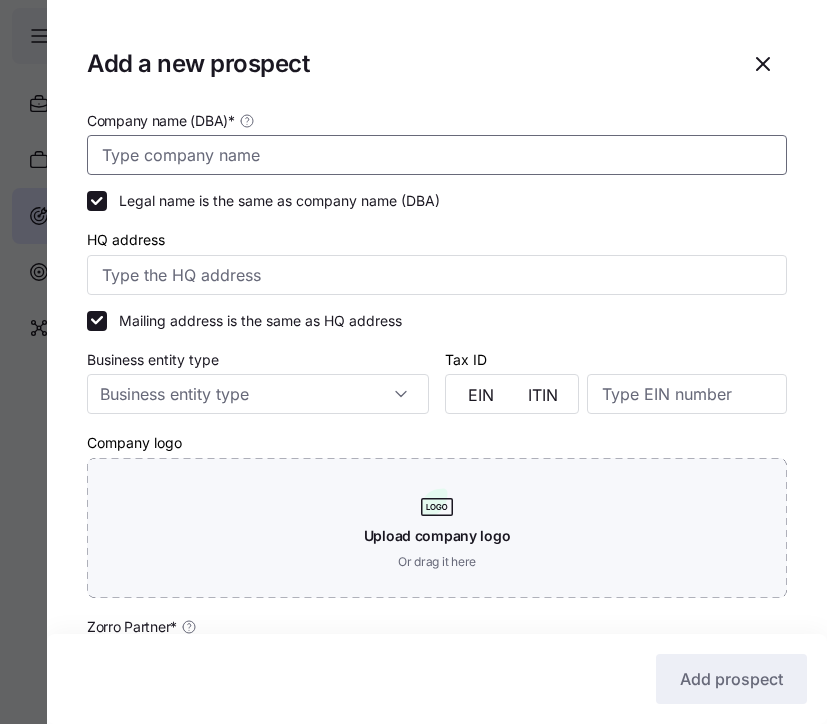 click on "Company name (DBA)  *" at bounding box center [437, 155] 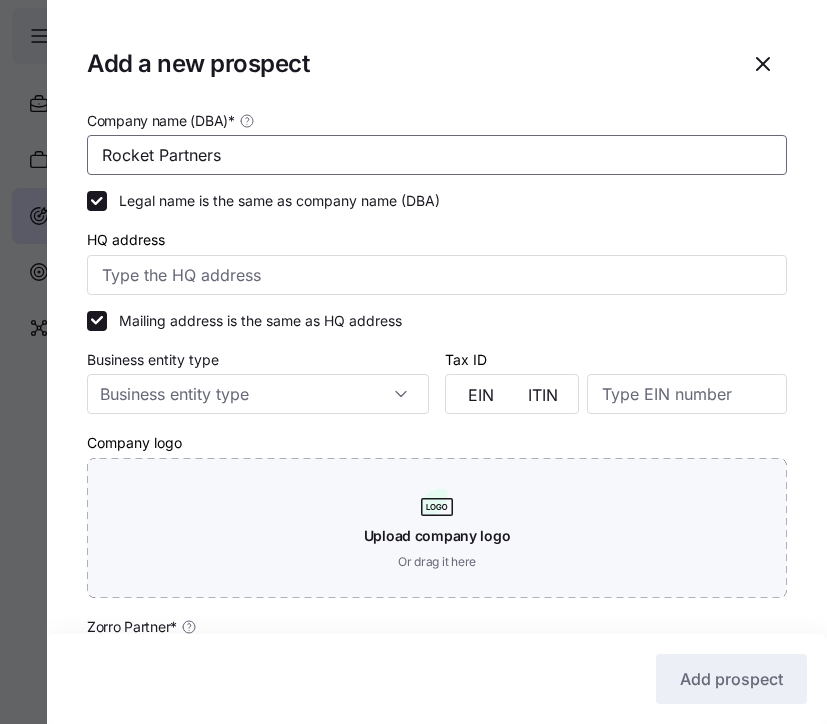 type on "Rocket Partners" 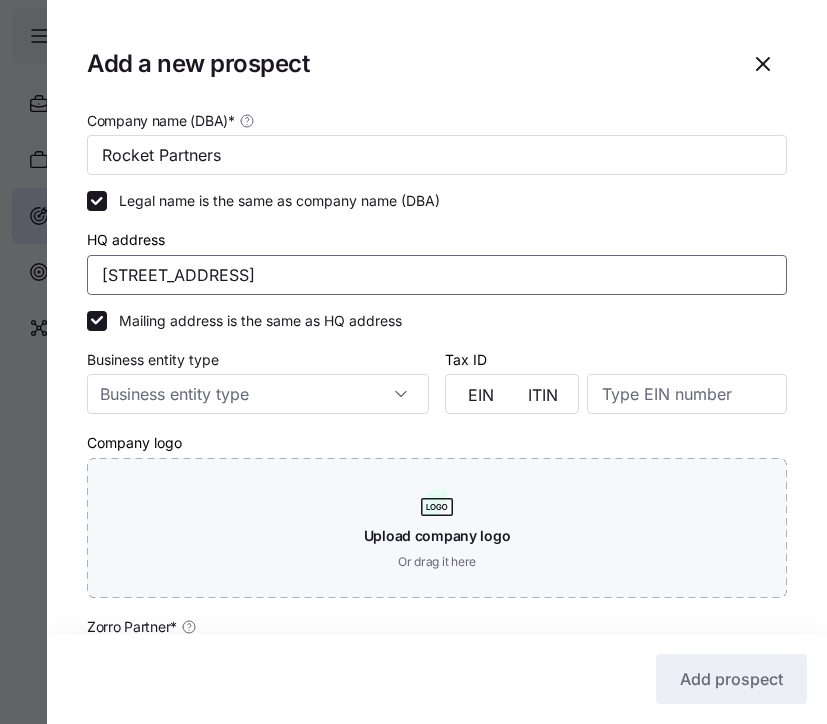 click on "[STREET_ADDRESS]" at bounding box center (437, 275) 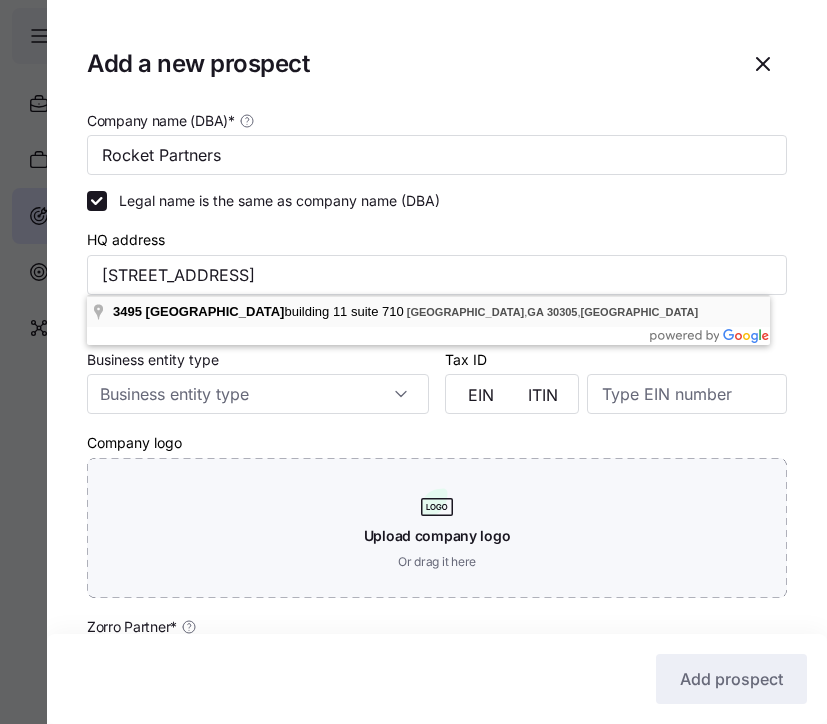 type on "[STREET_ADDRESS]" 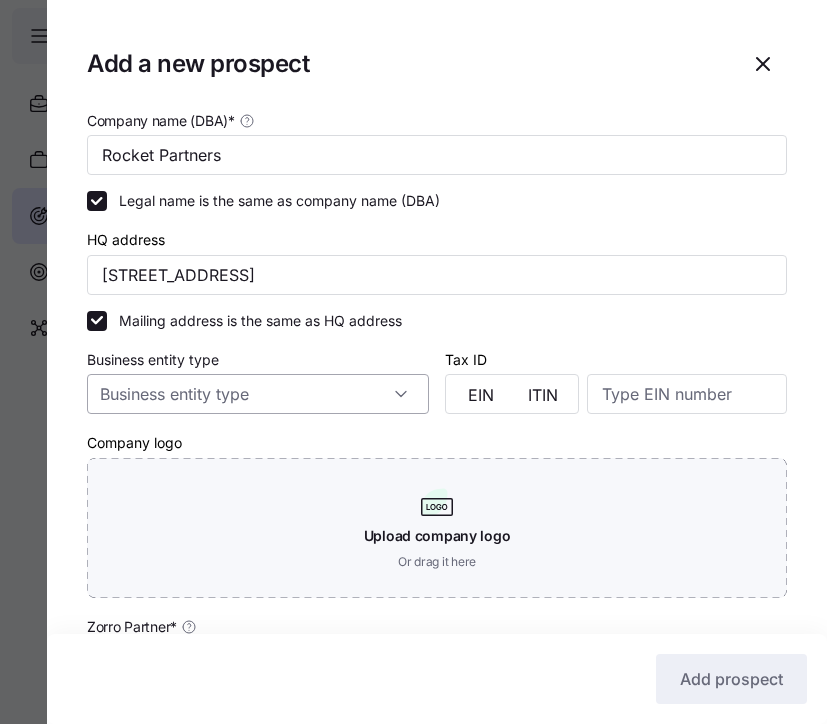 click on "Business entity type" at bounding box center [258, 394] 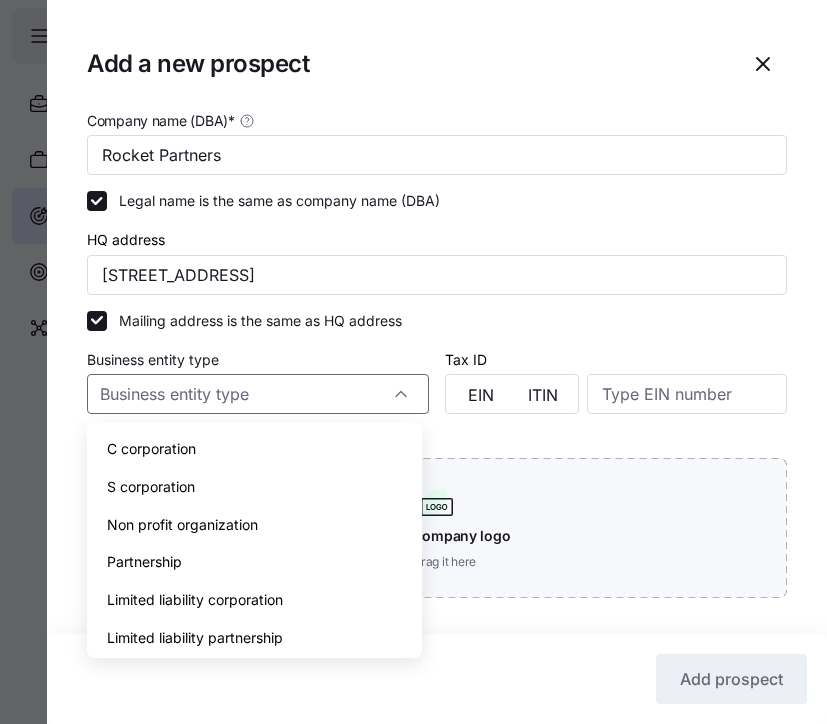 click on "Mailing address is the same as HQ address" at bounding box center (437, 321) 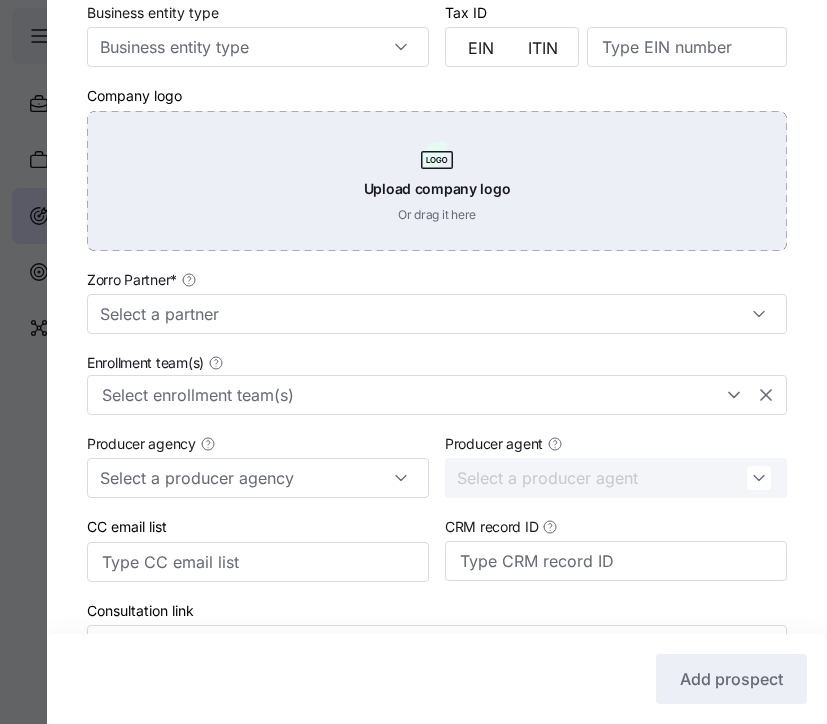 scroll, scrollTop: 349, scrollLeft: 0, axis: vertical 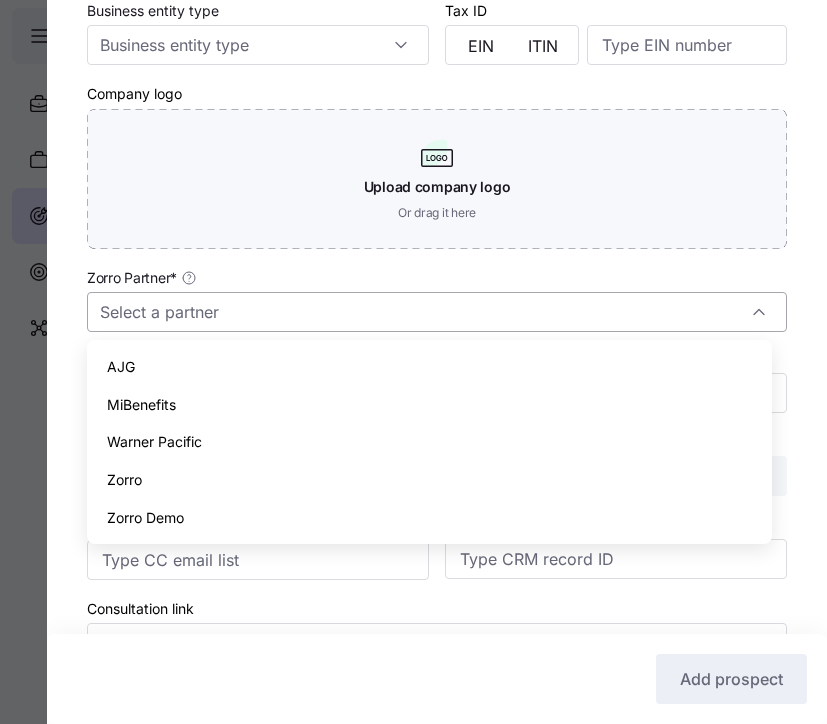 click on "Zorro Partner  *" at bounding box center [437, 312] 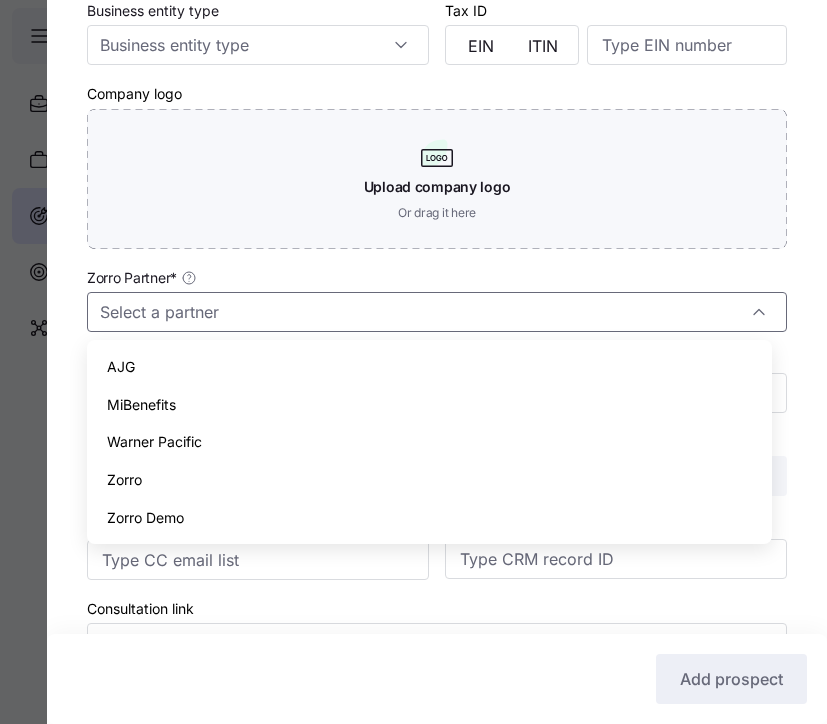 click on "Zorro" at bounding box center (429, 480) 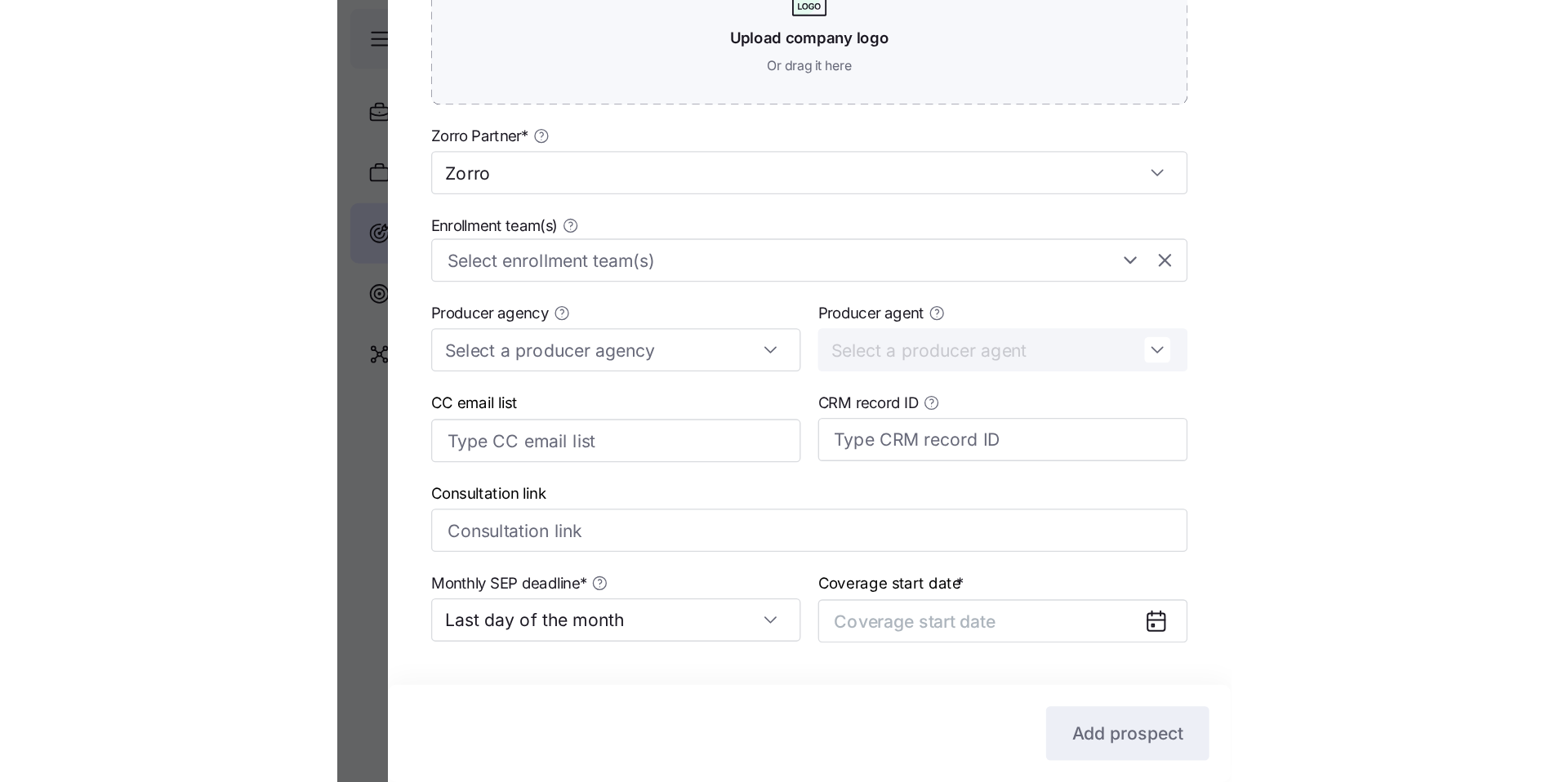 scroll, scrollTop: 449, scrollLeft: 0, axis: vertical 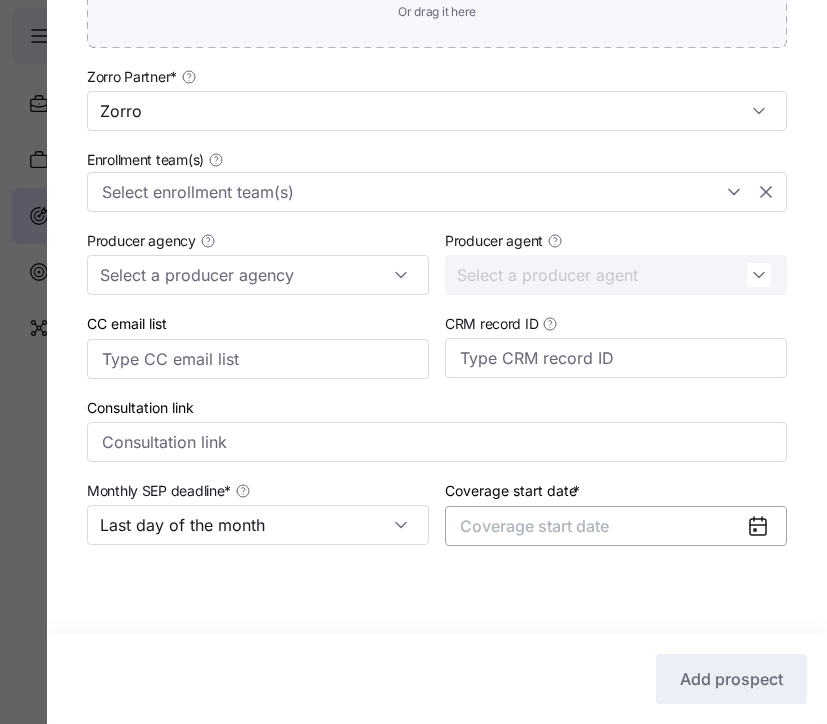 click on "Coverage start date" at bounding box center (534, 526) 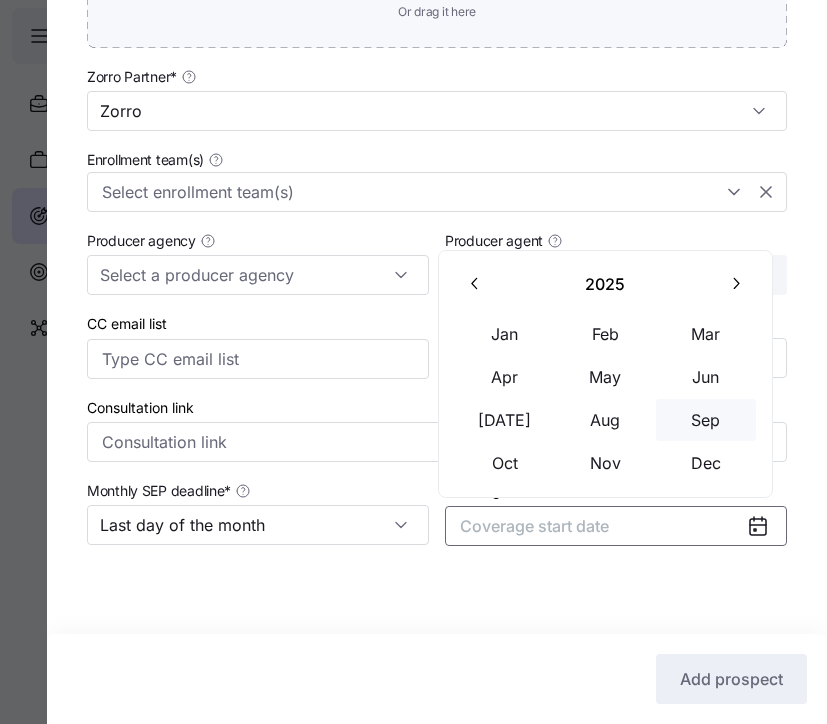 click on "Sep" at bounding box center (706, 420) 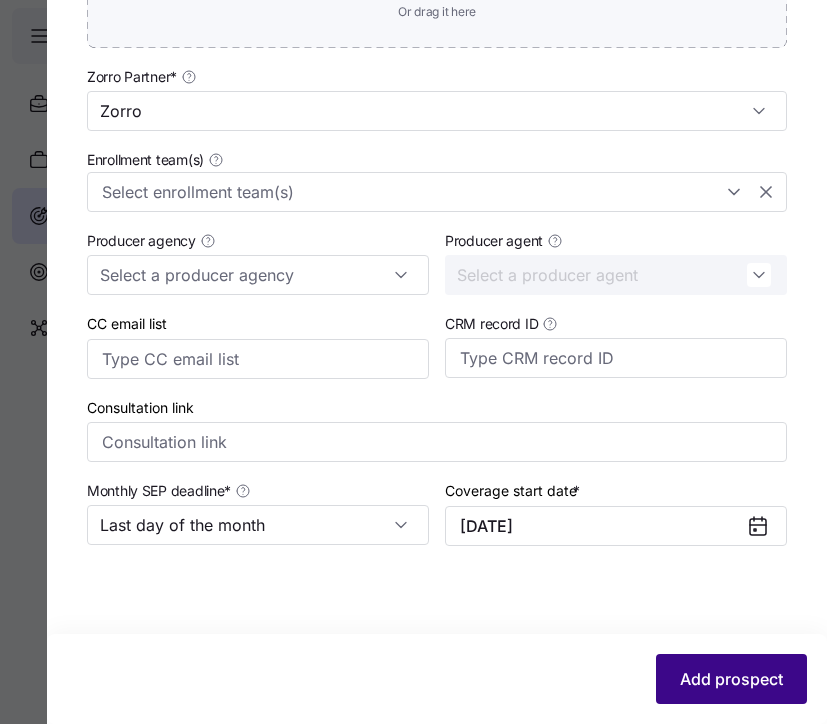 click on "Add prospect" at bounding box center (731, 679) 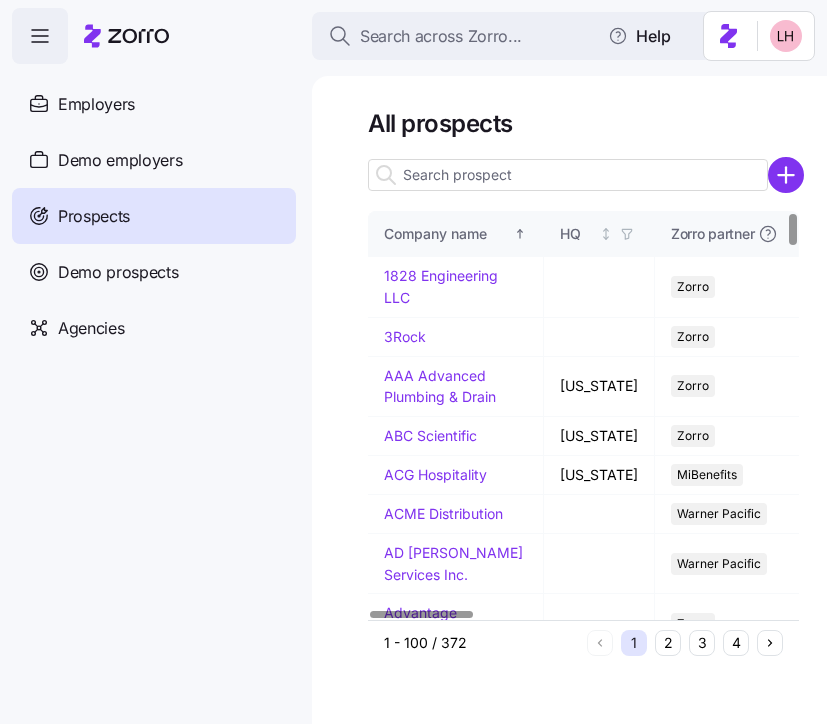 click at bounding box center (568, 175) 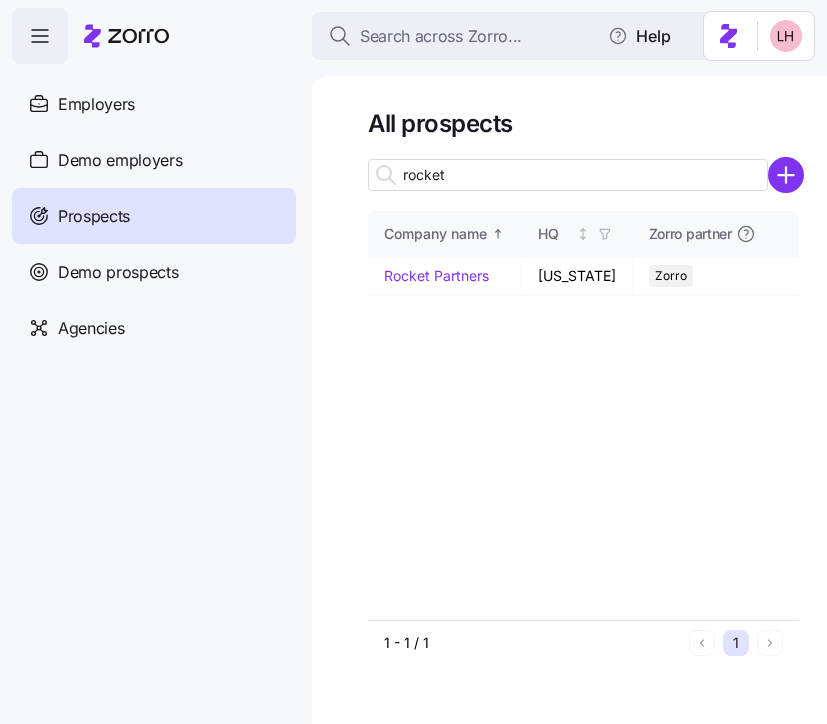 click on "rocket" at bounding box center (568, 175) 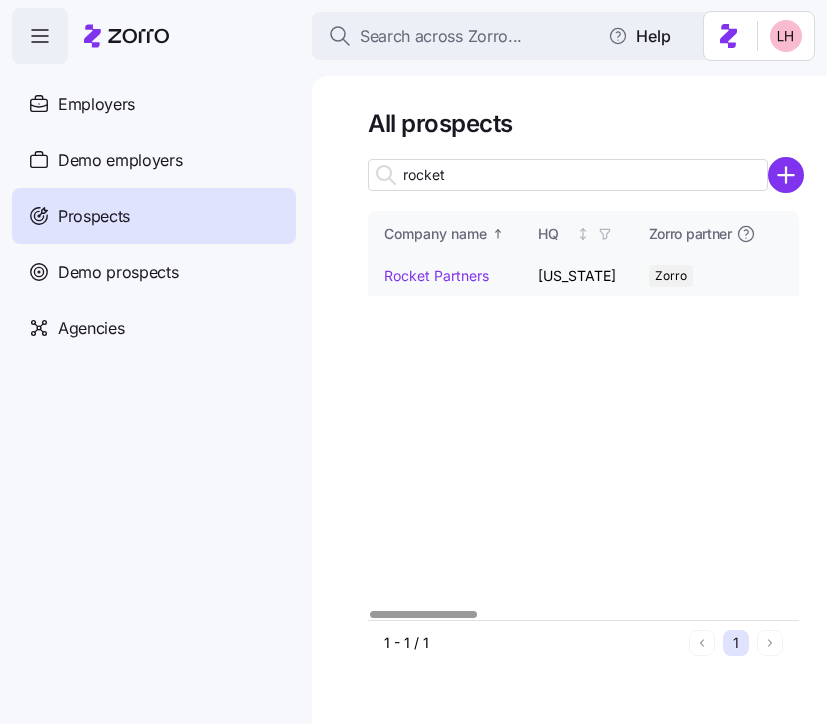 type on "rocket" 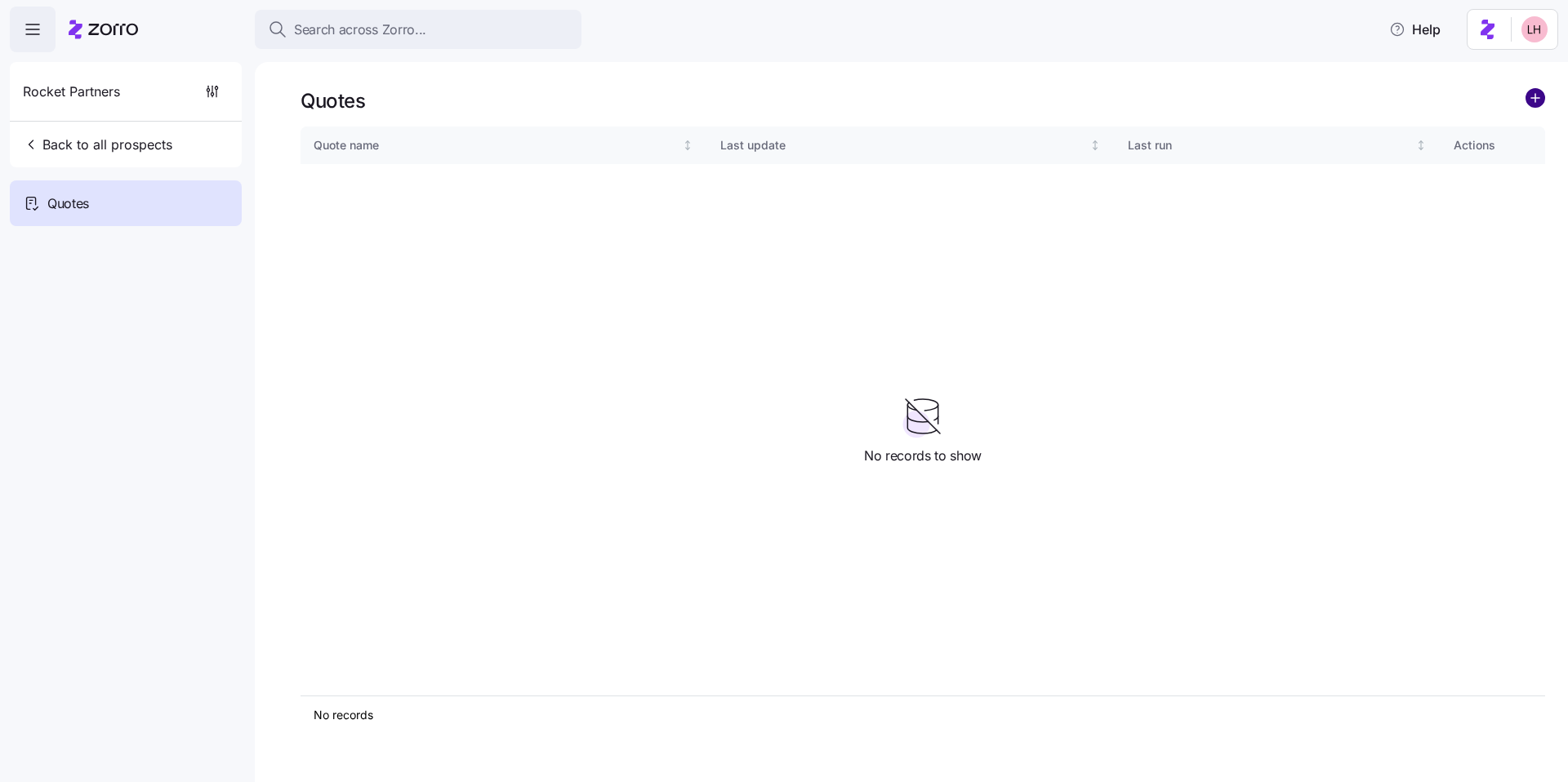 click 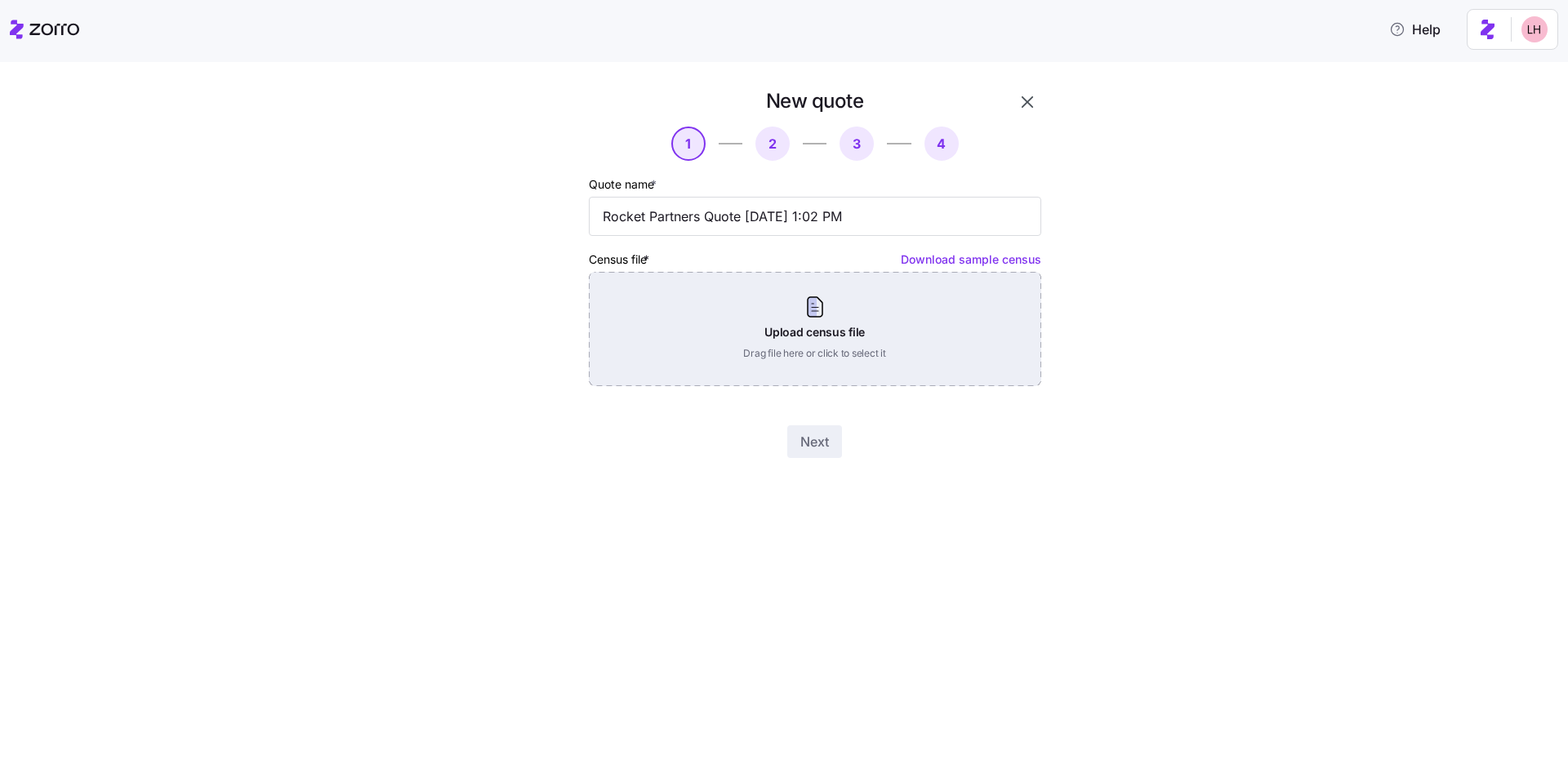 click on "Upload census file Drag file here or click to select it" at bounding box center (815, 329) 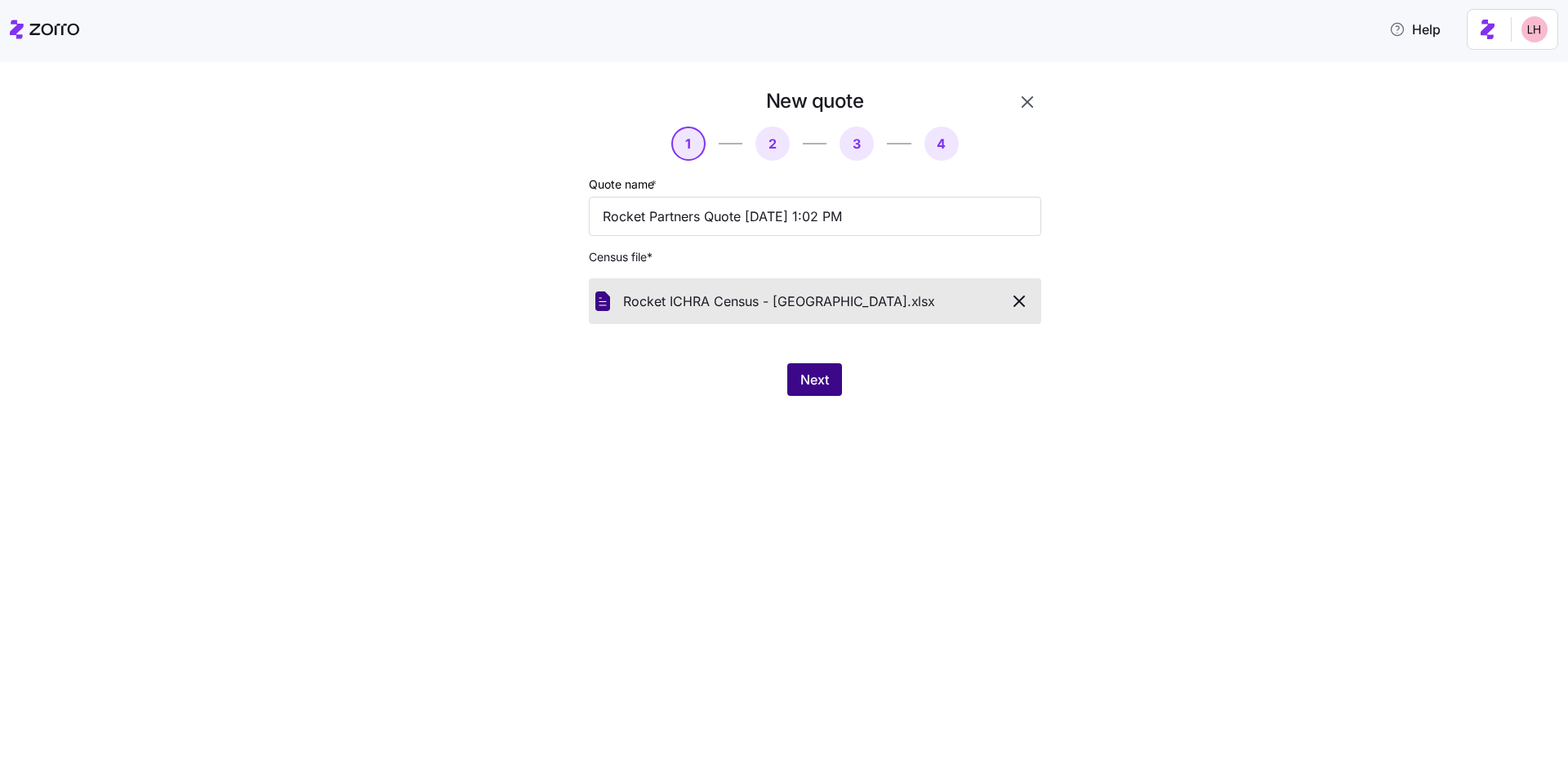 click on "Next" at bounding box center (814, 380) 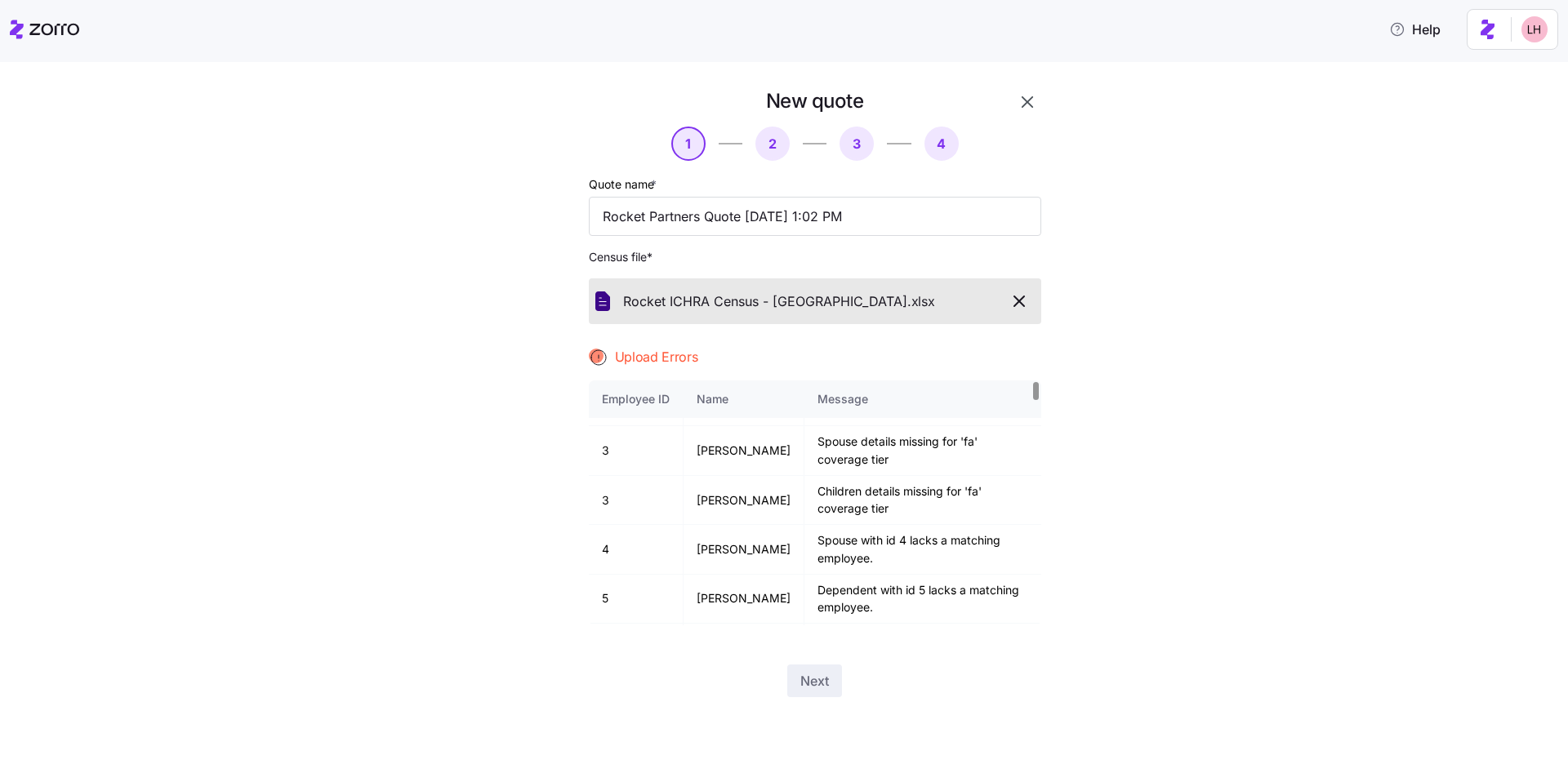 scroll, scrollTop: 0, scrollLeft: 0, axis: both 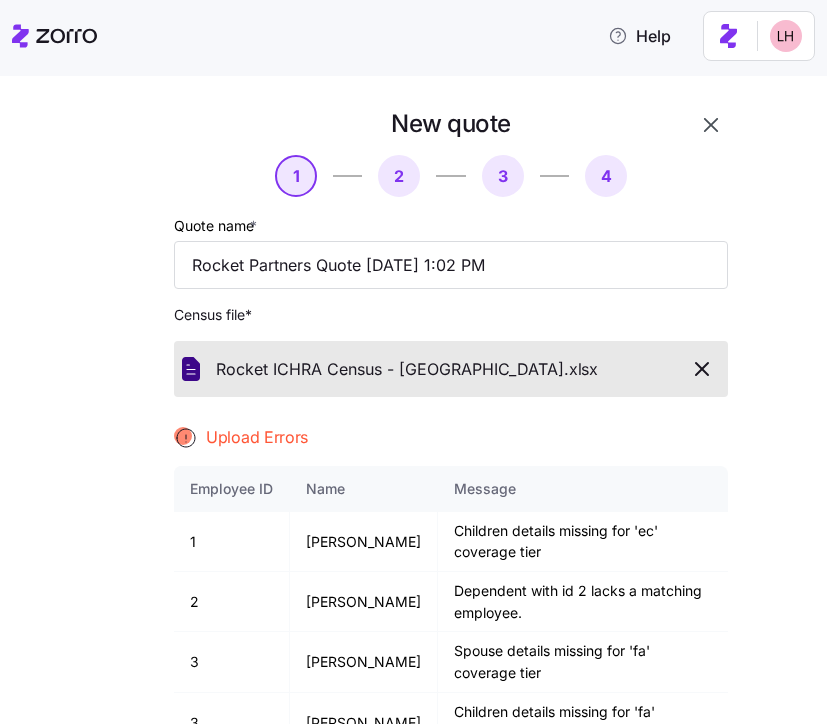 click 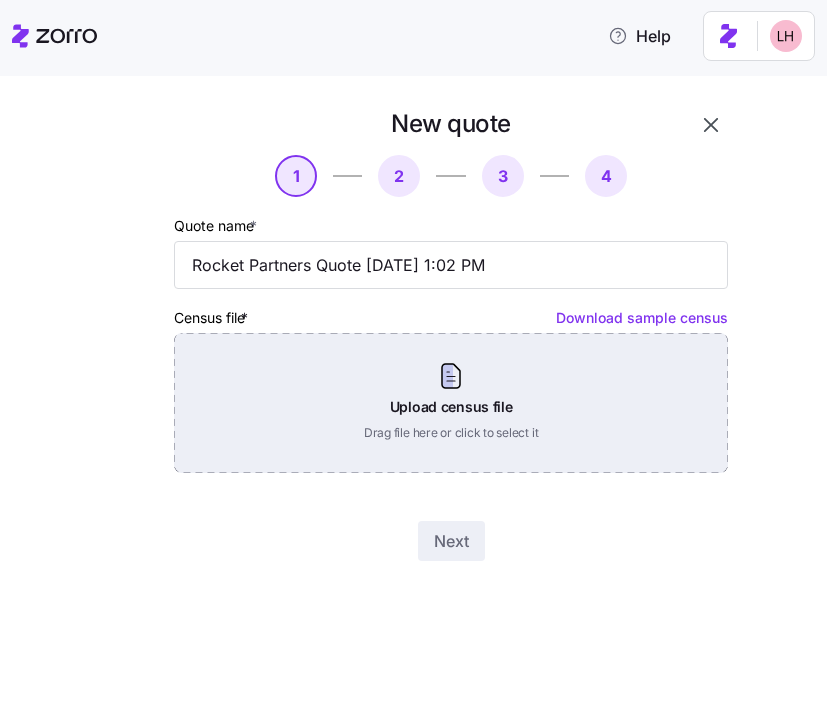 click on "Upload census file Drag file here or click to select it" at bounding box center (451, 403) 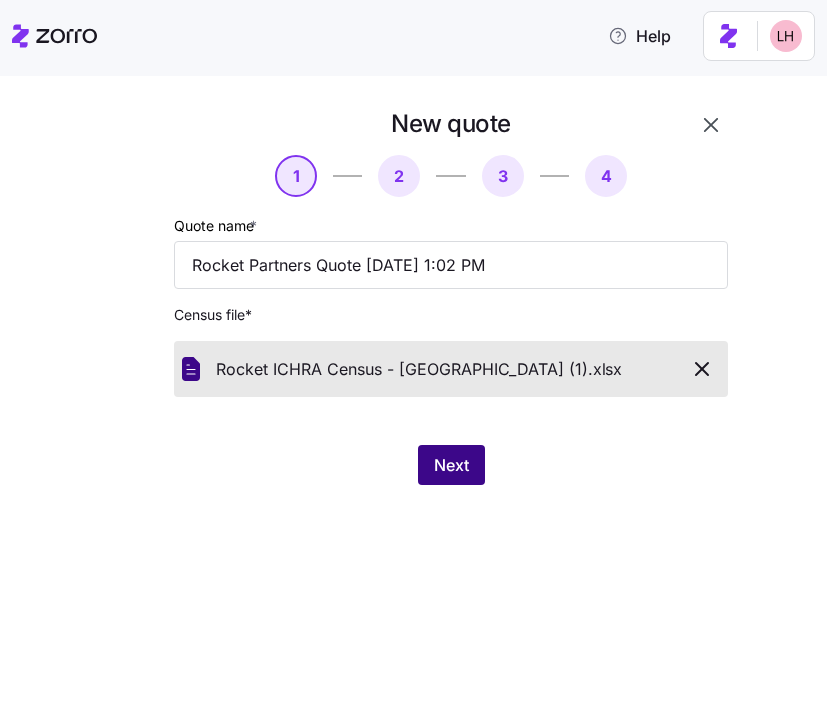 click on "Next" at bounding box center [451, 465] 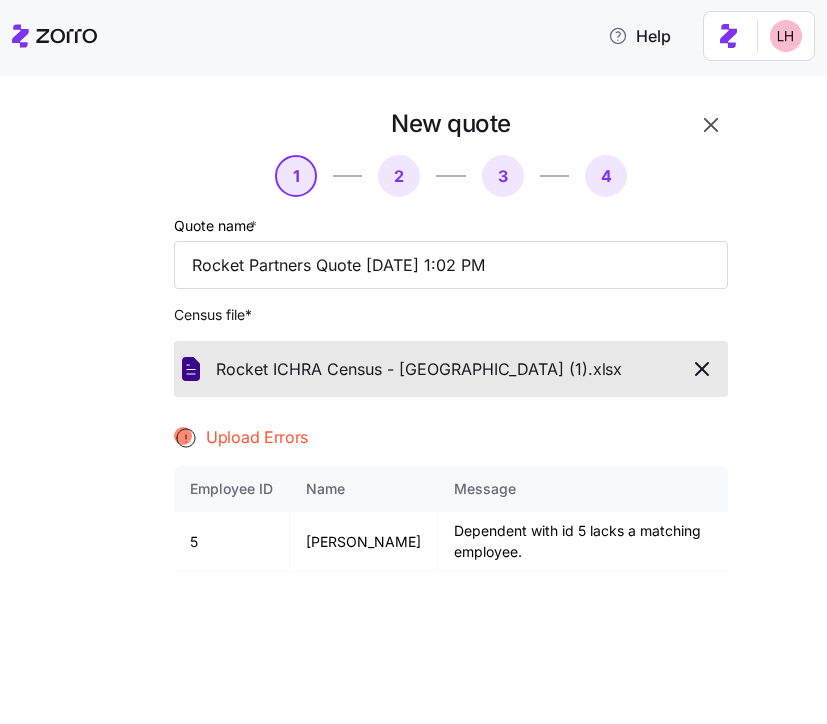 click 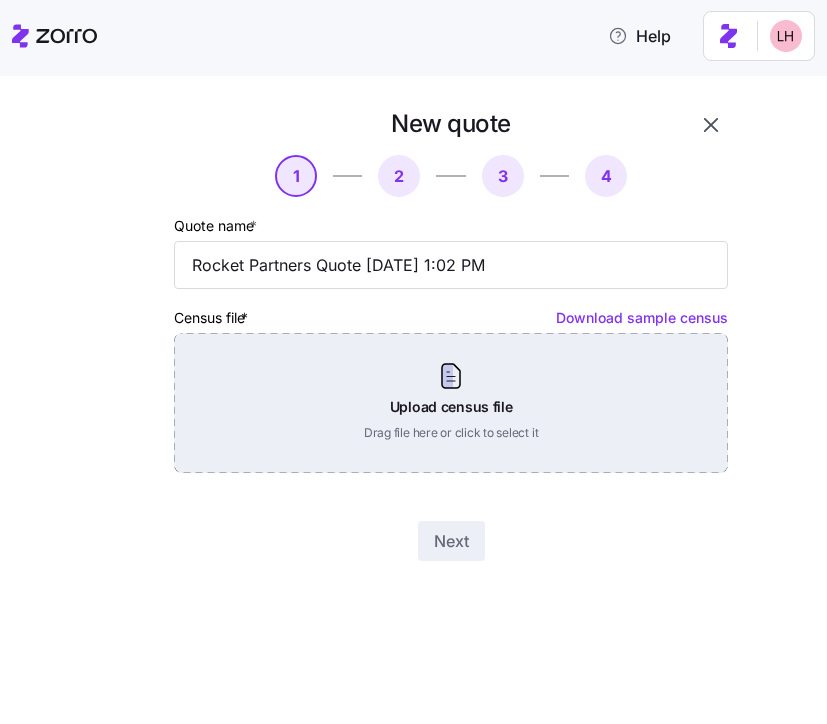 click on "Upload census file Drag file here or click to select it" at bounding box center (451, 403) 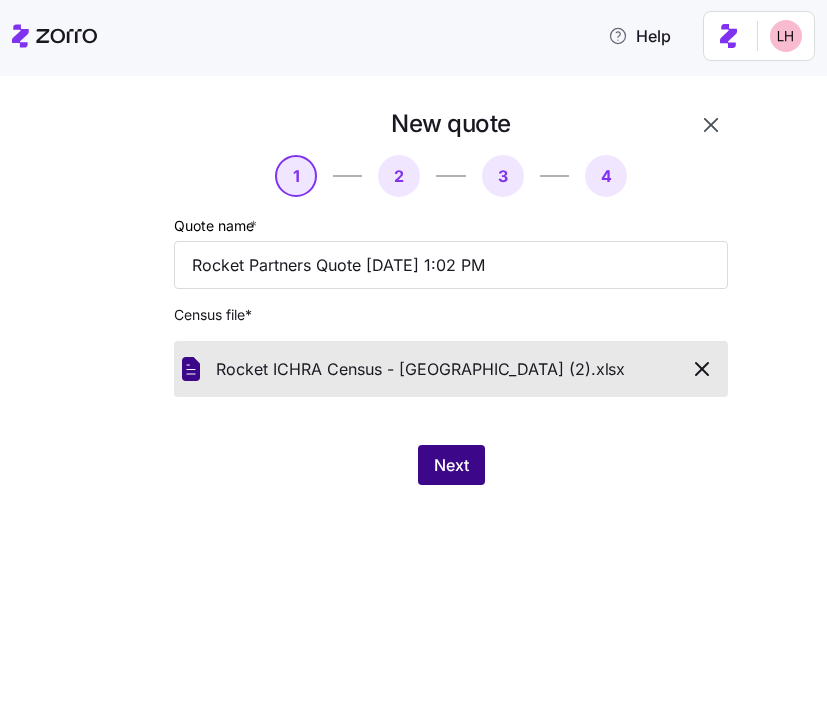 click on "Next" at bounding box center (451, 465) 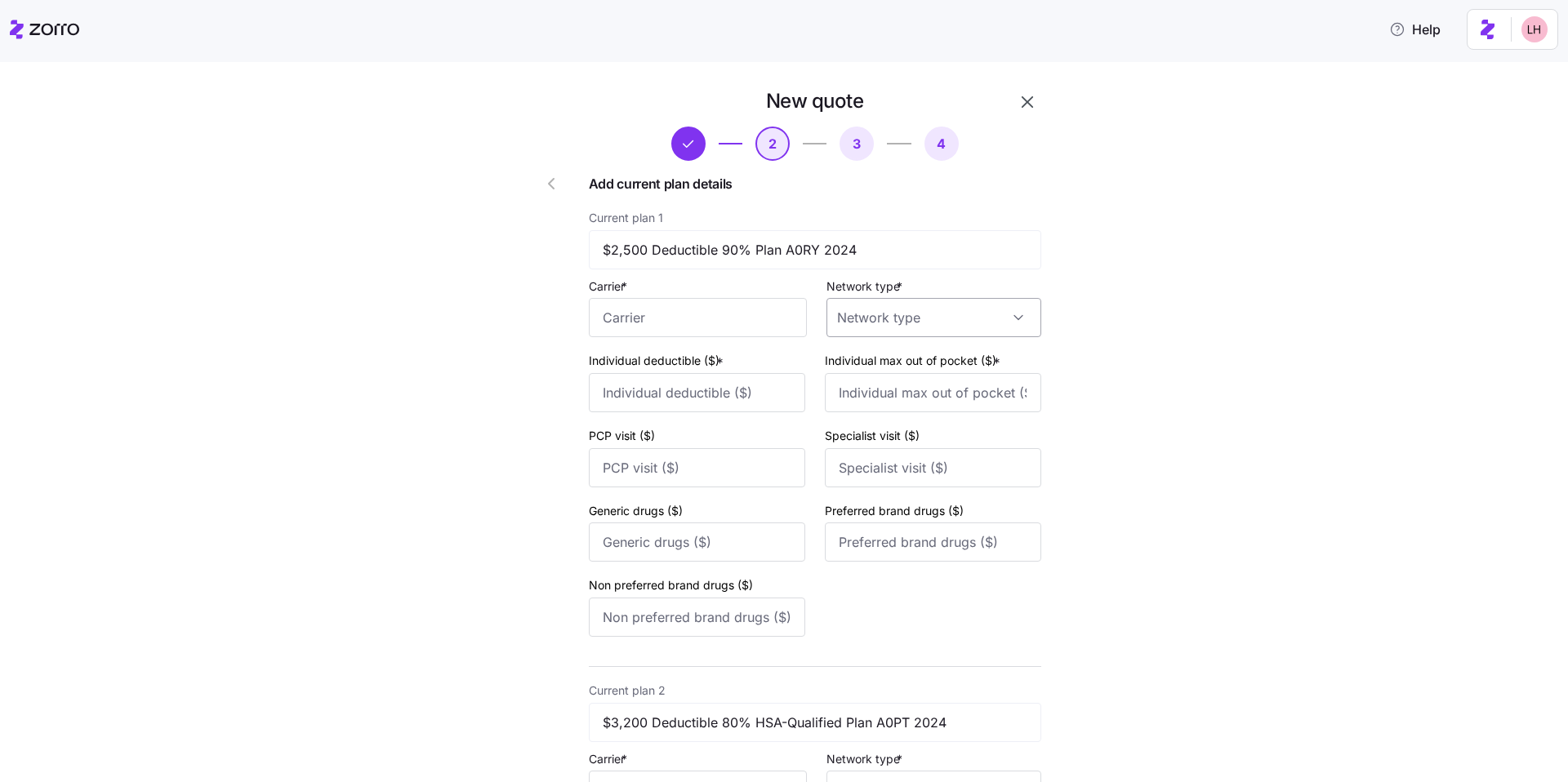 click on "Network type  *" at bounding box center [933, 318] 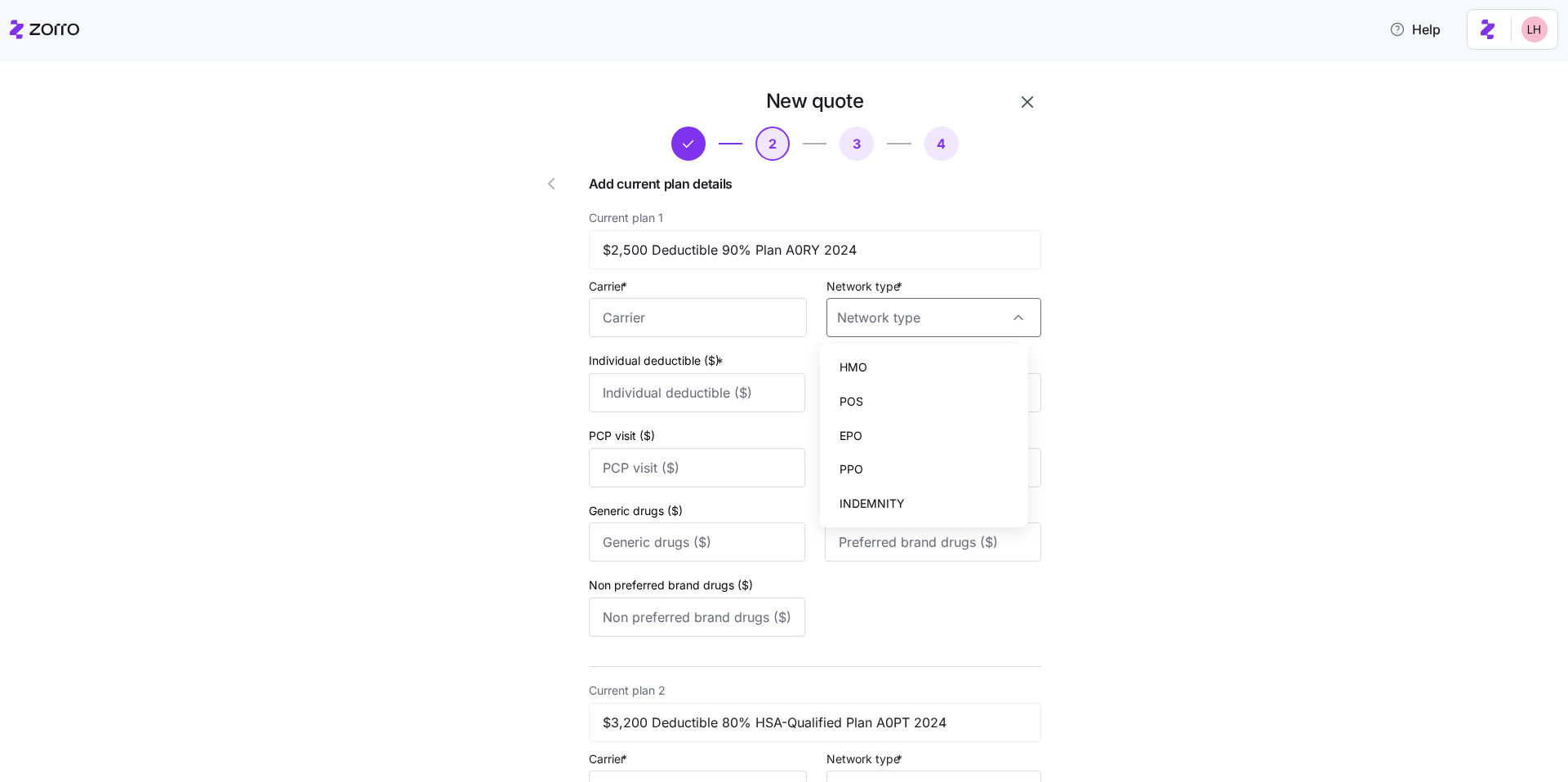 click on "New quote 2 3 4 Add current plan details Current plan 1 $2,500 Deductible 90% Plan A0RY 2024 Carrier  * Network type  * Individual deductible ($)  * Individual max out of pocket ($)  * PCP visit ($) Specialist visit ($) Generic drugs ($) Preferred brand drugs ($) Non preferred brand drugs ($) Current plan 2 $3,200 Deductible 80% HSA-Qualified Plan A0PT 2024 Carrier  * Network type  * Individual deductible ($)  * Individual max out of pocket ($)  * PCP visit ($) Specialist visit ($) Generic drugs ($) Preferred brand drugs ($) Non preferred brand drugs ($) Current plan 3 $1,500 Deductible 100% Plan A0RE 2024 Carrier  * Network type  * Individual deductible ($)  * Individual max out of pocket ($)  * PCP visit ($) Specialist visit ($) Generic drugs ($) Preferred brand drugs ($) Non preferred brand drugs ($) Next Skip" at bounding box center (795, 920) 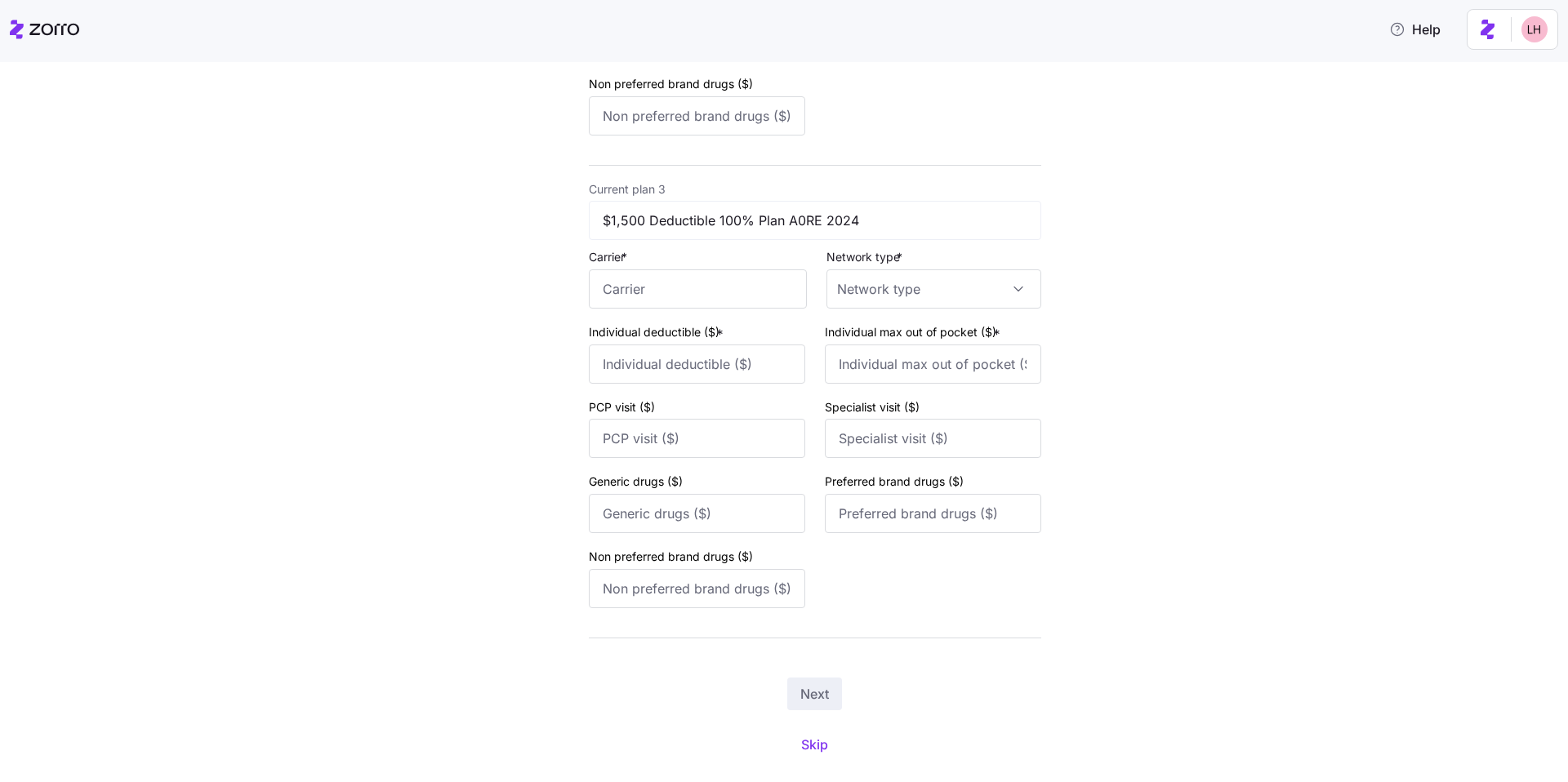 scroll, scrollTop: 1040, scrollLeft: 0, axis: vertical 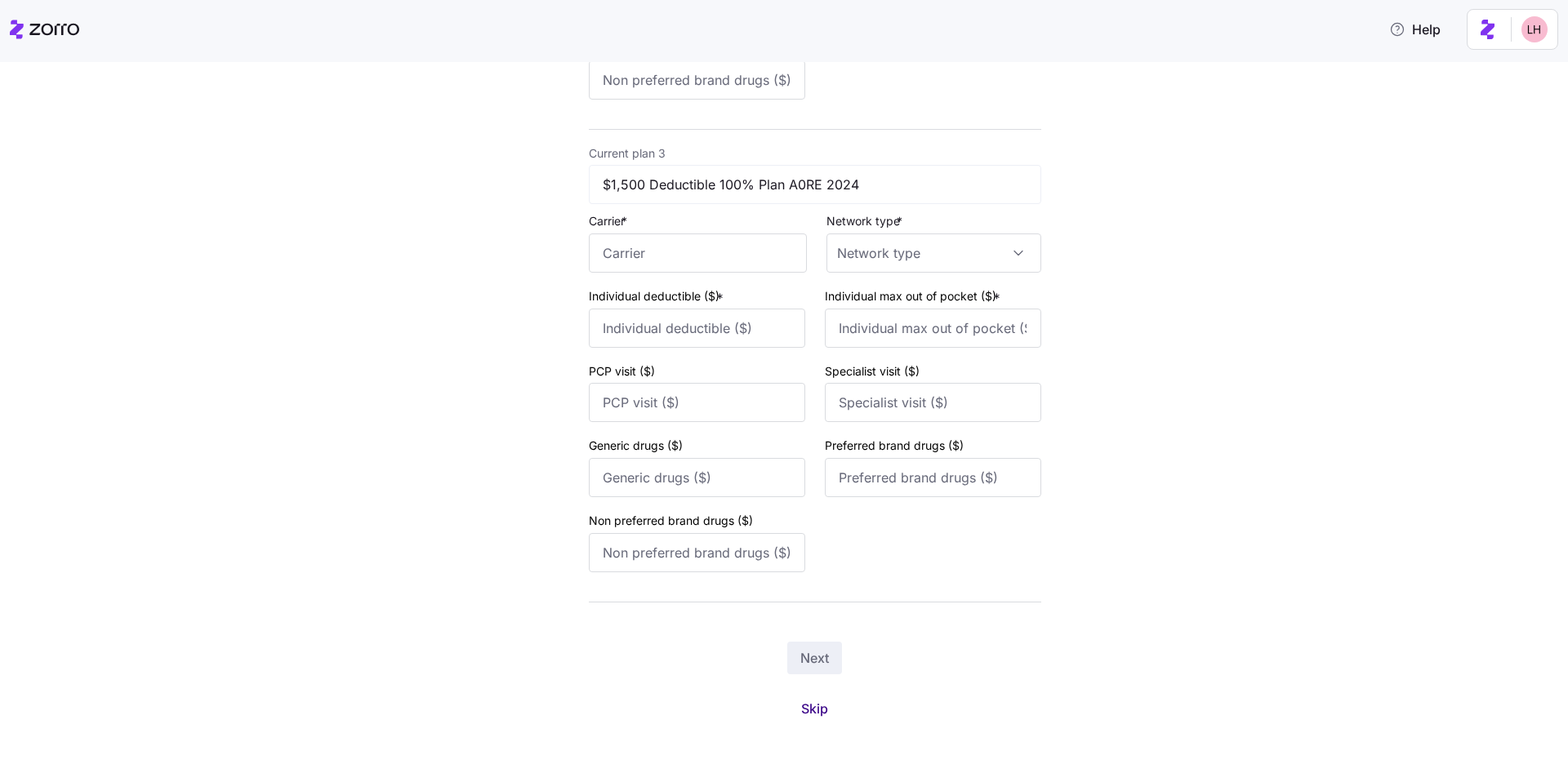 click on "Skip" at bounding box center (814, 709) 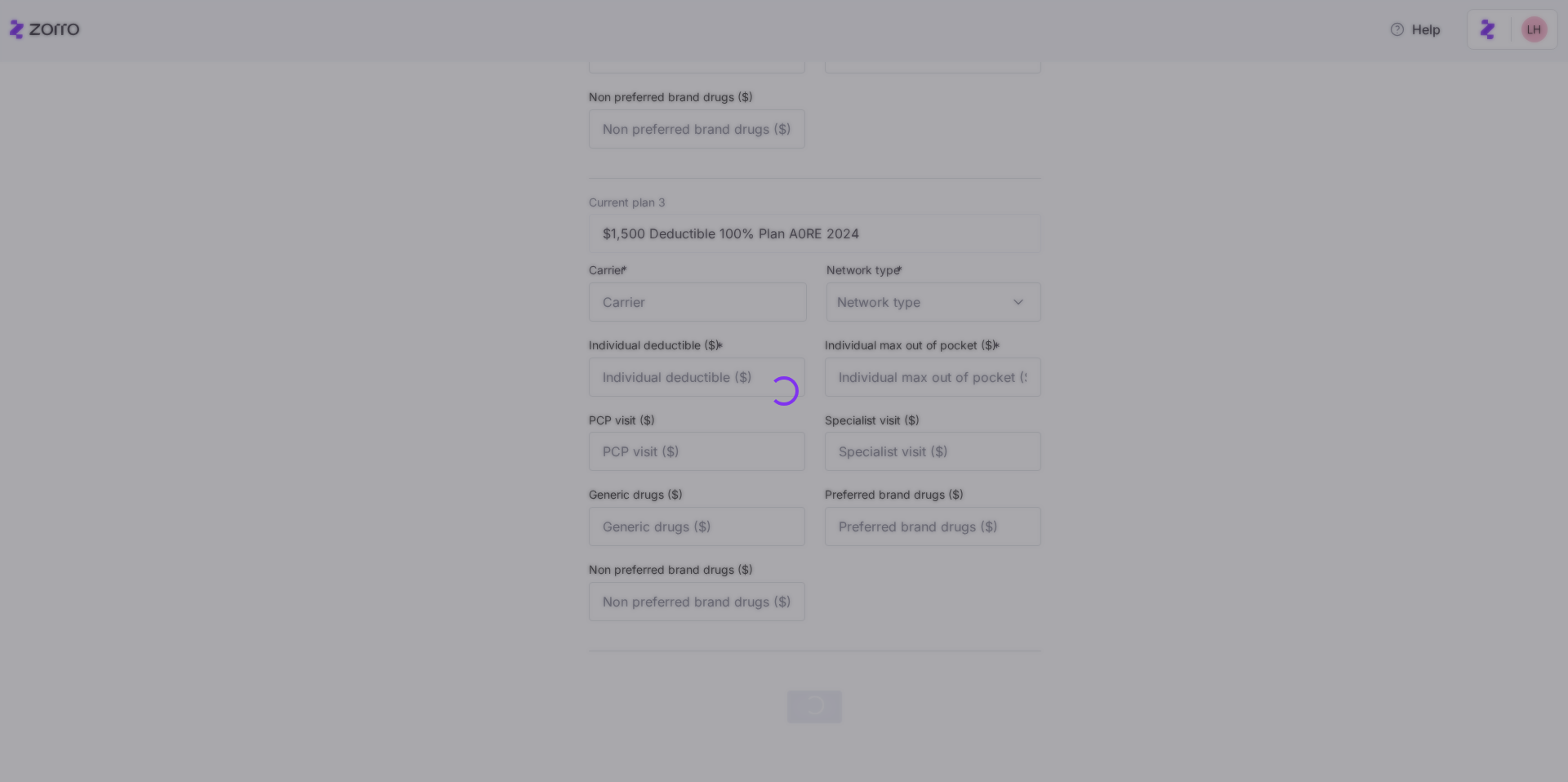scroll, scrollTop: 0, scrollLeft: 0, axis: both 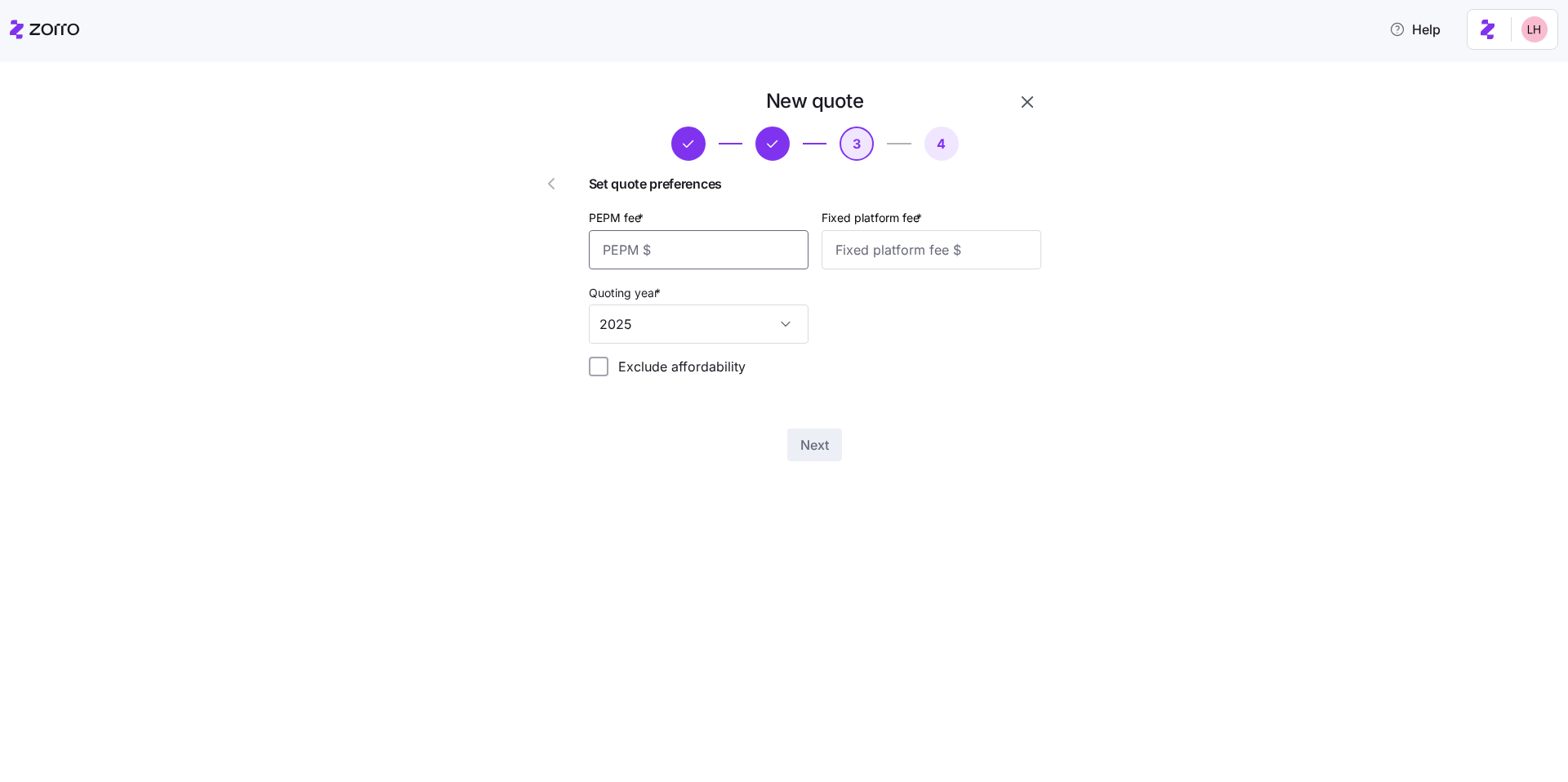 click on "PEPM fee  *" at bounding box center (698, 250) 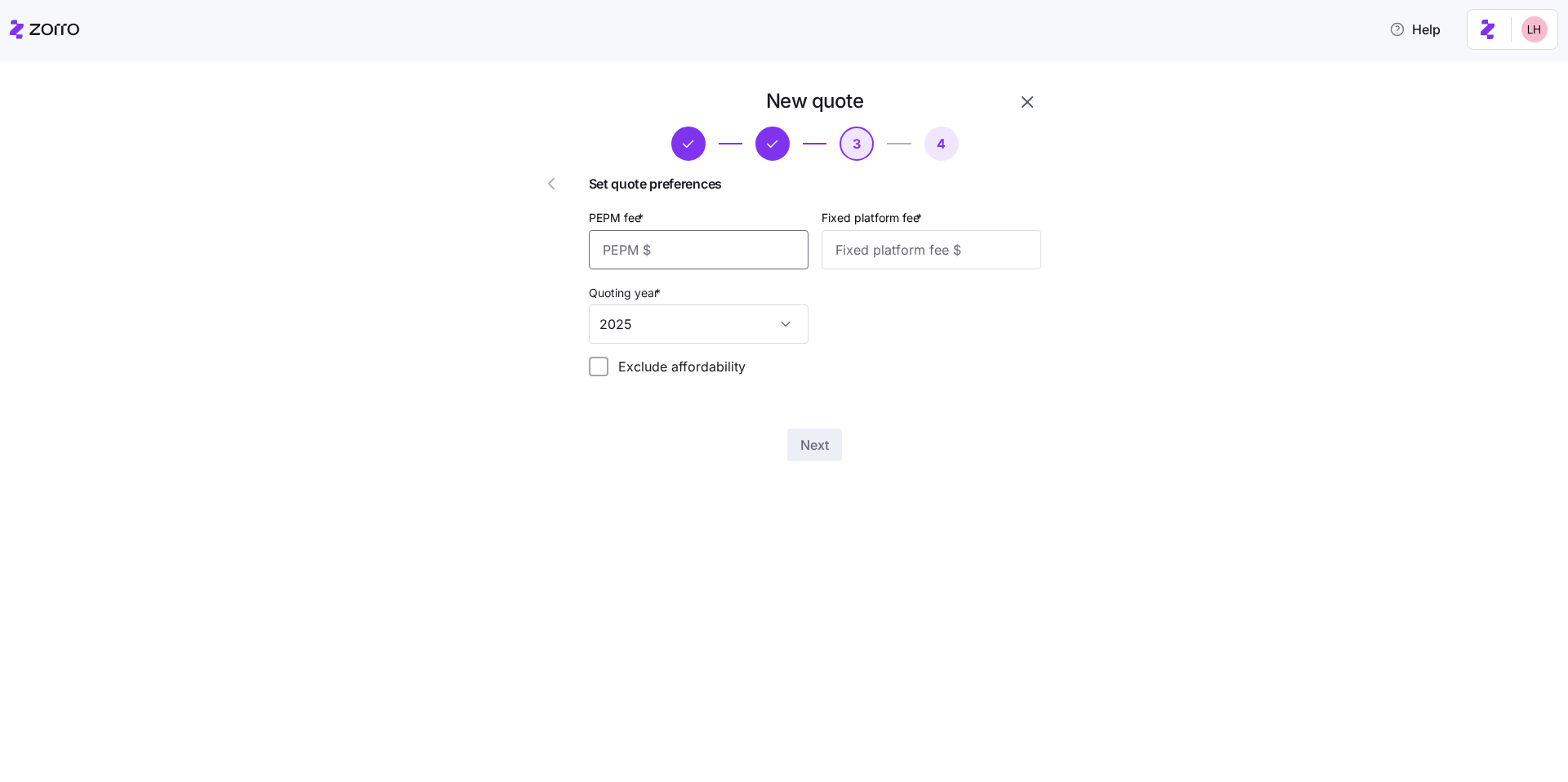 type on "3" 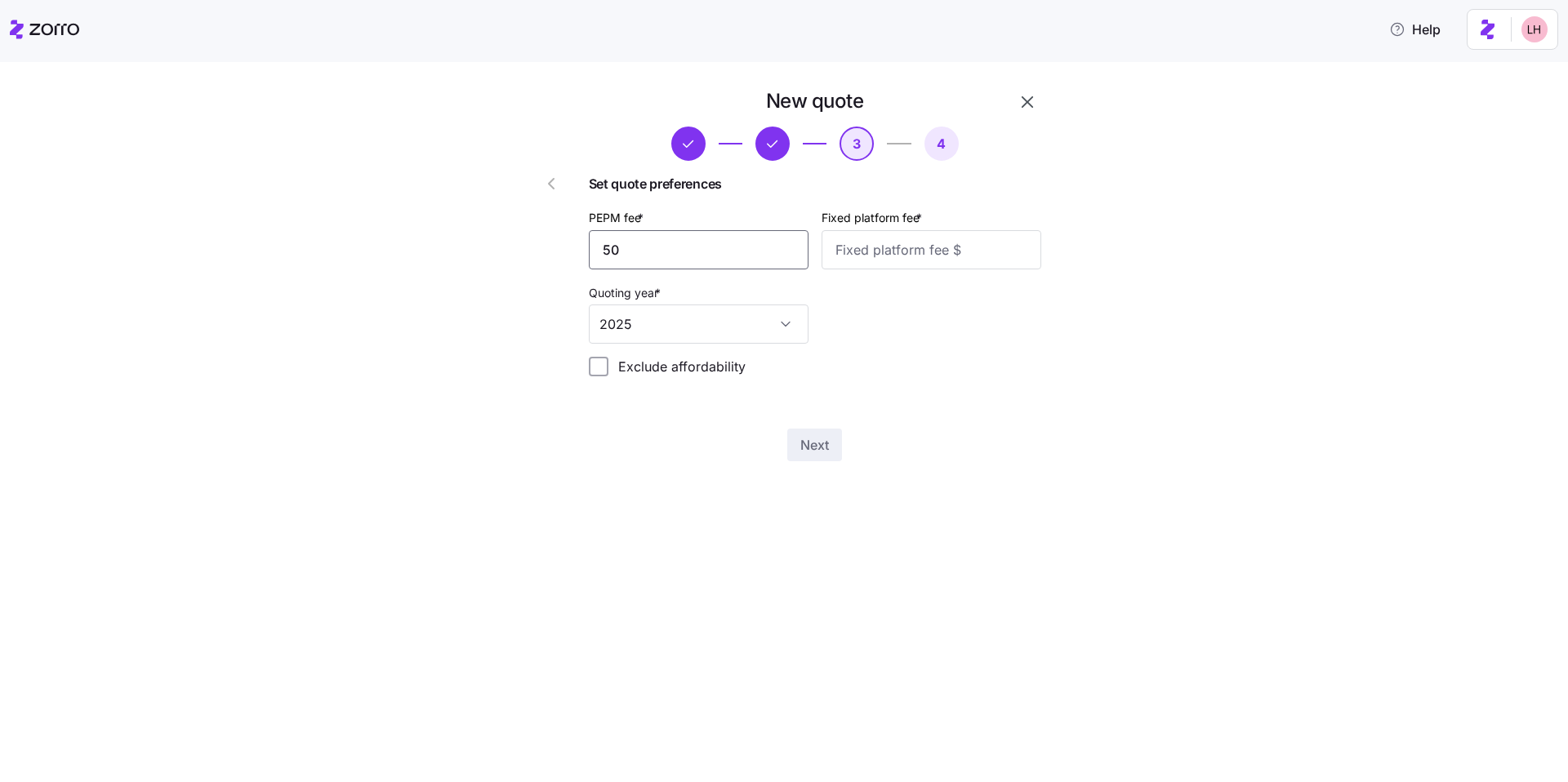 type on "50" 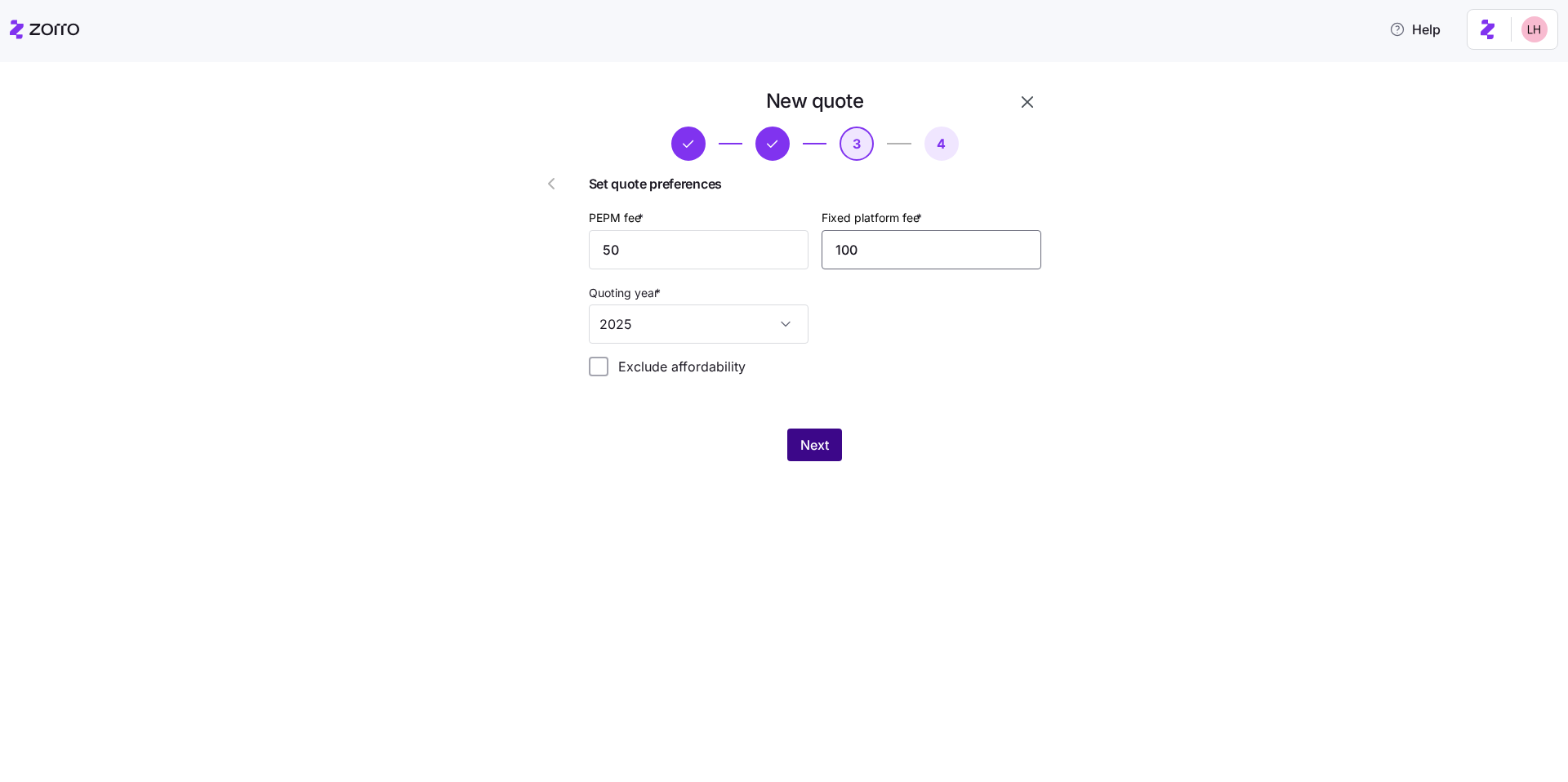 type on "100" 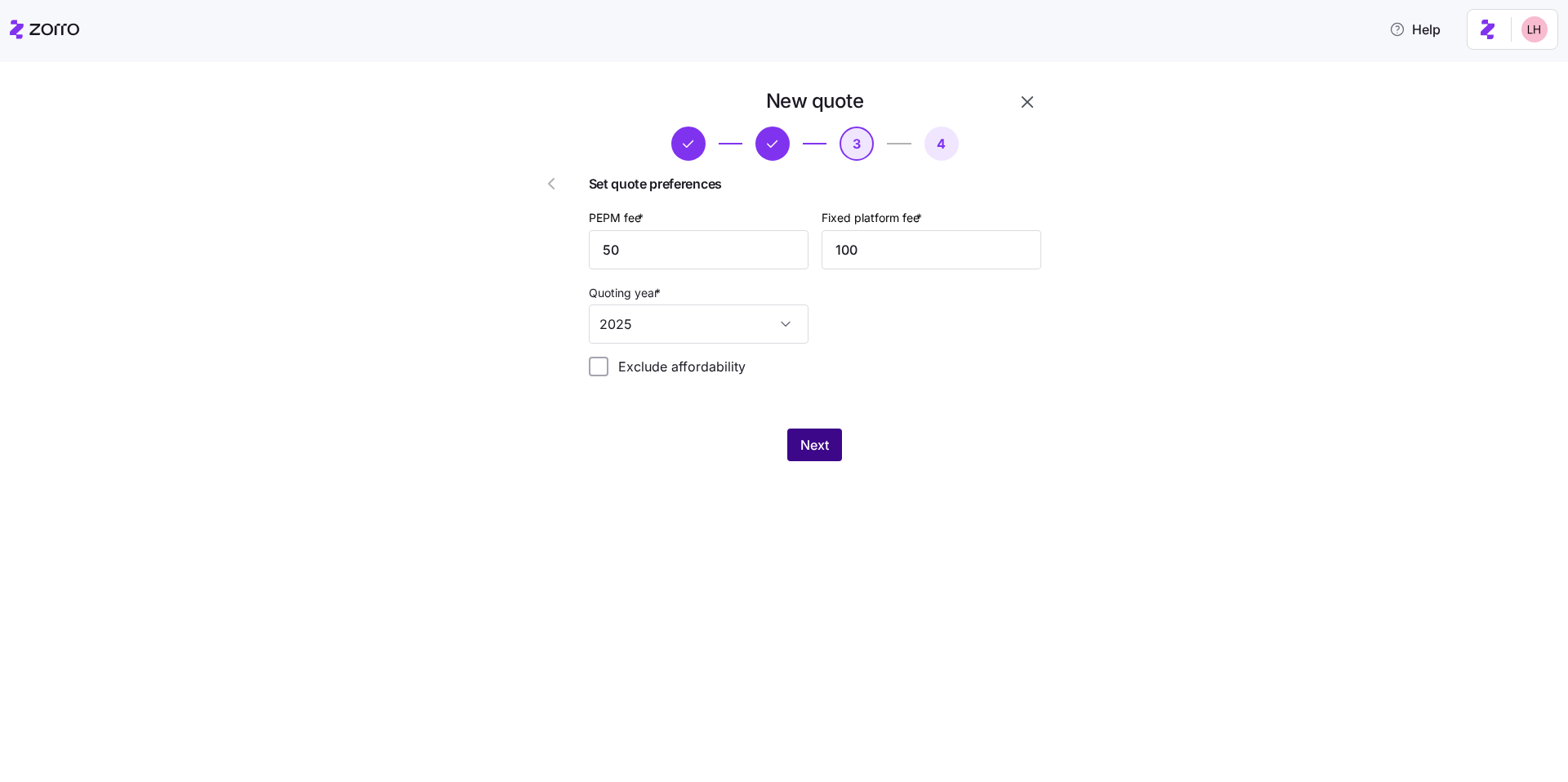 click on "Next" at bounding box center [814, 445] 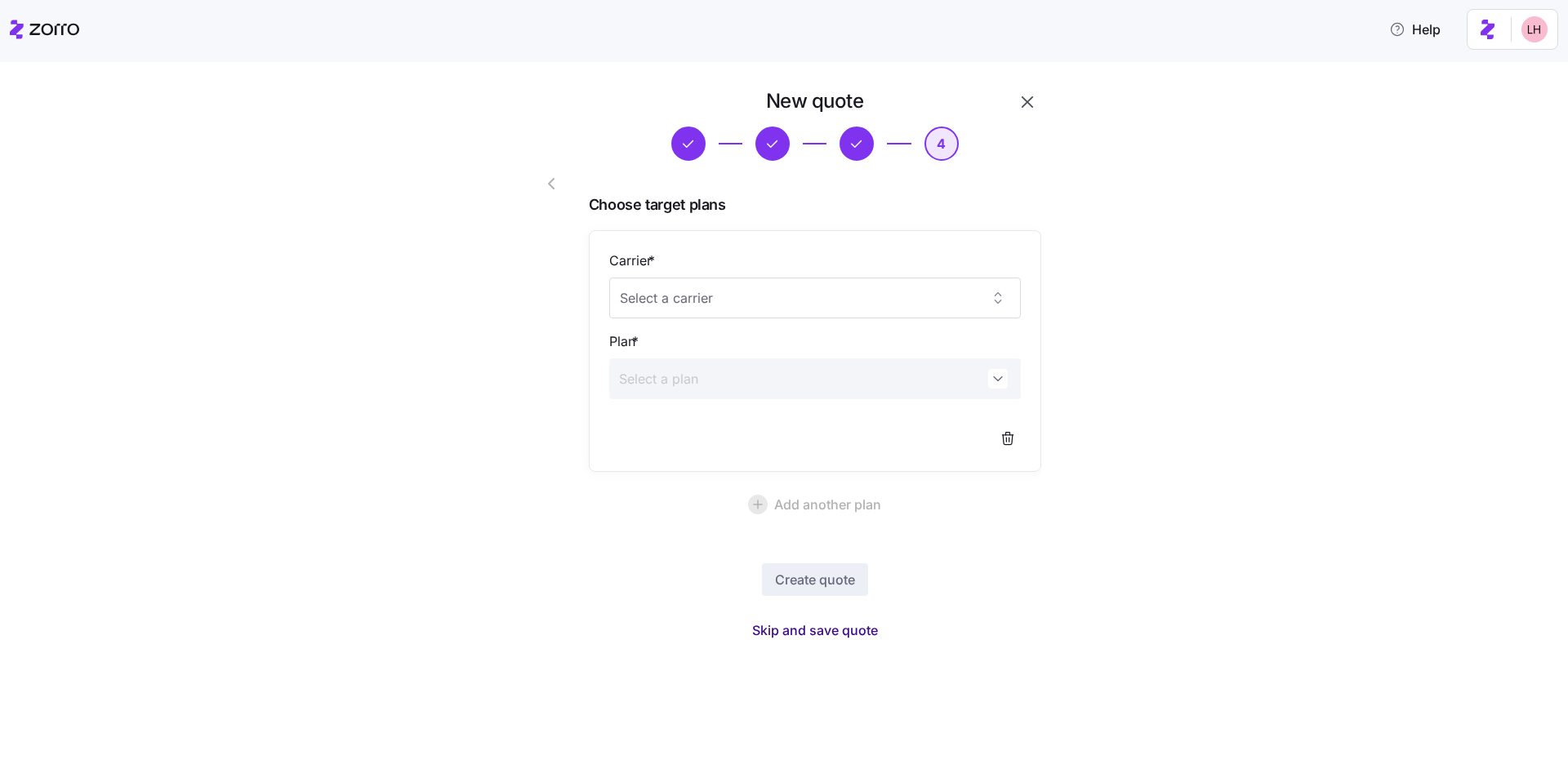 click on "Skip and save quote" at bounding box center [815, 630] 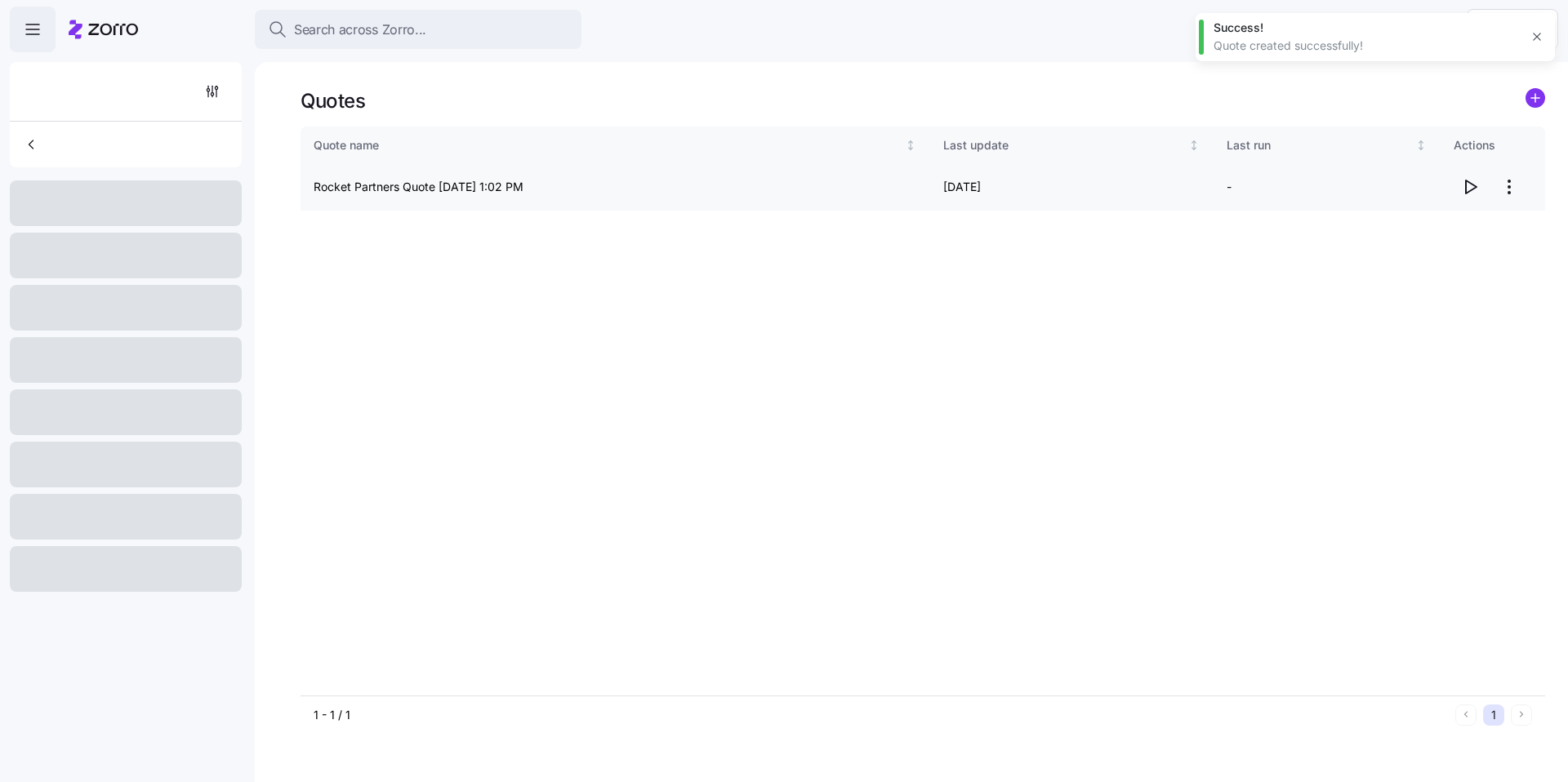 click 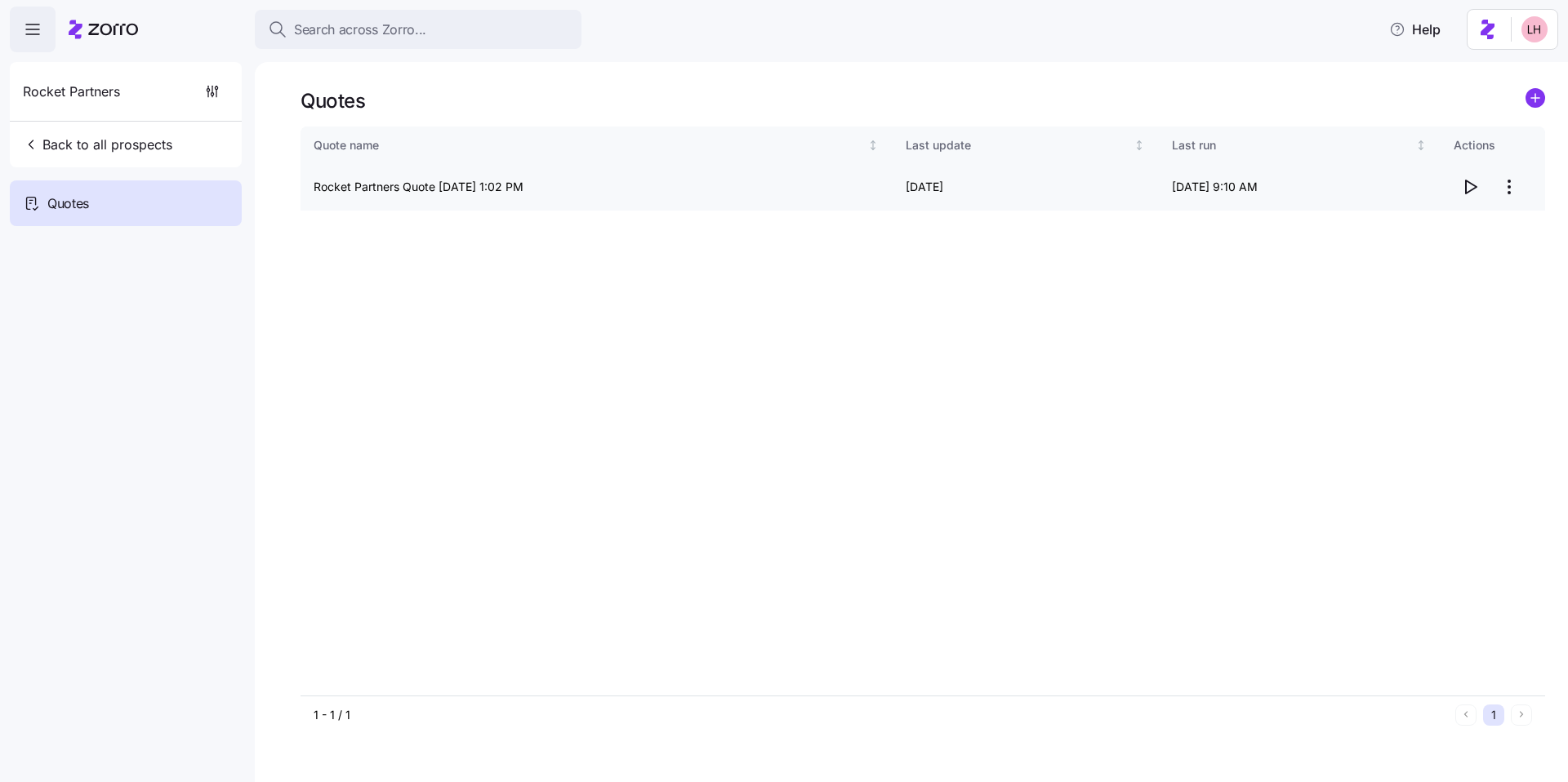 click on "Search across Zorro... Help Rocket Partners Back to all prospects Quotes Quotes Quote name Last update Last run Actions Rocket Partners Quote [DATE] 1:02 PM 07/03/2025 [DATE] 9:10 AM 1 - 1 / 1 1 Quotes" at bounding box center (784, 386) 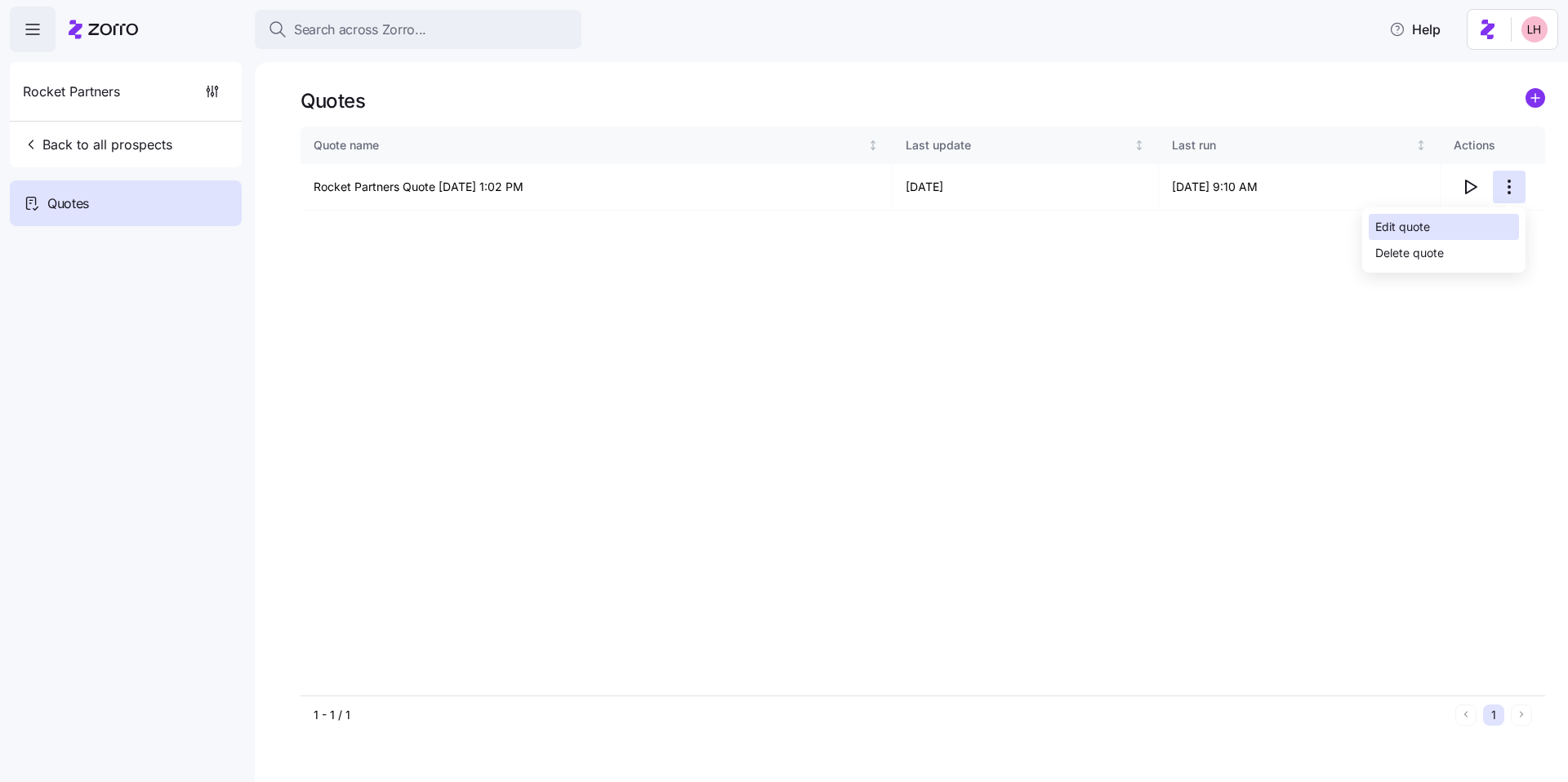 click on "Edit quote" at bounding box center [1444, 227] 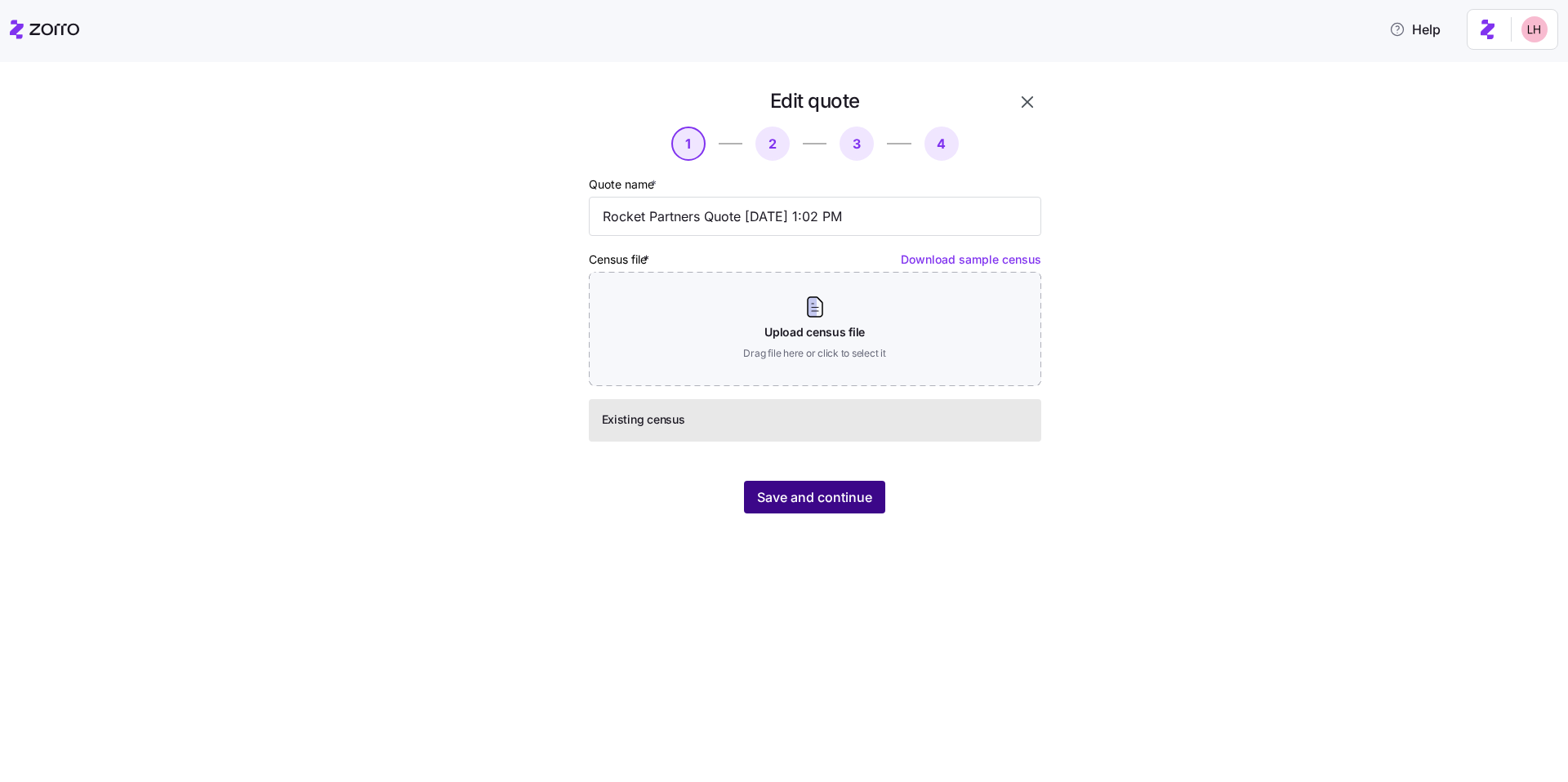 click on "Save and continue" at bounding box center [814, 497] 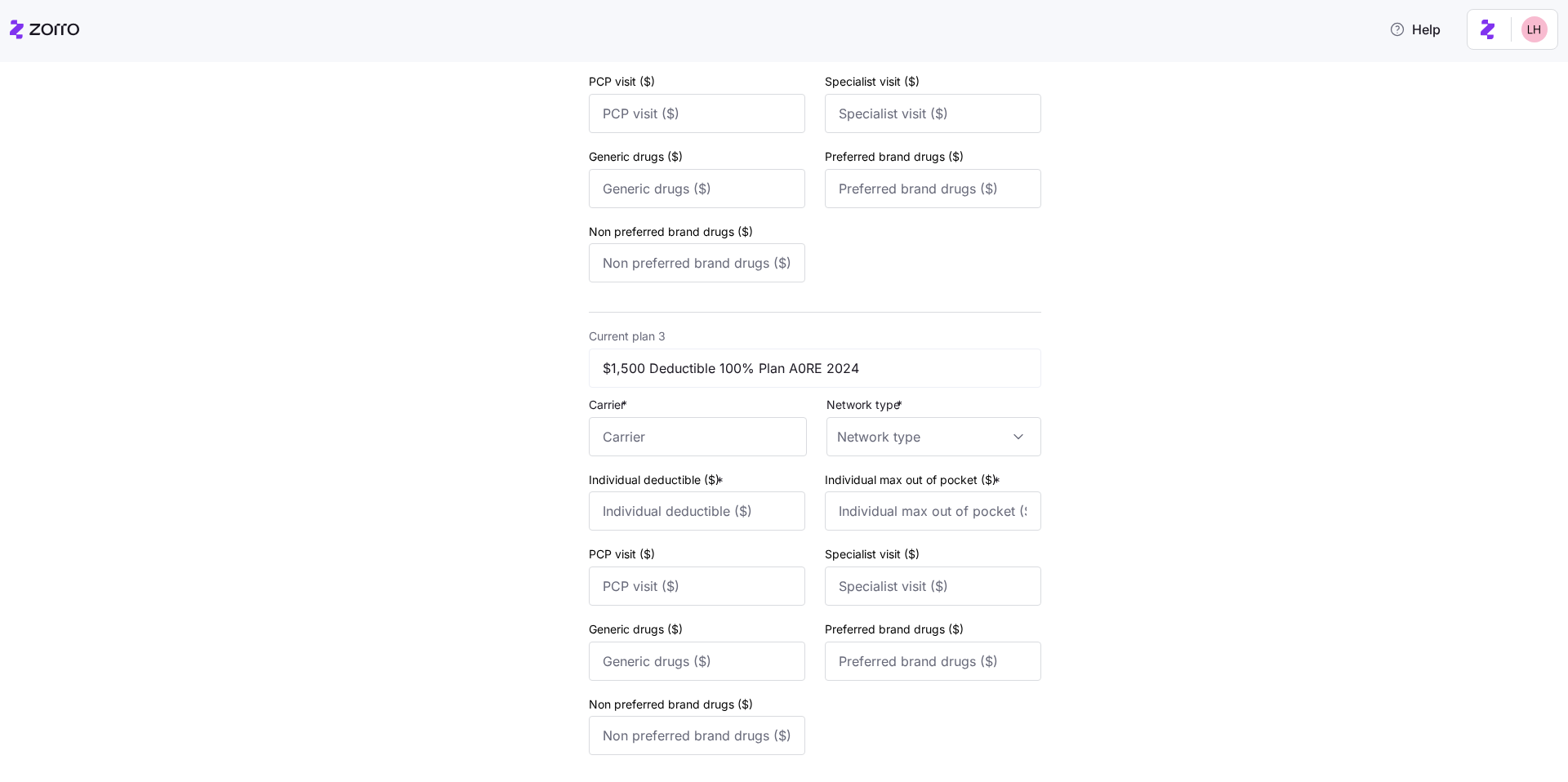 scroll, scrollTop: 1010, scrollLeft: 0, axis: vertical 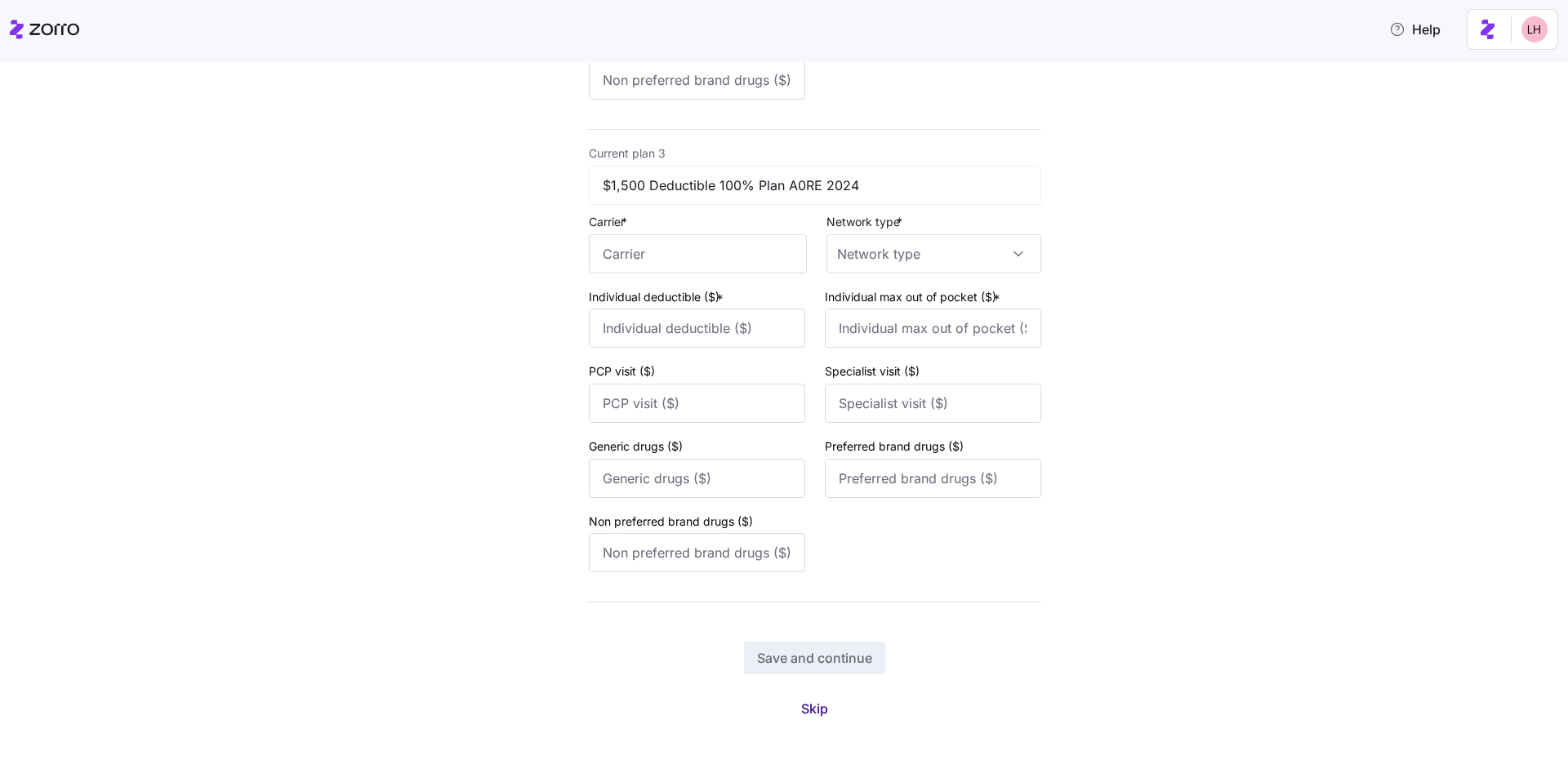 click on "Skip" at bounding box center [814, 709] 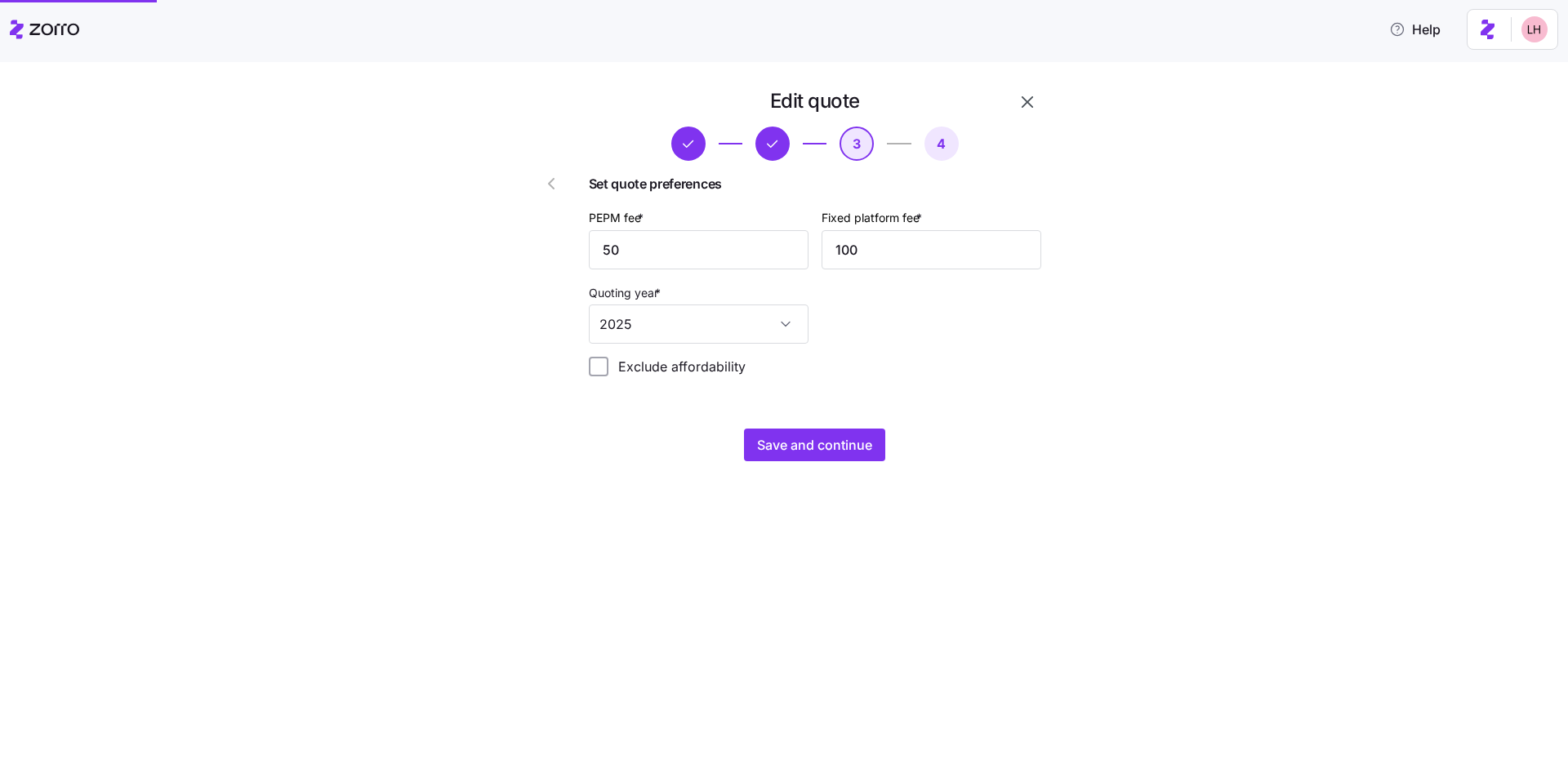 scroll, scrollTop: 0, scrollLeft: 0, axis: both 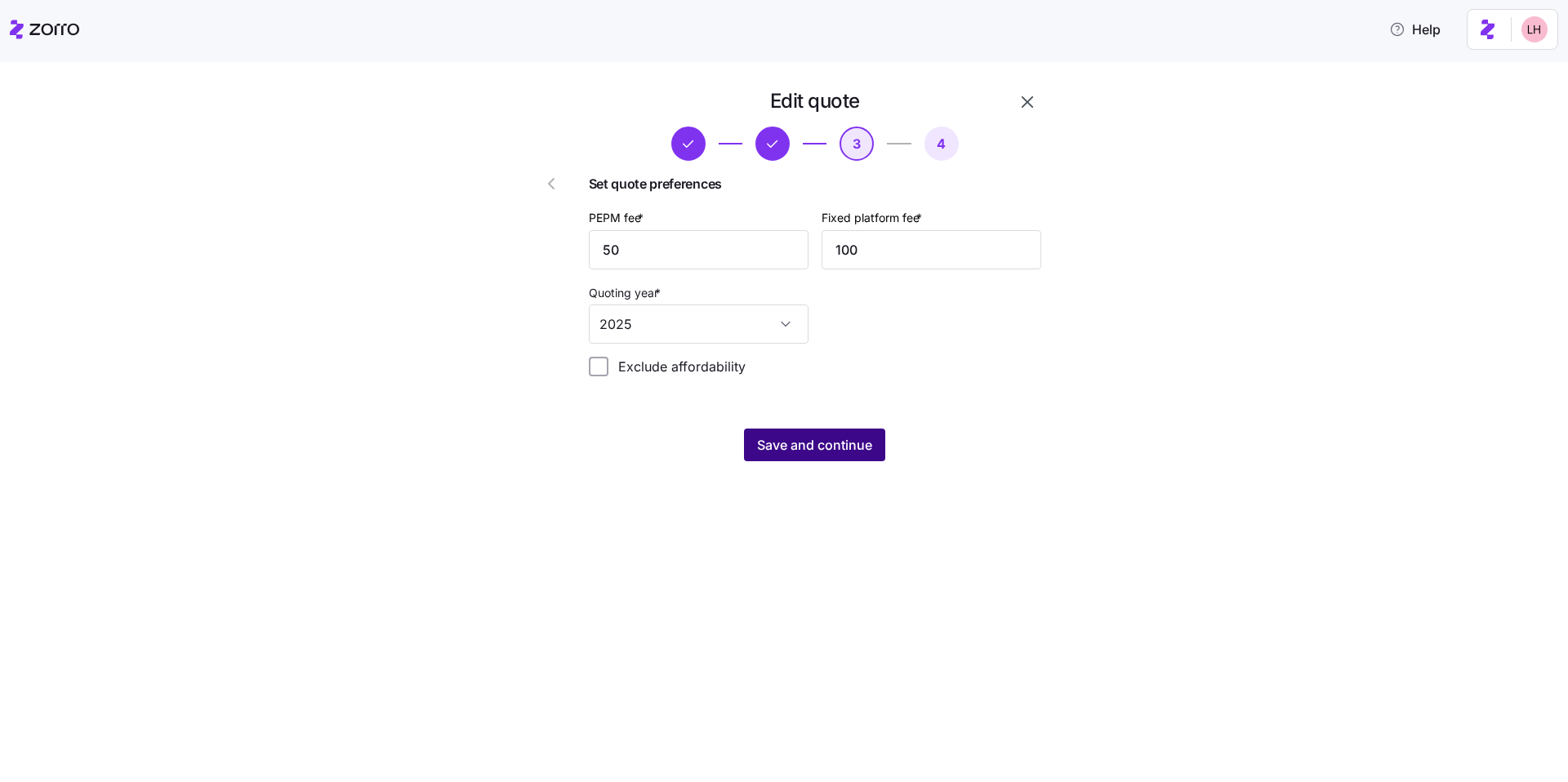 click on "Save and continue" at bounding box center (814, 445) 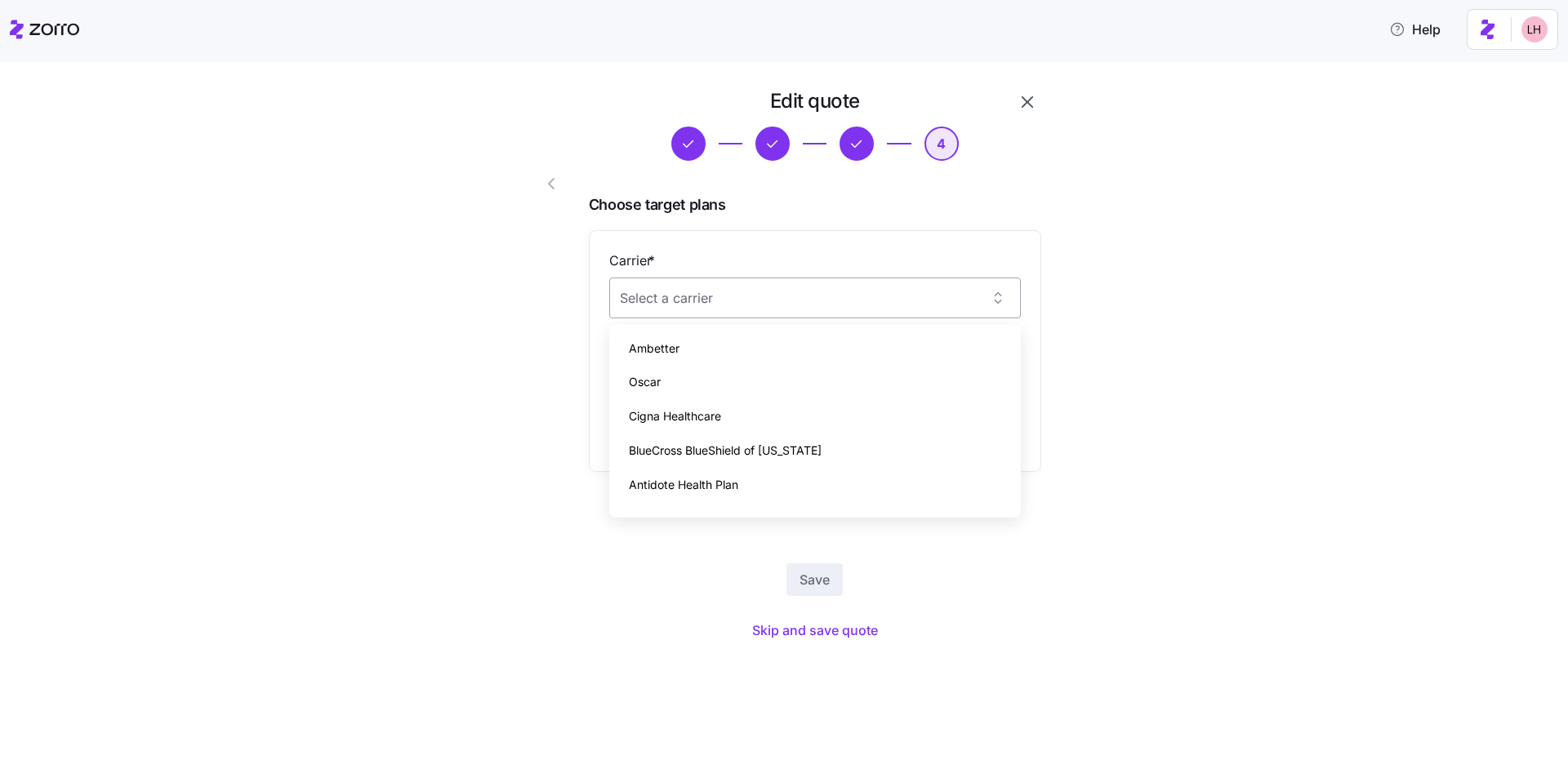 click on "Carrier  *" at bounding box center (815, 298) 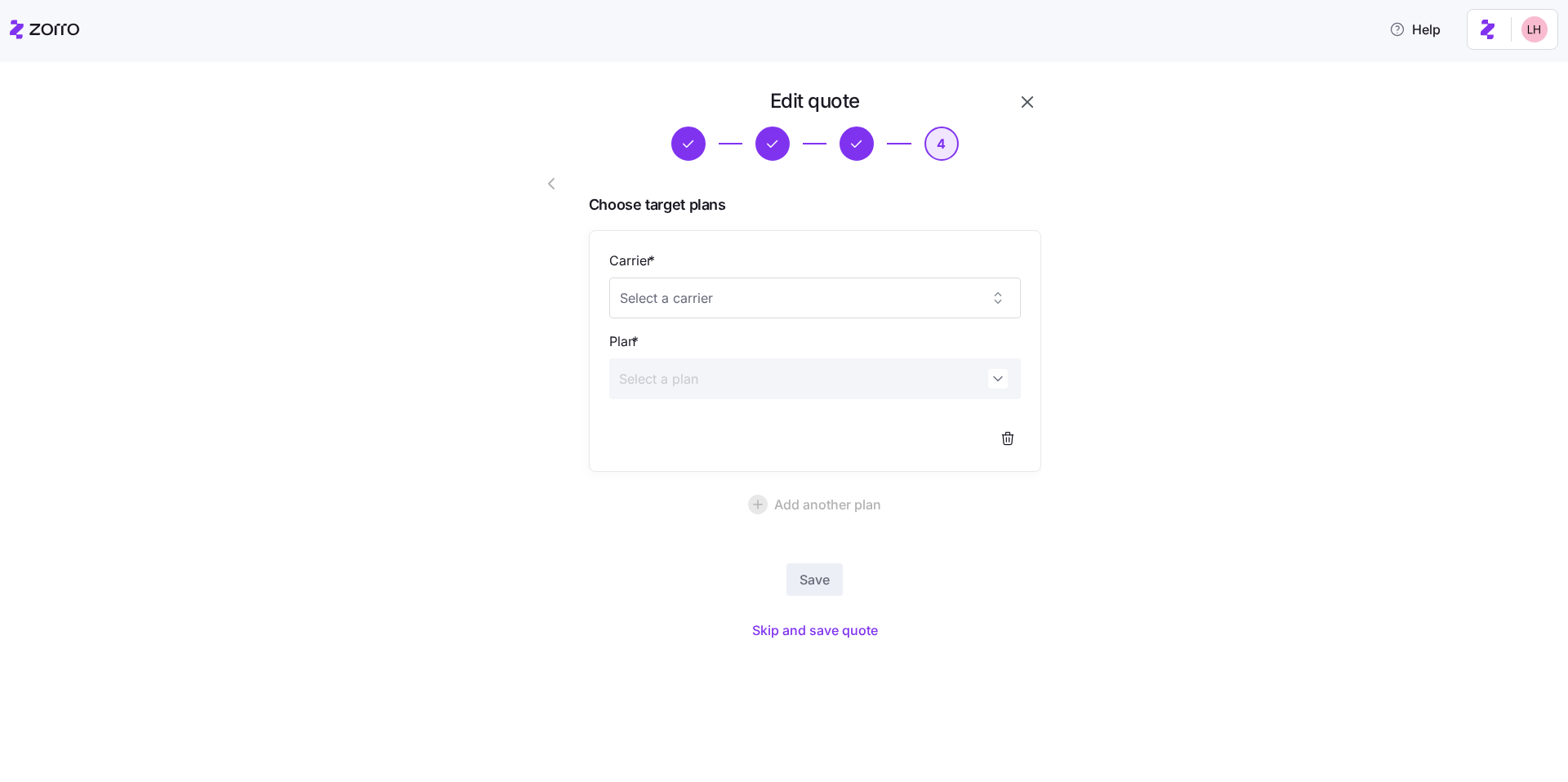 click on "Edit quote 4 Choose target plans Carrier  * Plan  * Add another plan Save Skip and save quote" at bounding box center (795, 376) 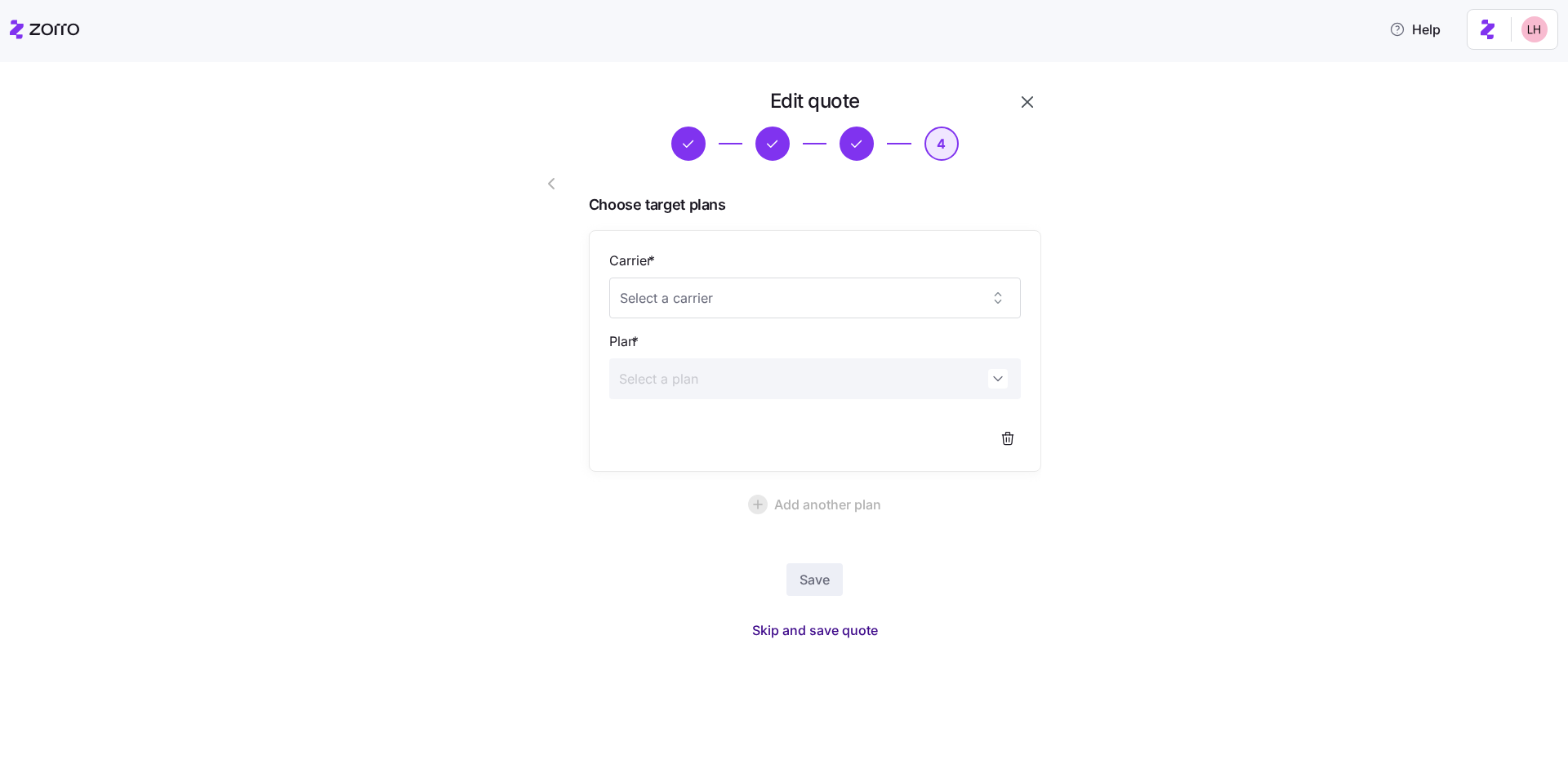 click on "Skip and save quote" at bounding box center (815, 630) 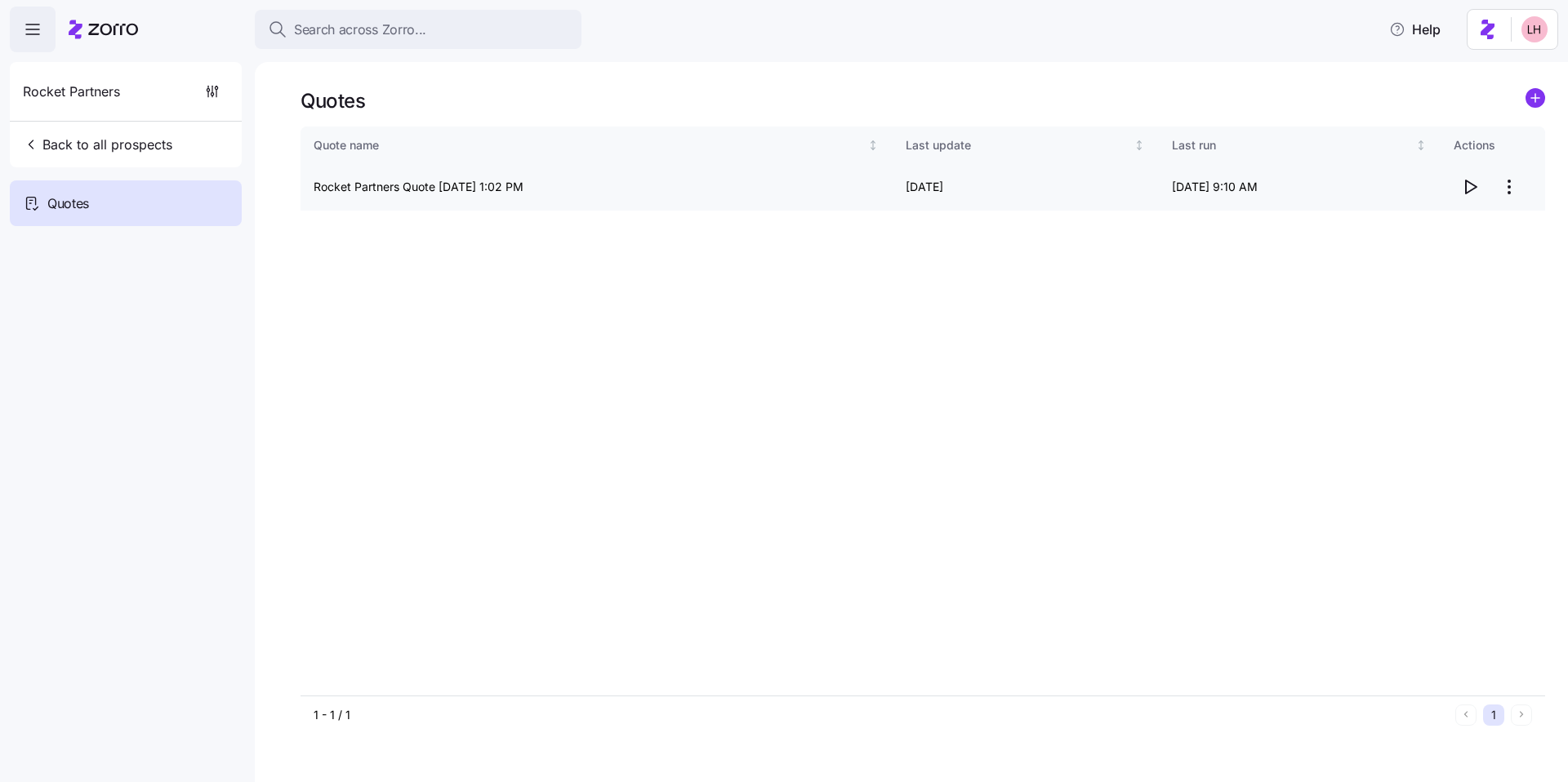 click 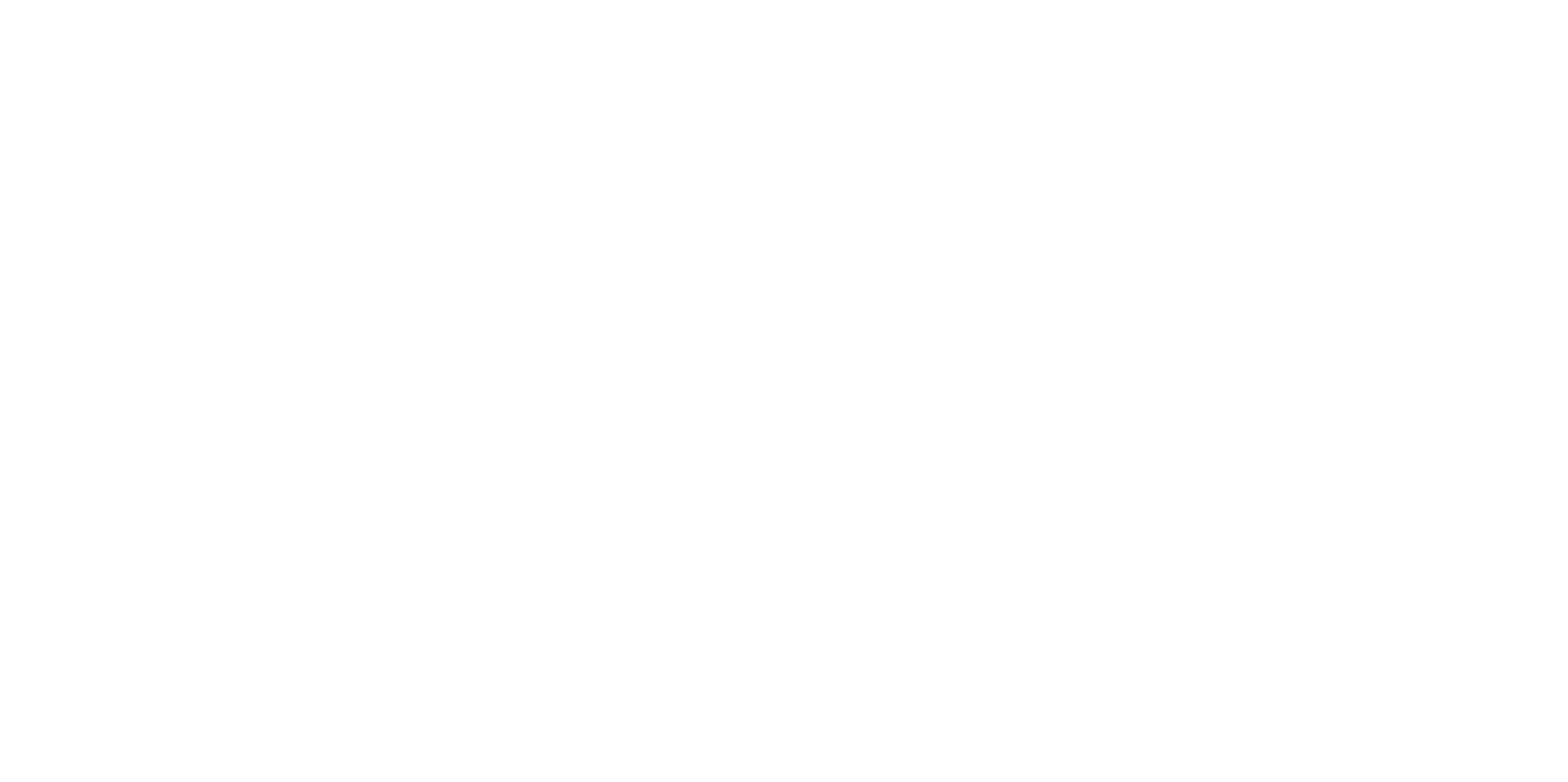 scroll, scrollTop: 0, scrollLeft: 0, axis: both 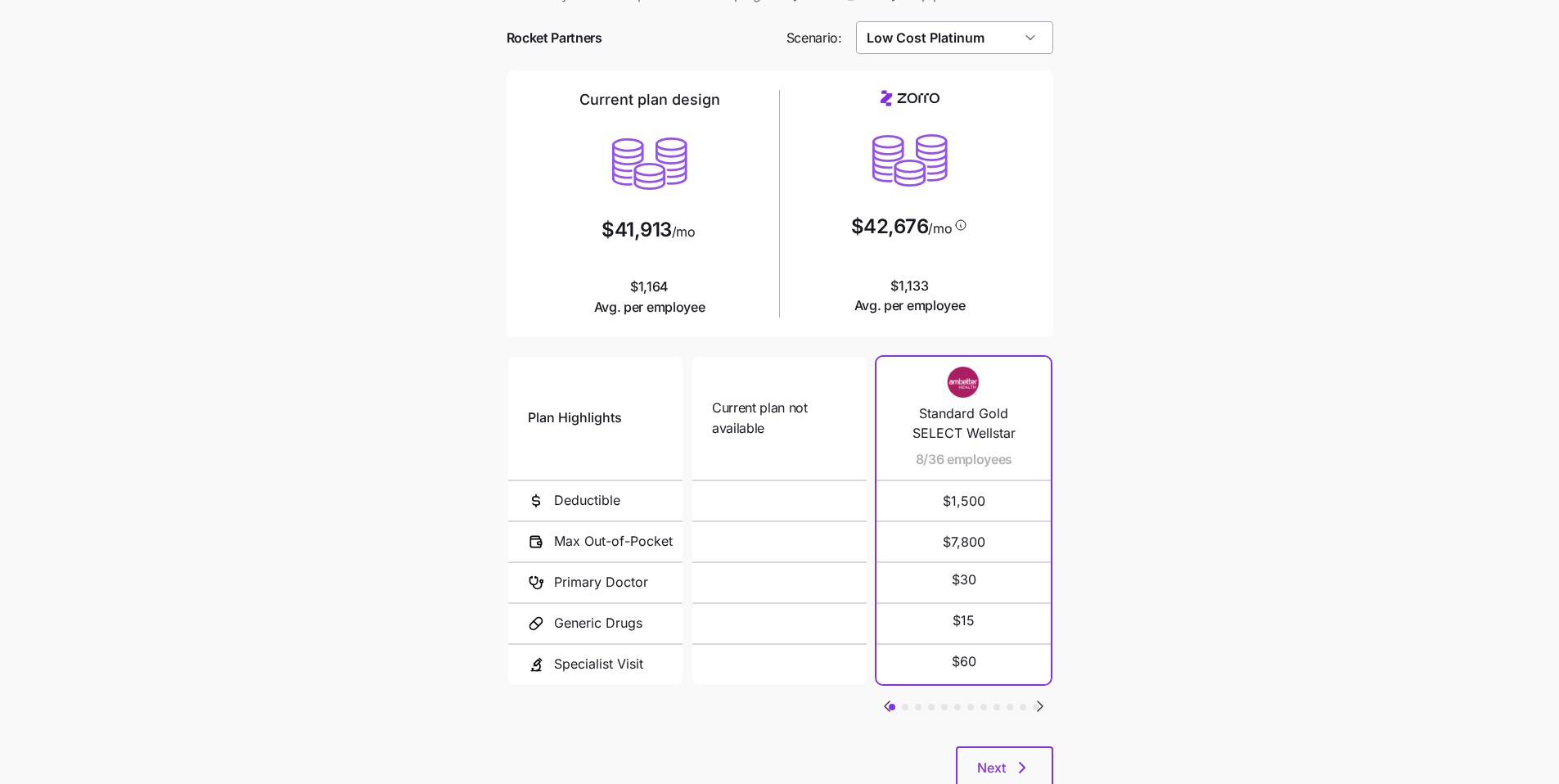 click on "Low Cost Platinum" at bounding box center [954, 38] 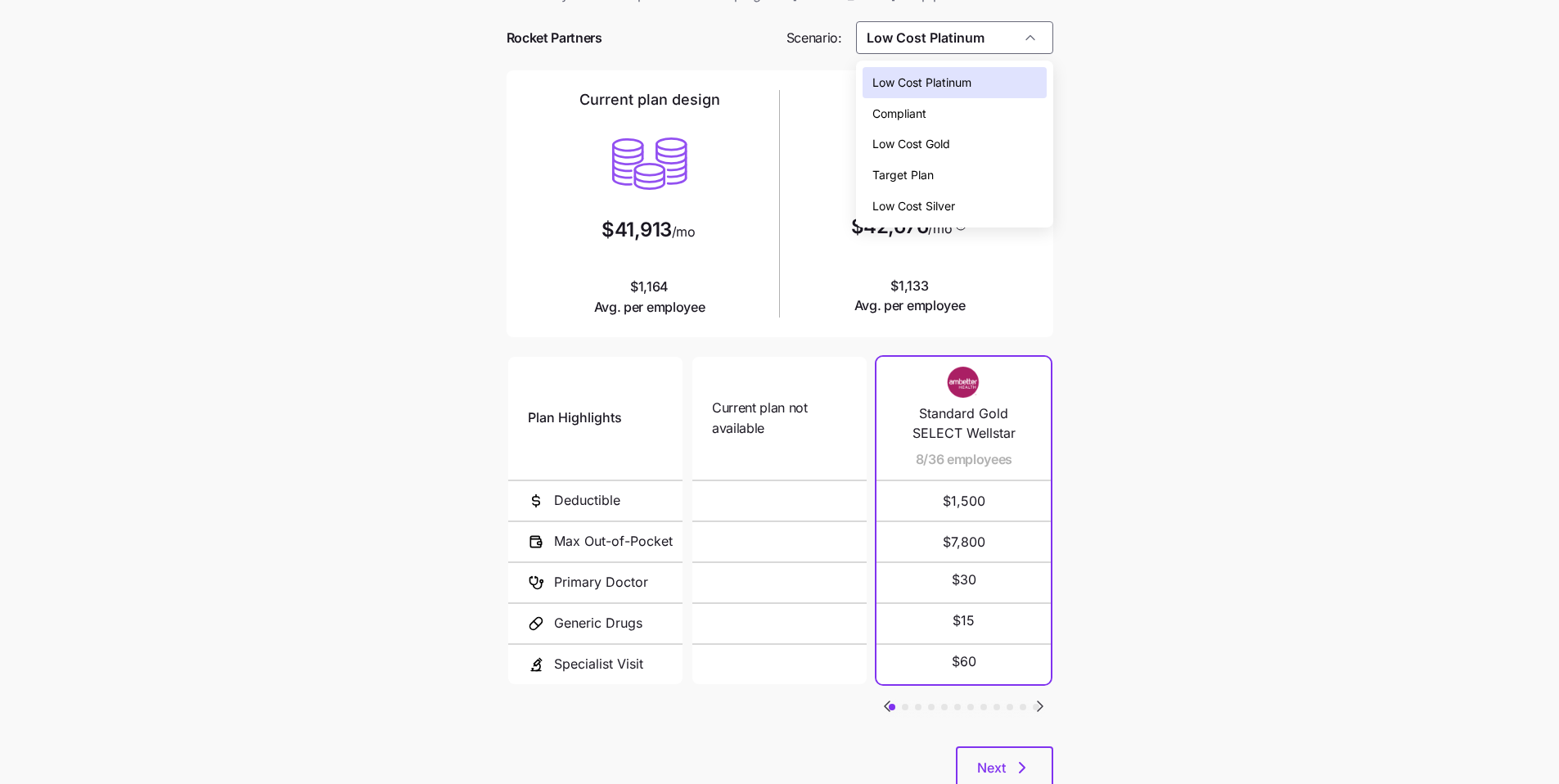 click on "Low Cost Gold" at bounding box center [911, 144] 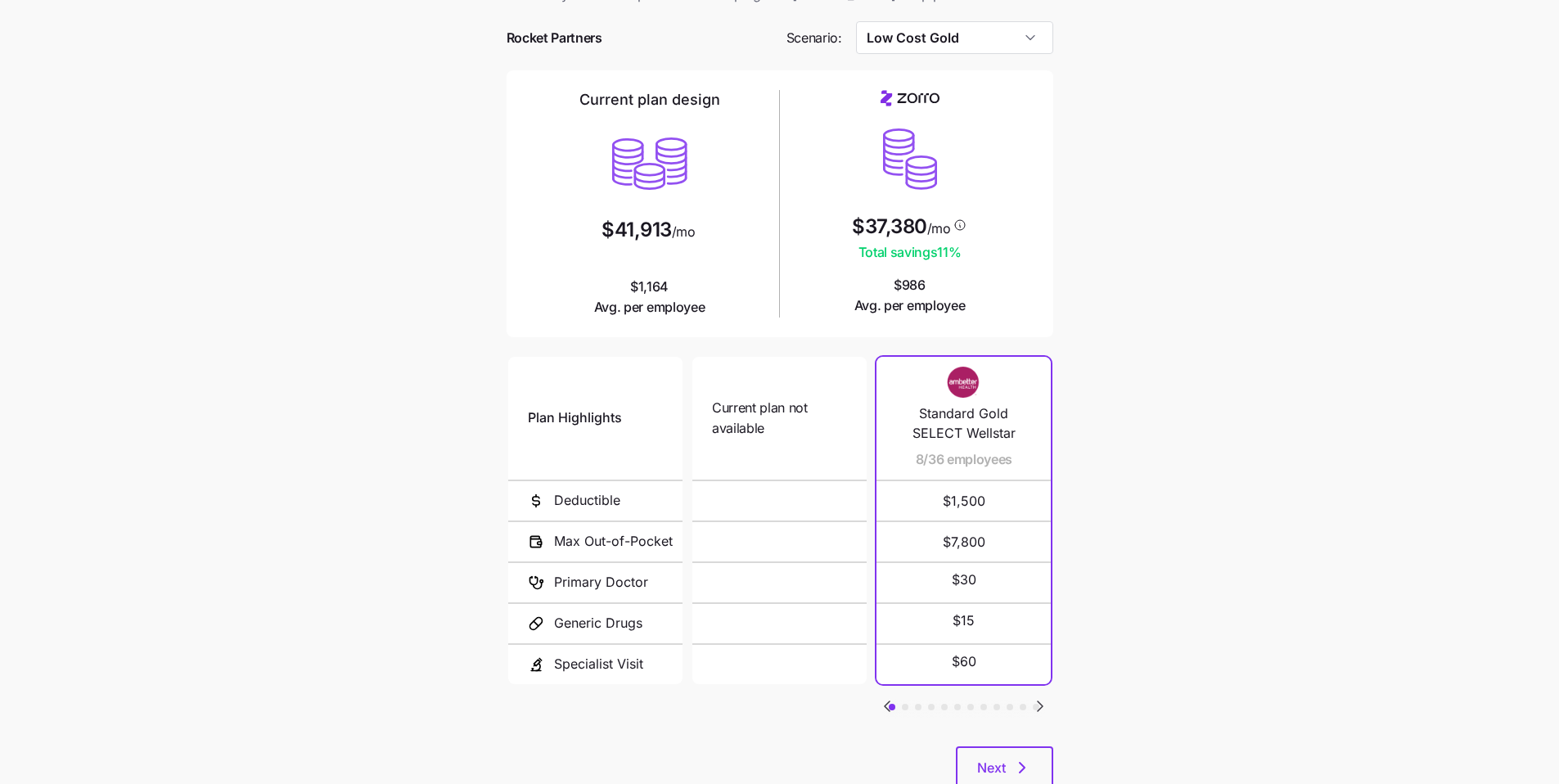 click 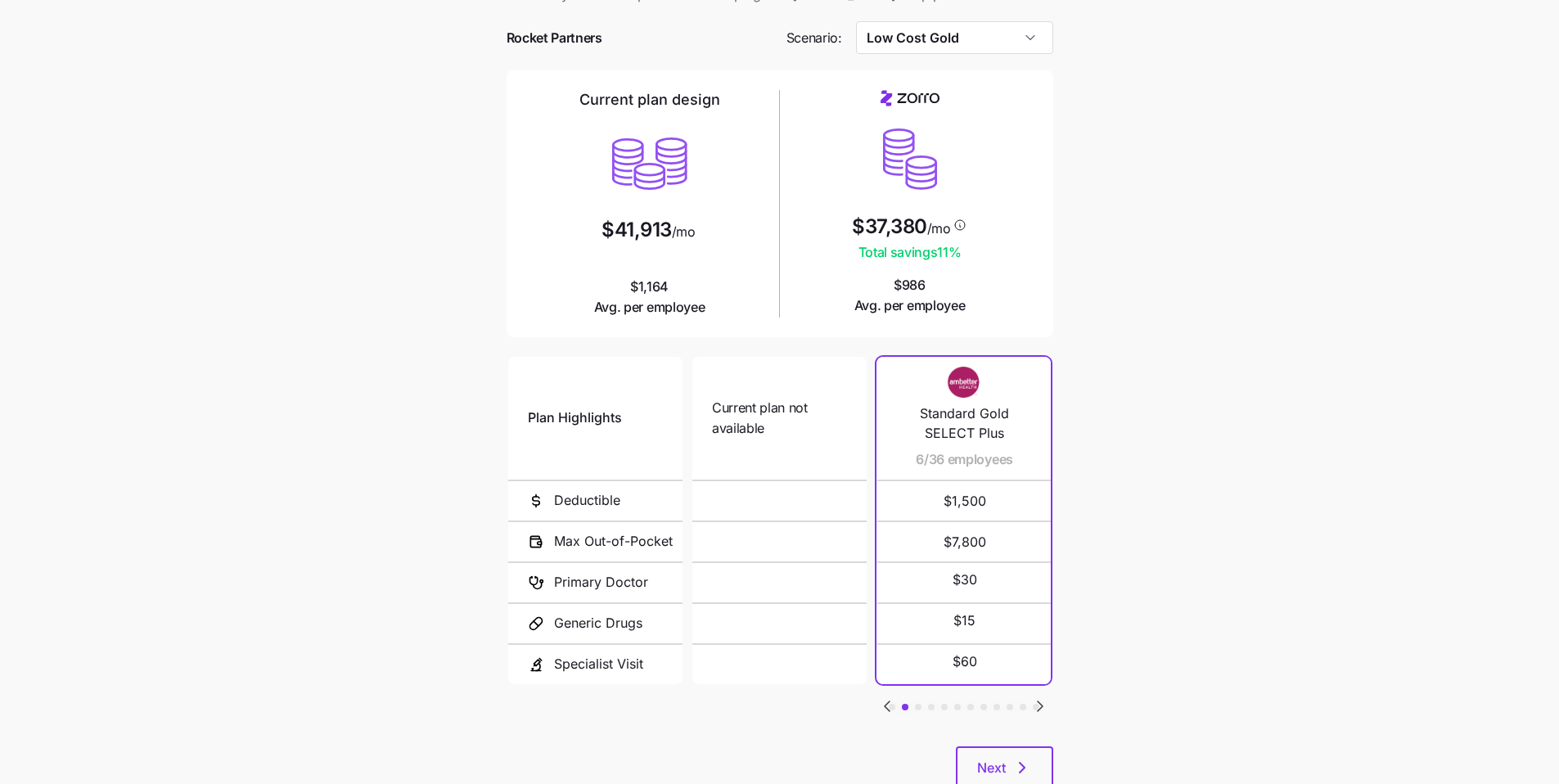 click 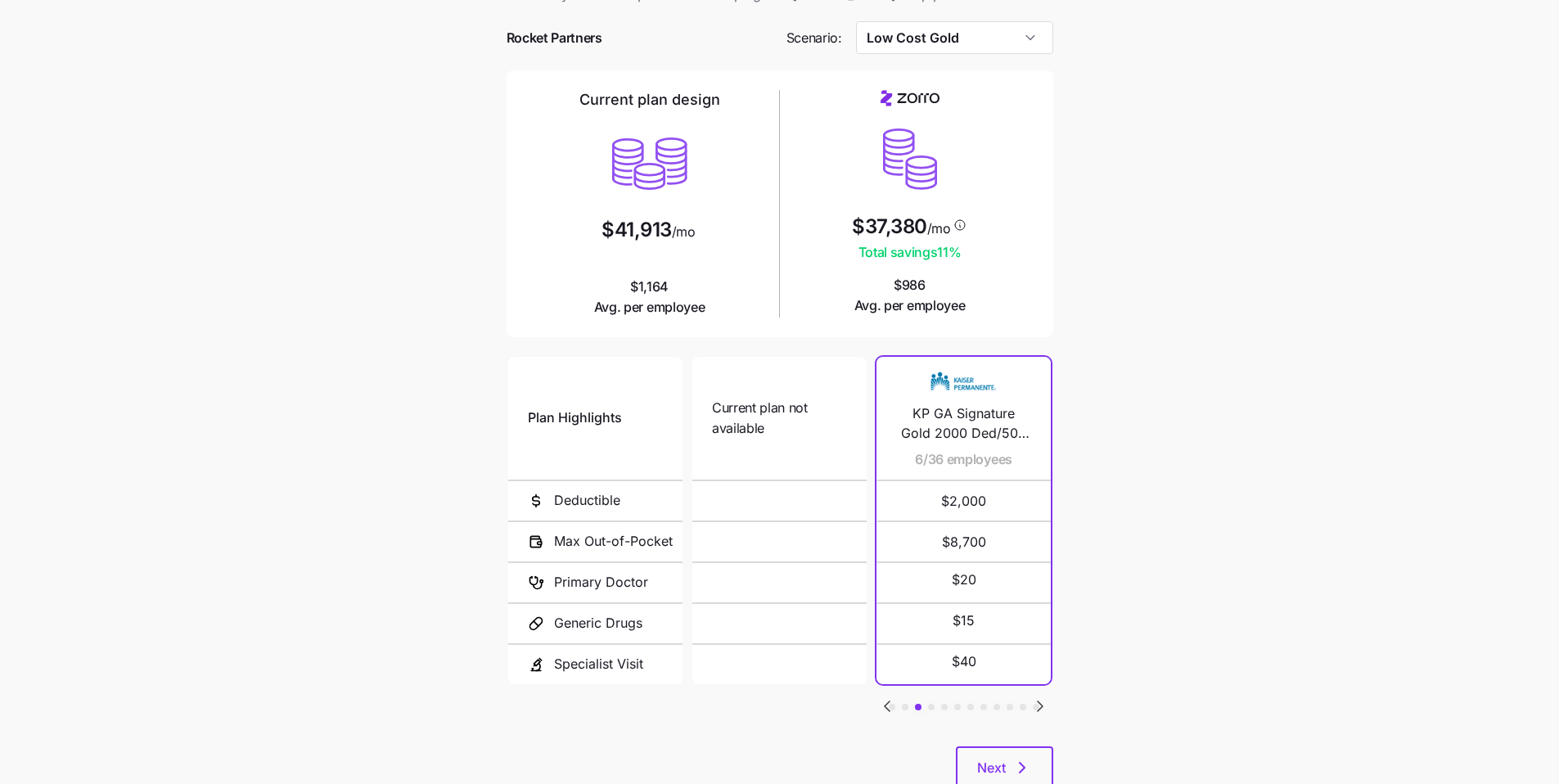 click 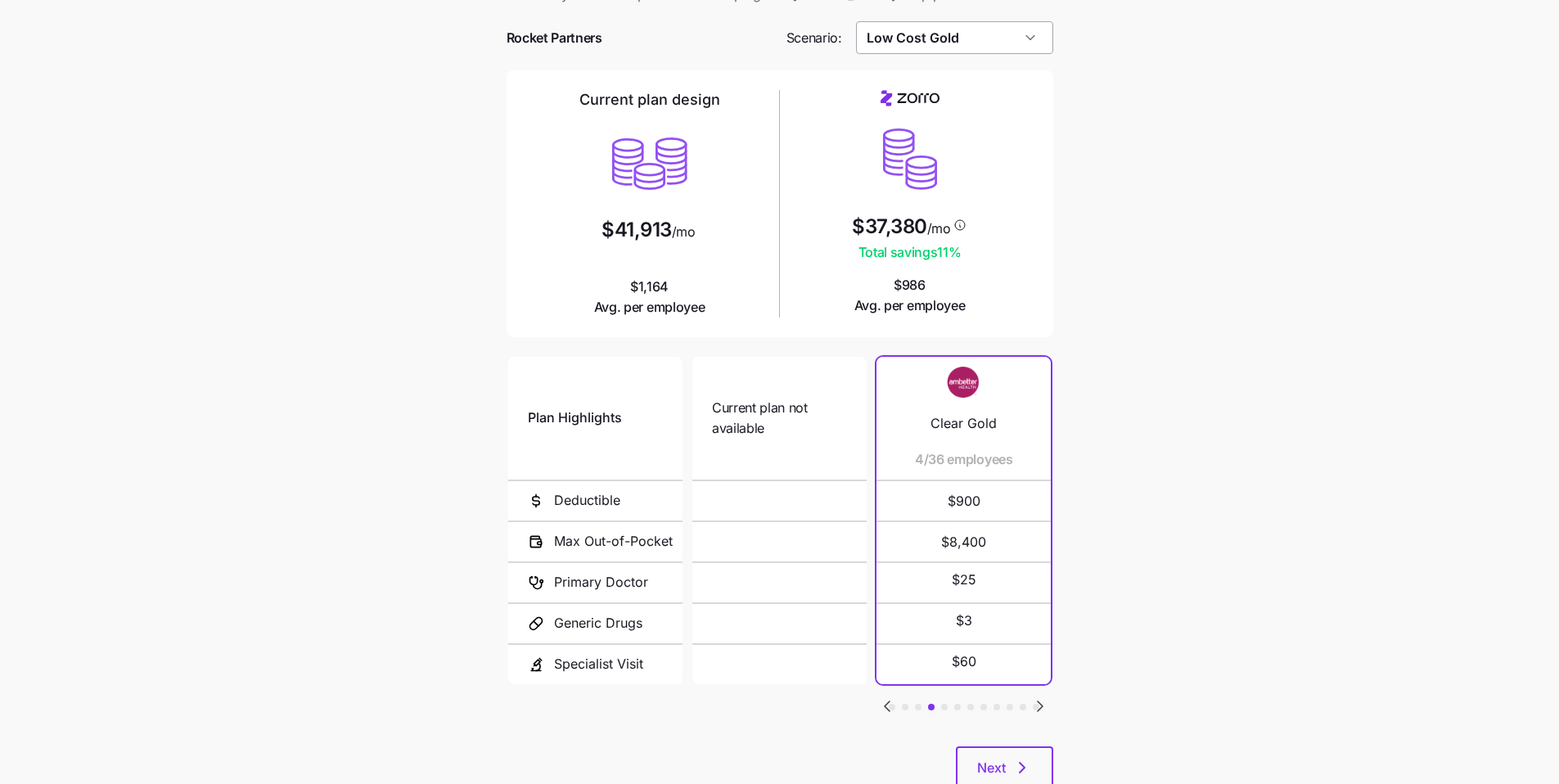 click on "Low Cost Gold" at bounding box center (954, 38) 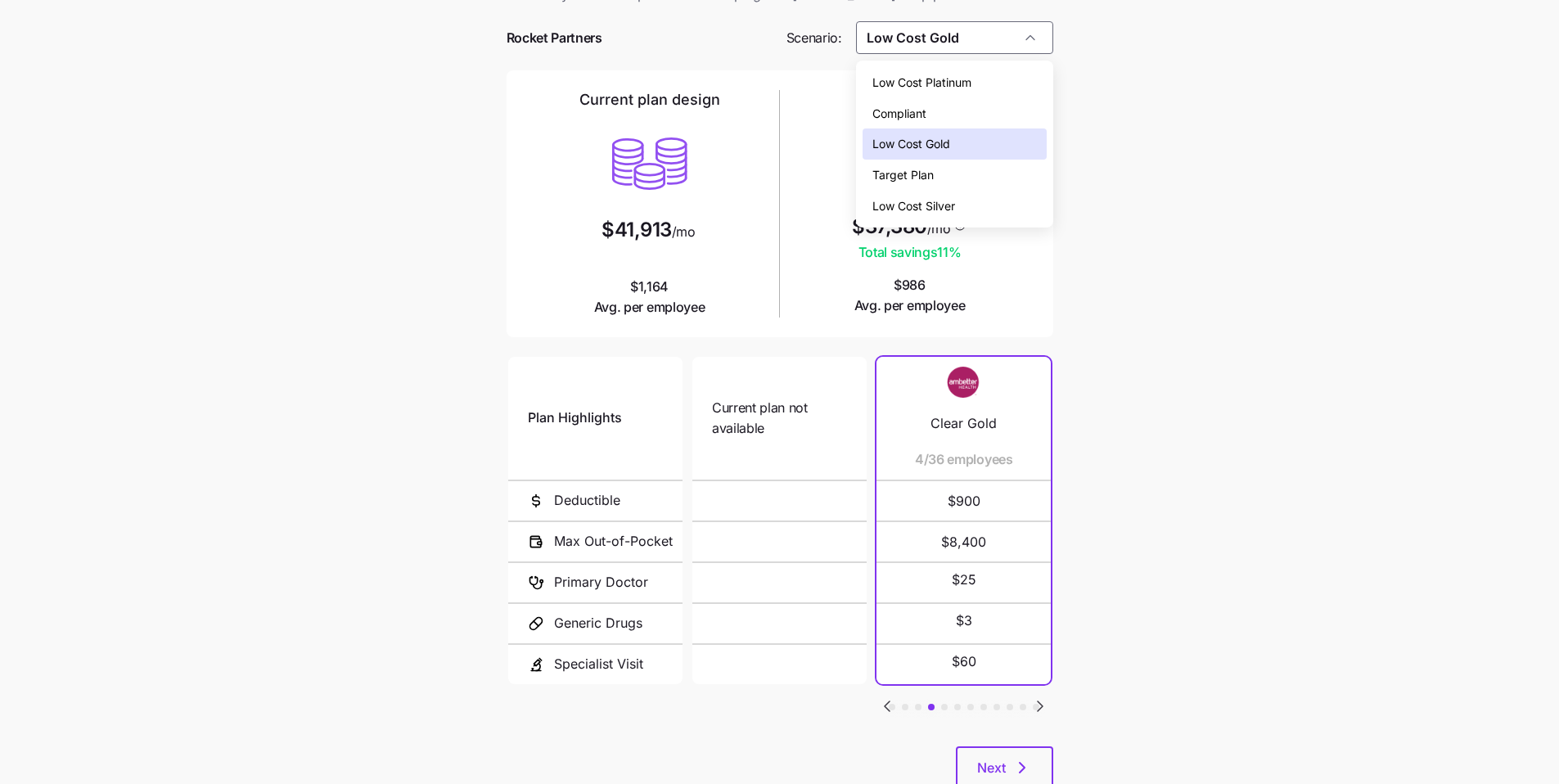 click on "Low Cost Silver" at bounding box center [913, 206] 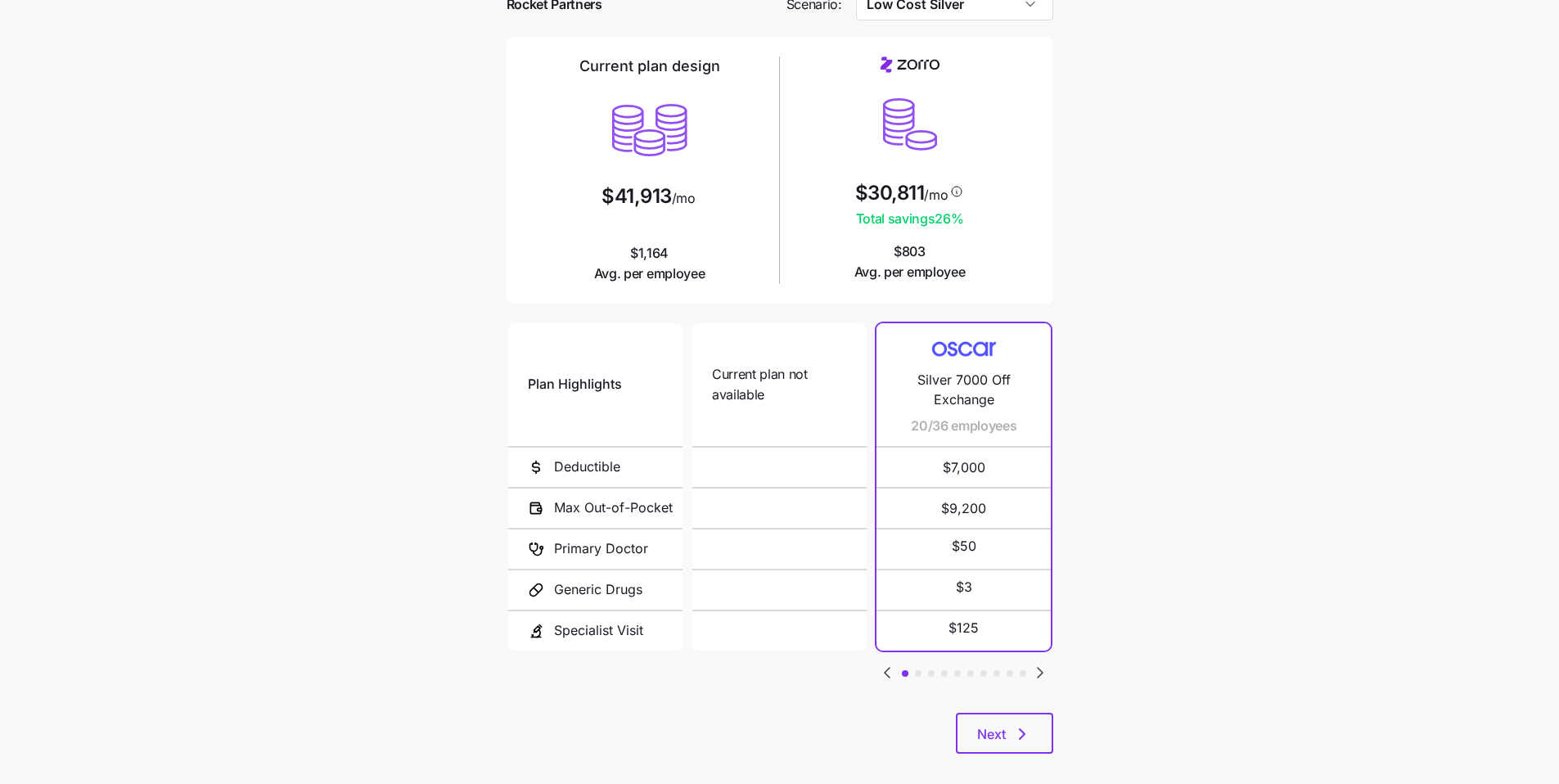 scroll, scrollTop: 110, scrollLeft: 0, axis: vertical 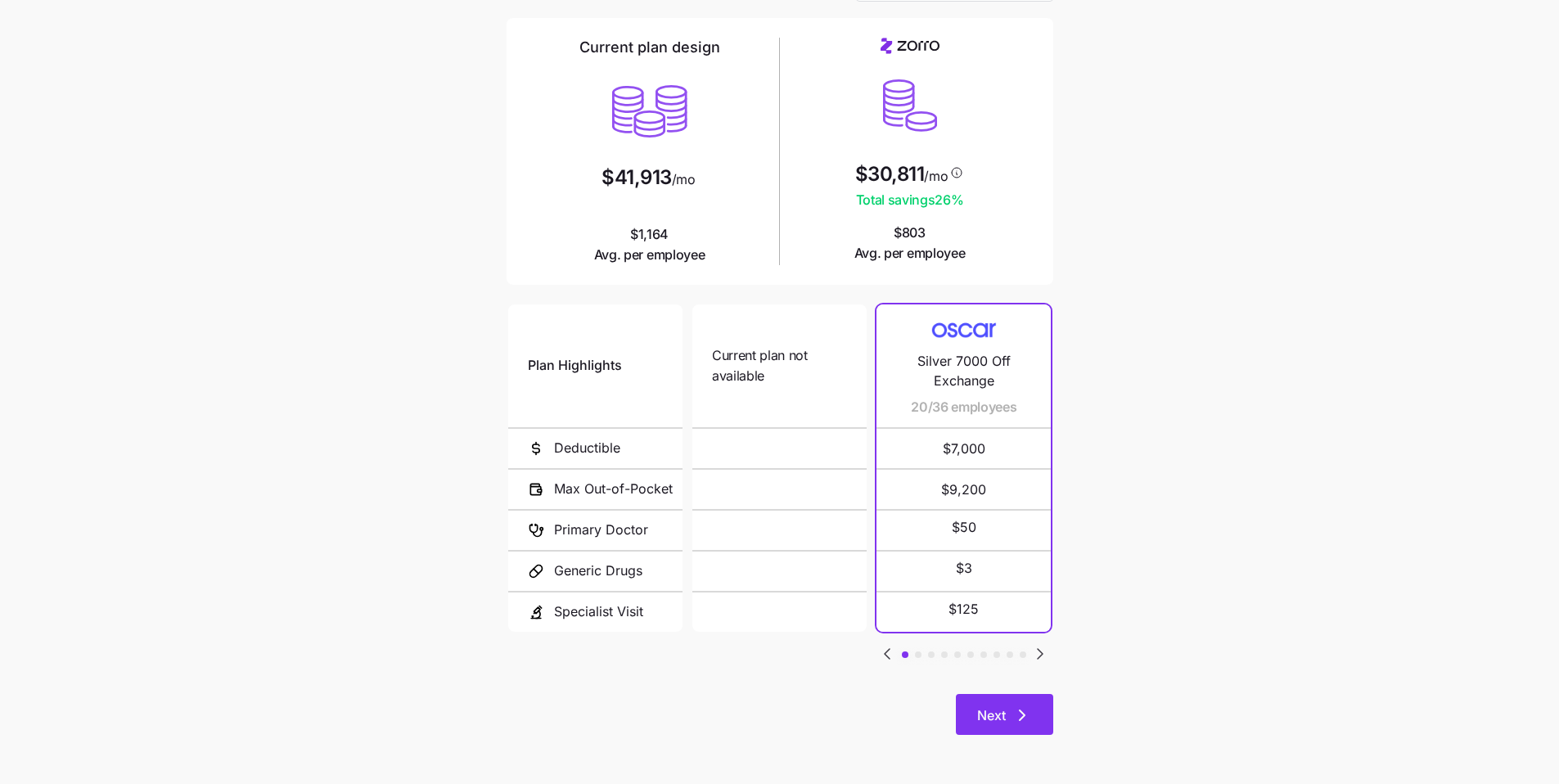 click on "Next" at bounding box center (1004, 714) 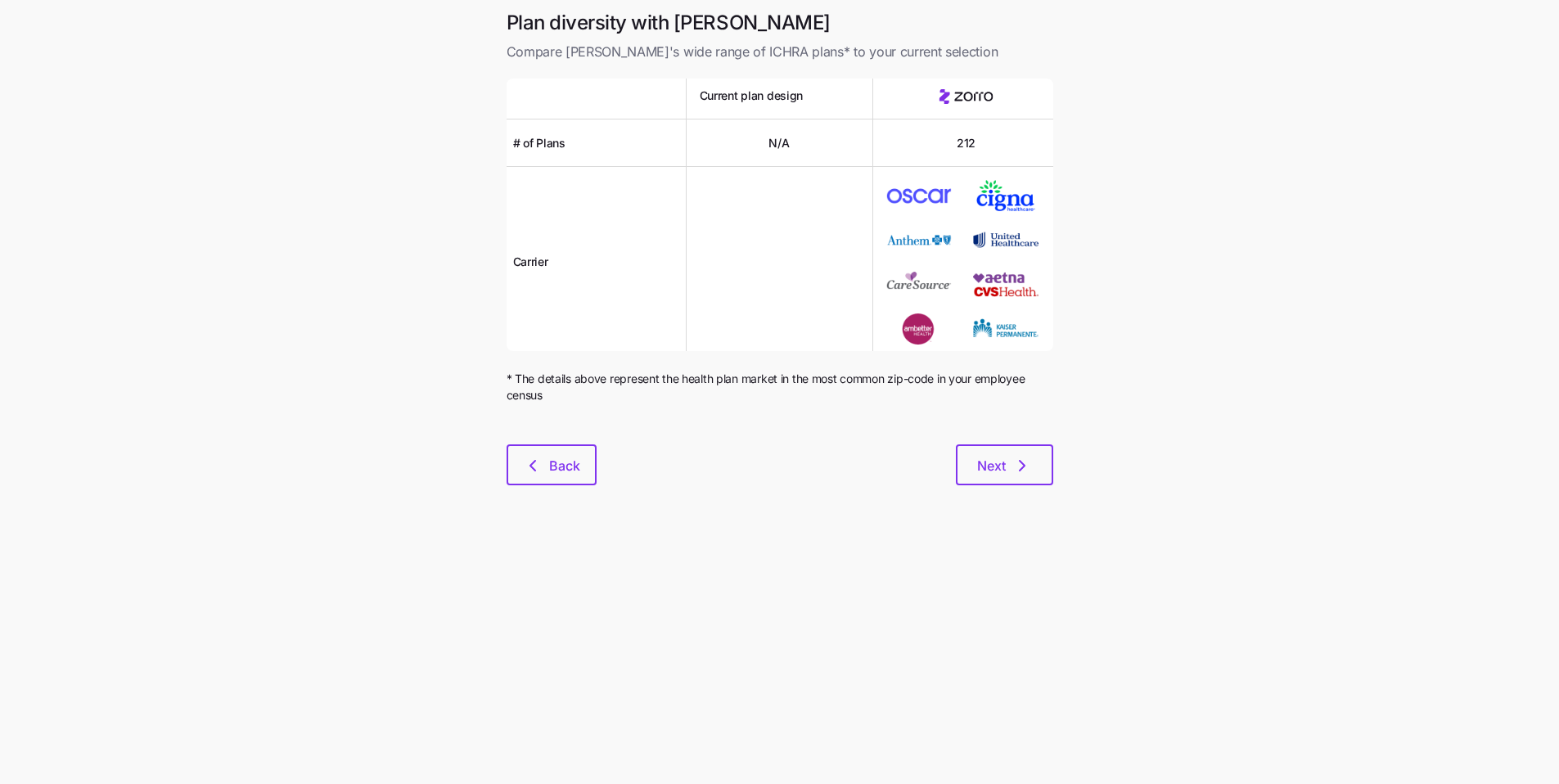 scroll, scrollTop: 0, scrollLeft: 0, axis: both 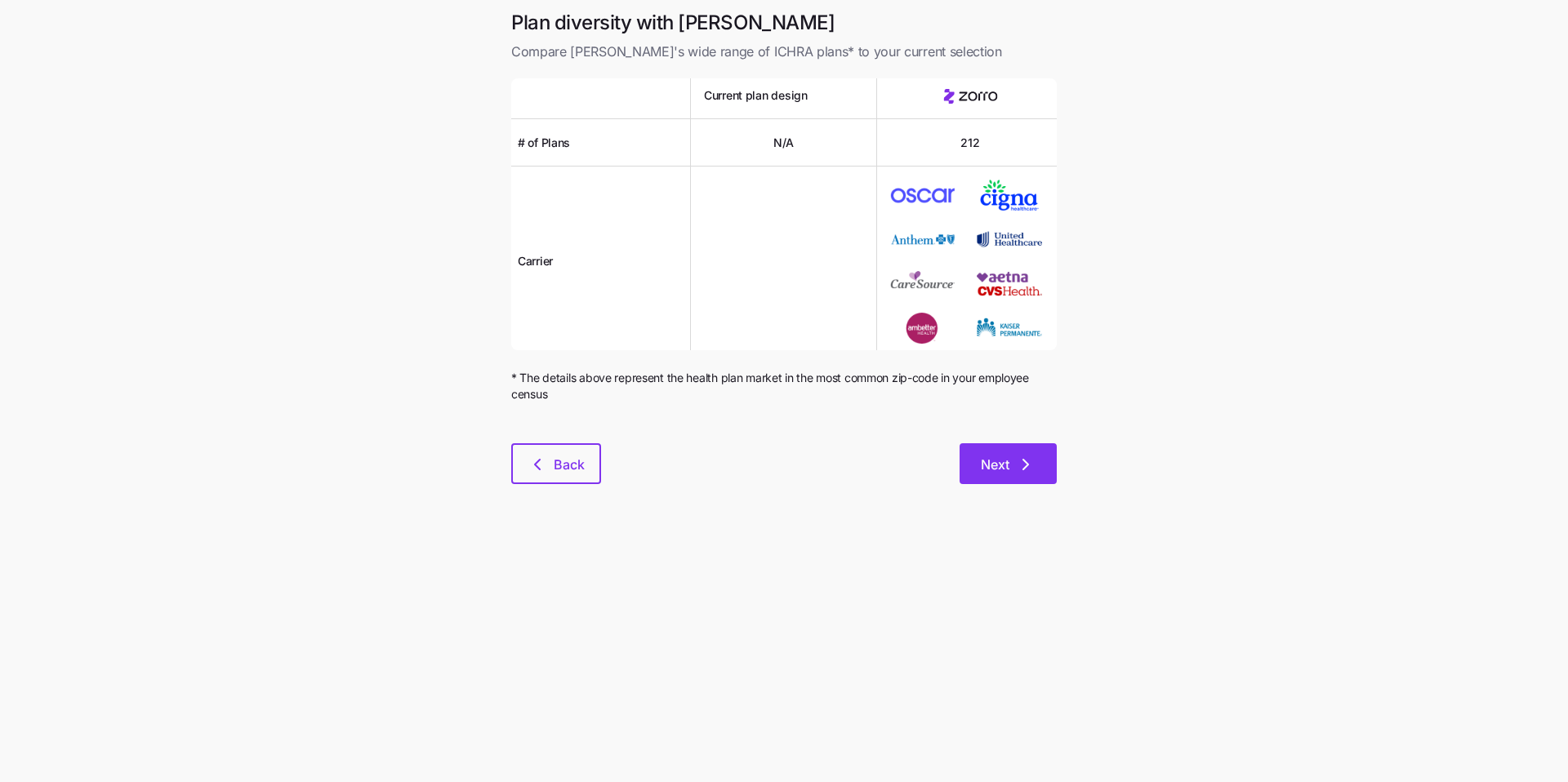 click 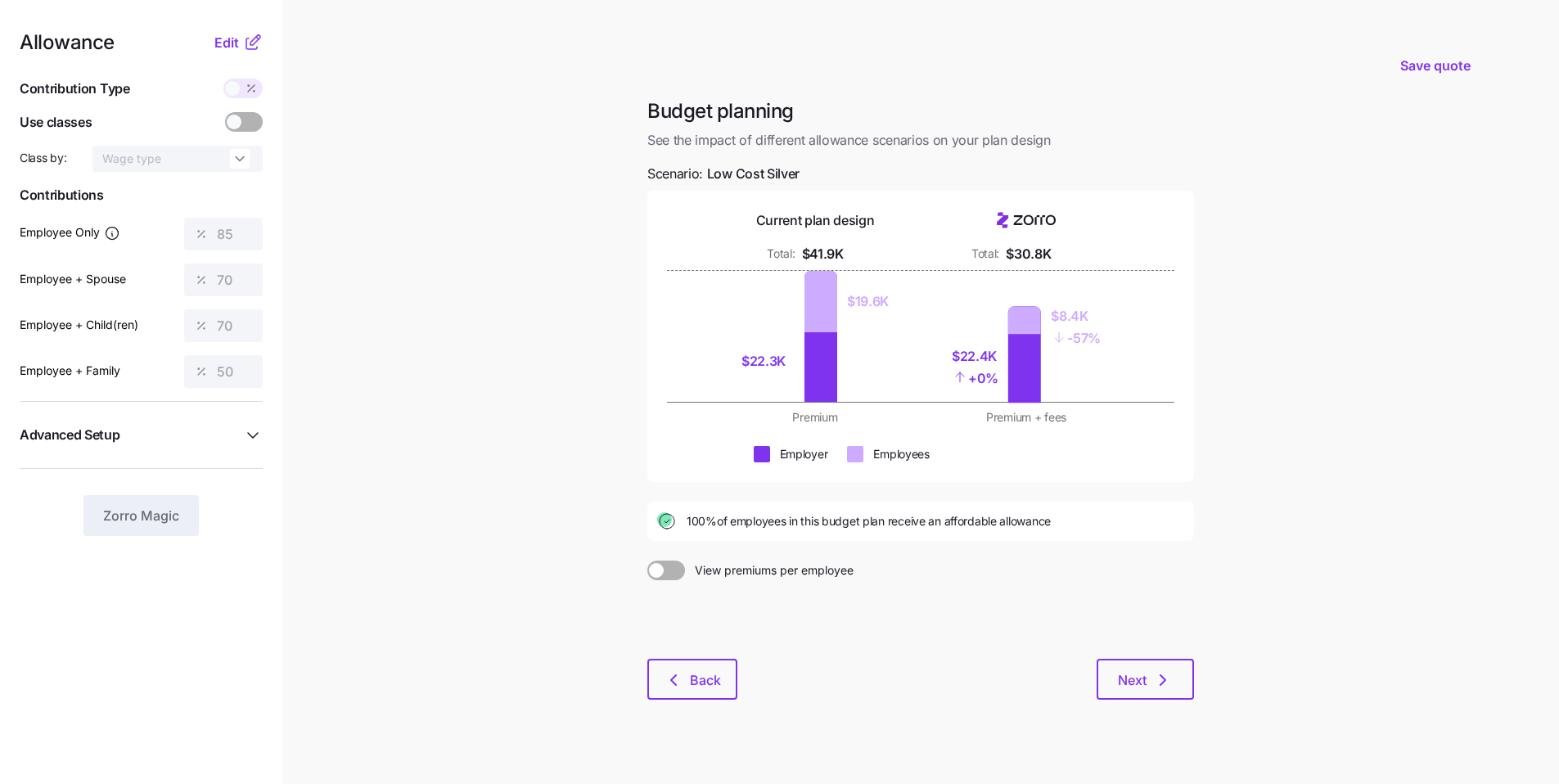 click at bounding box center [232, 88] 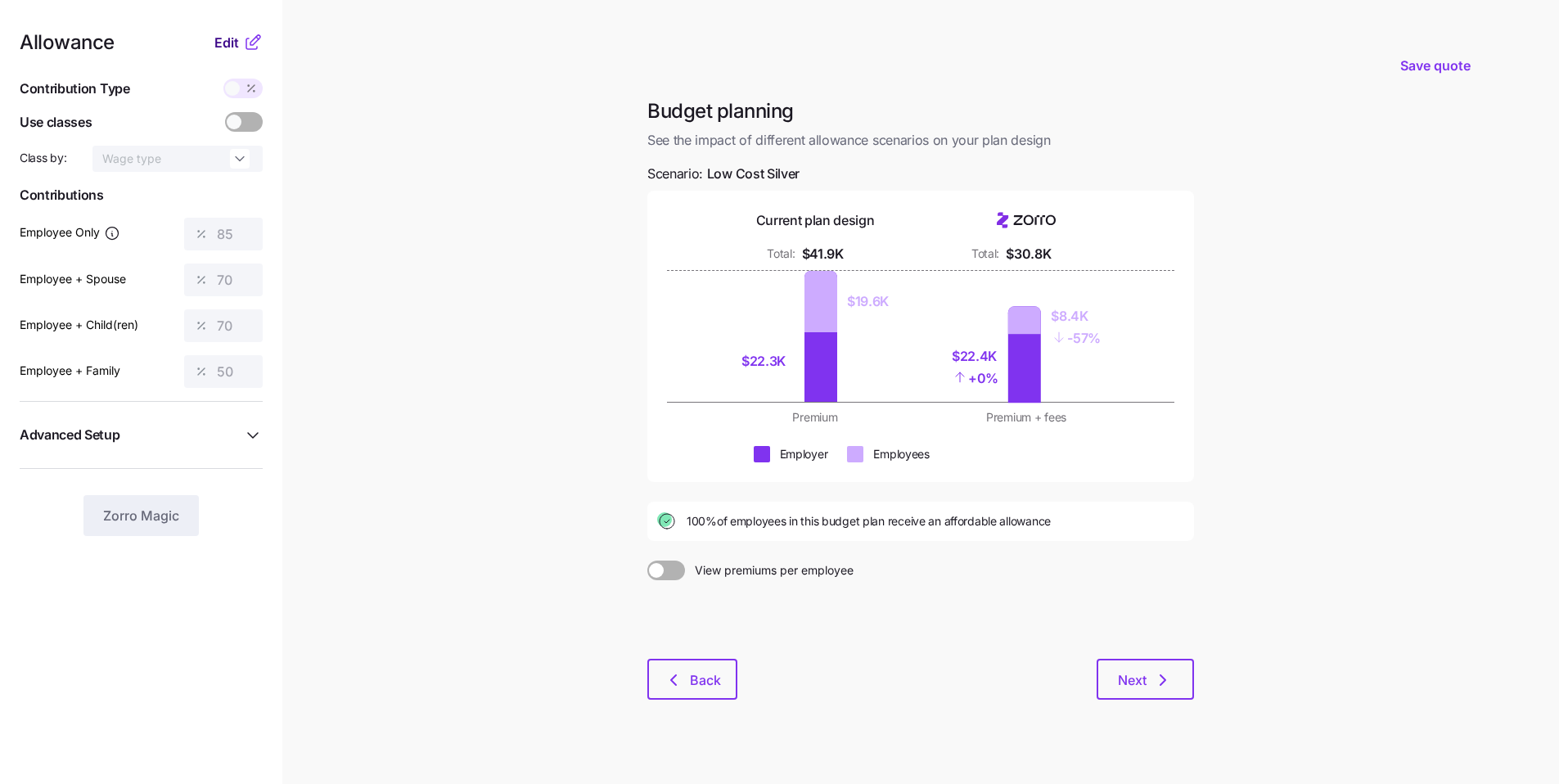 click on "Edit" at bounding box center (227, 43) 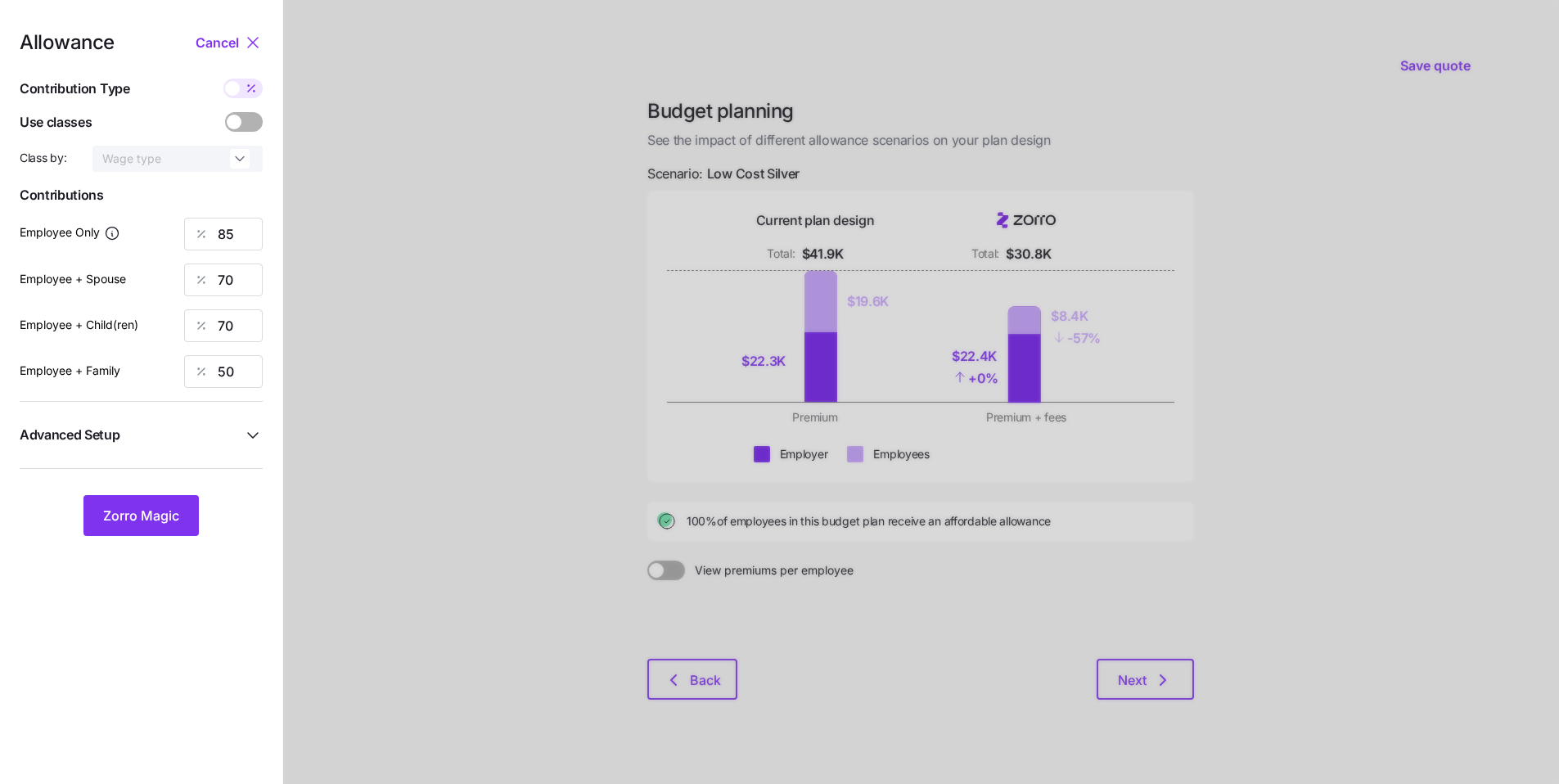 click at bounding box center [251, 88] 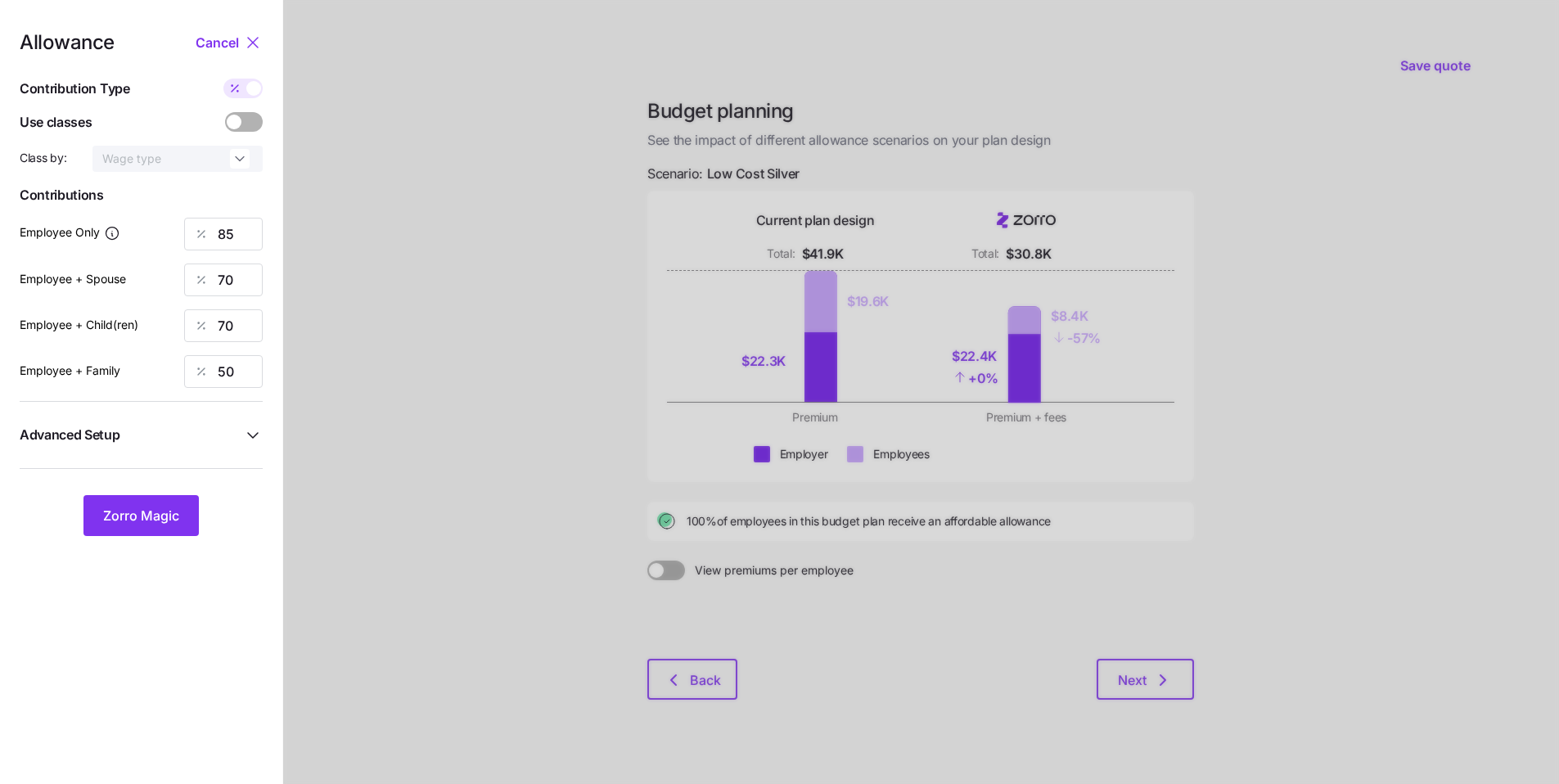 type on "374" 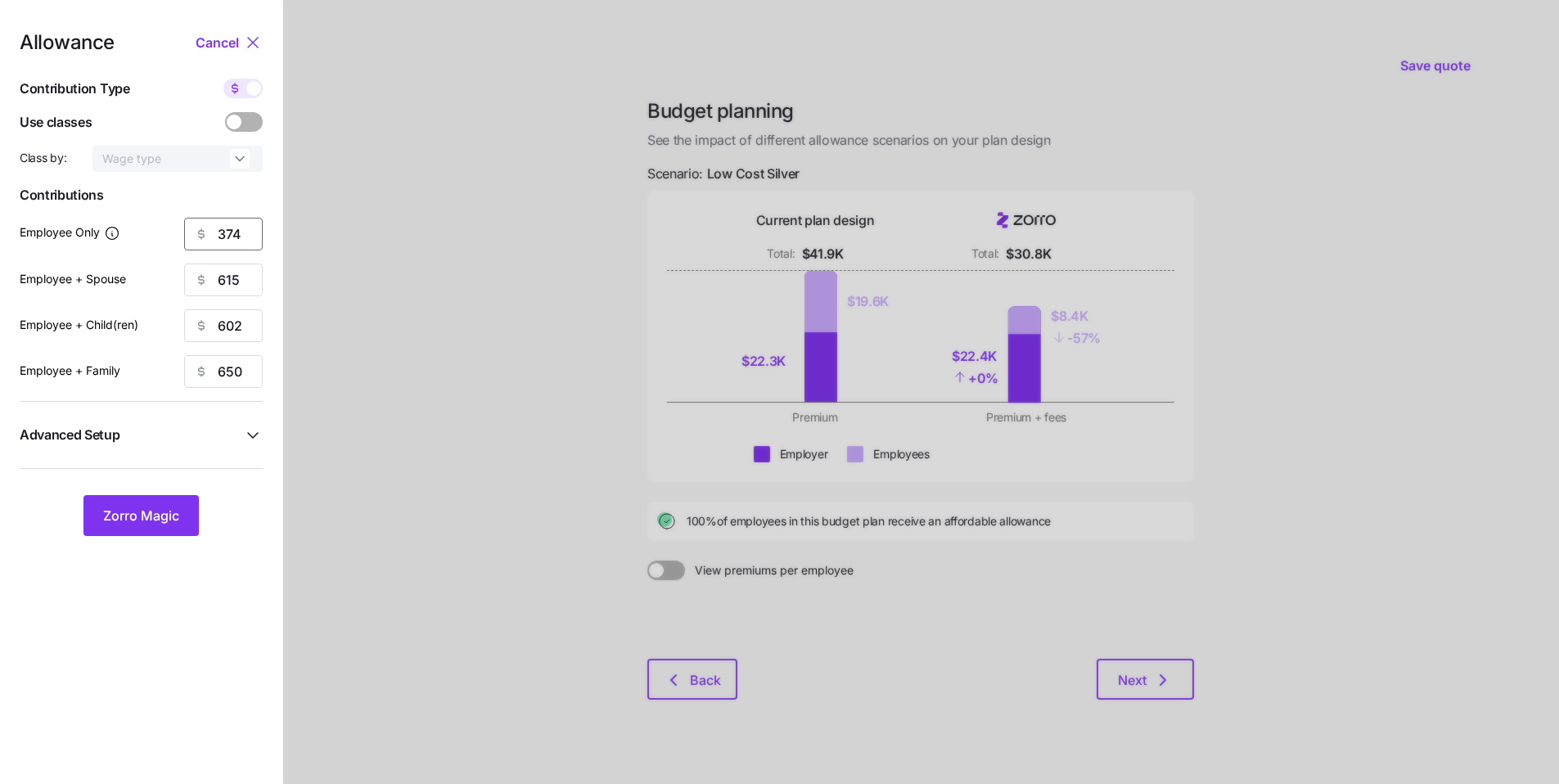 click on "374" at bounding box center [223, 234] 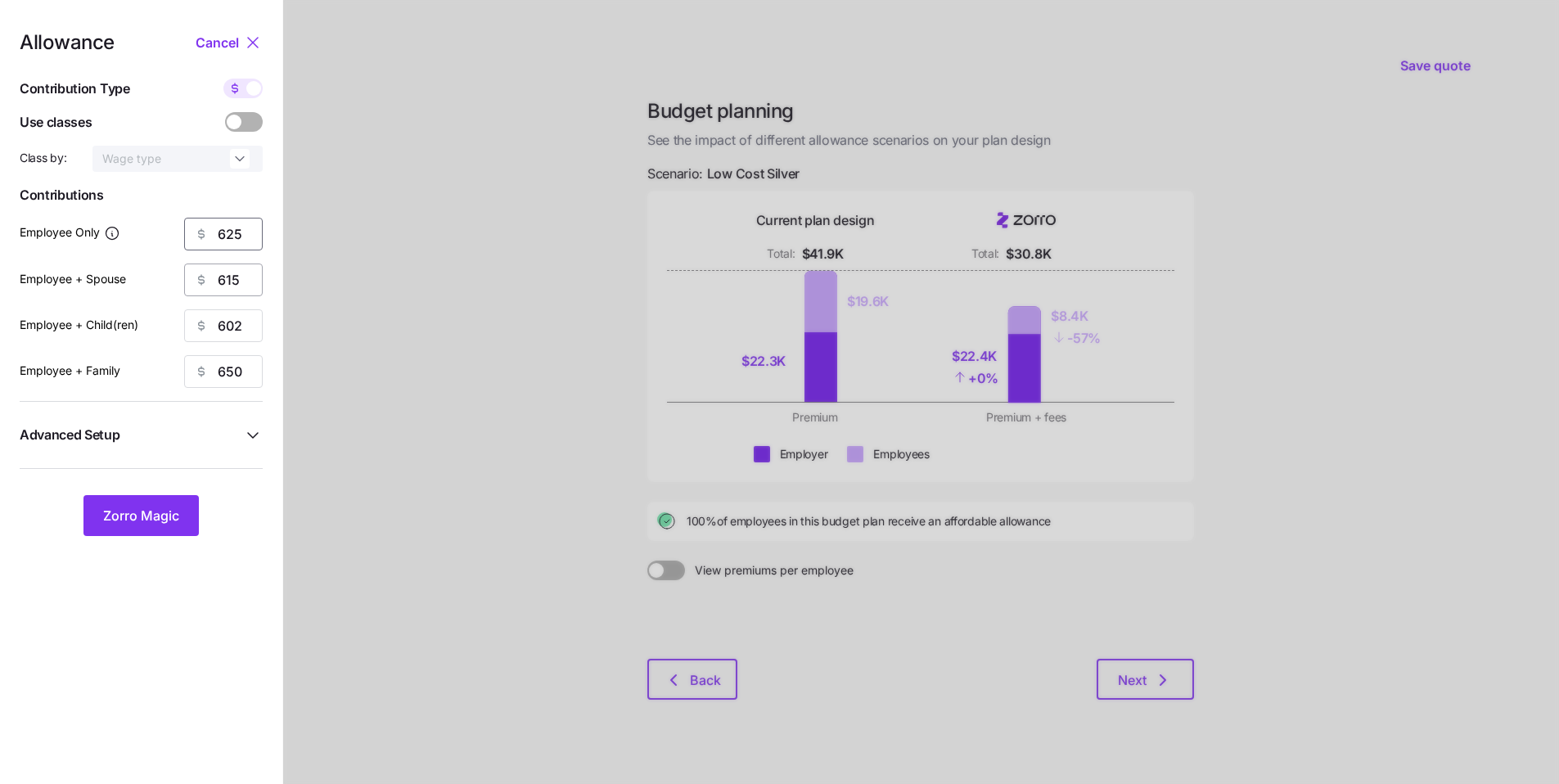 type on "625" 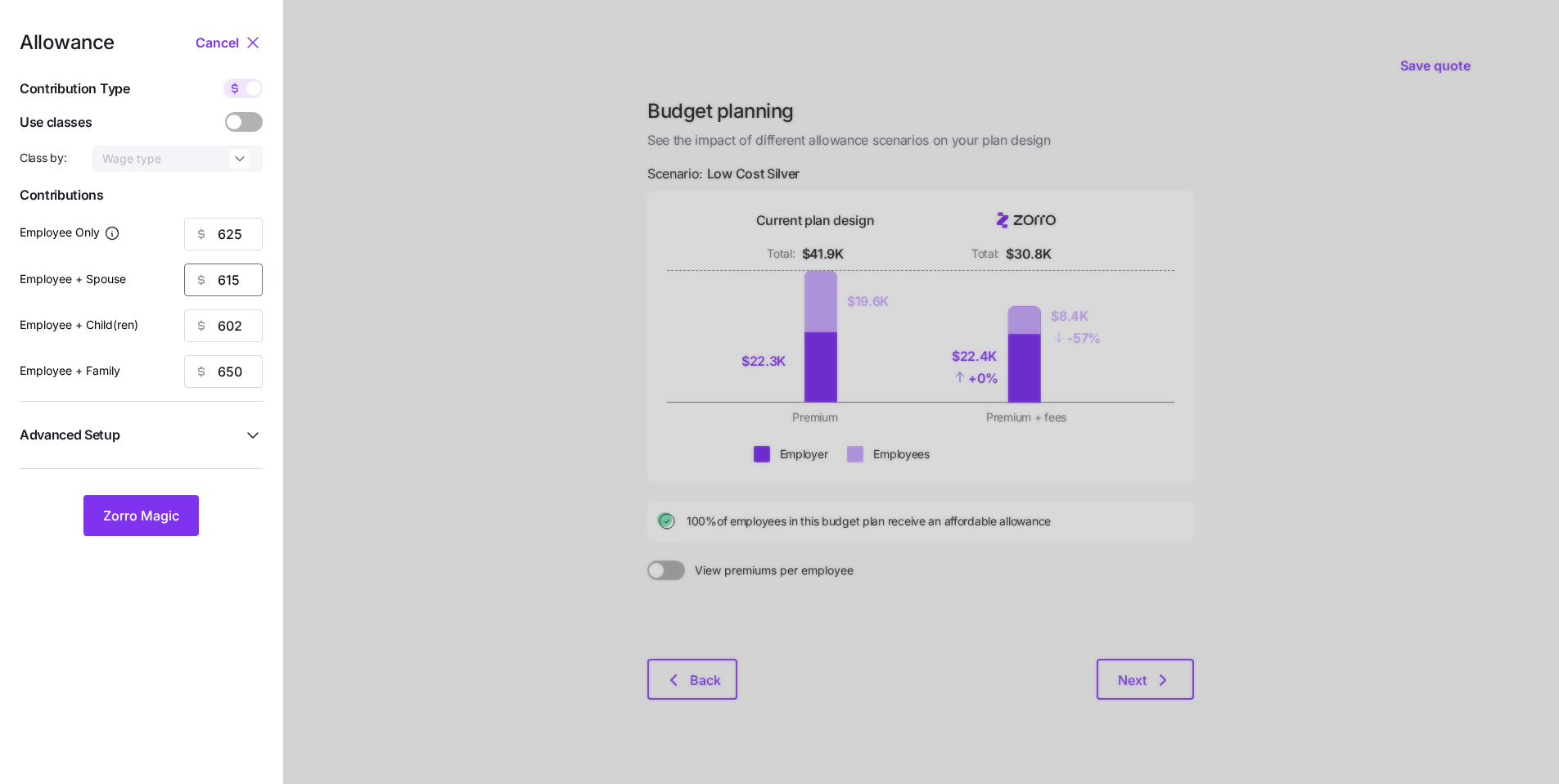 click on "615" at bounding box center (223, 280) 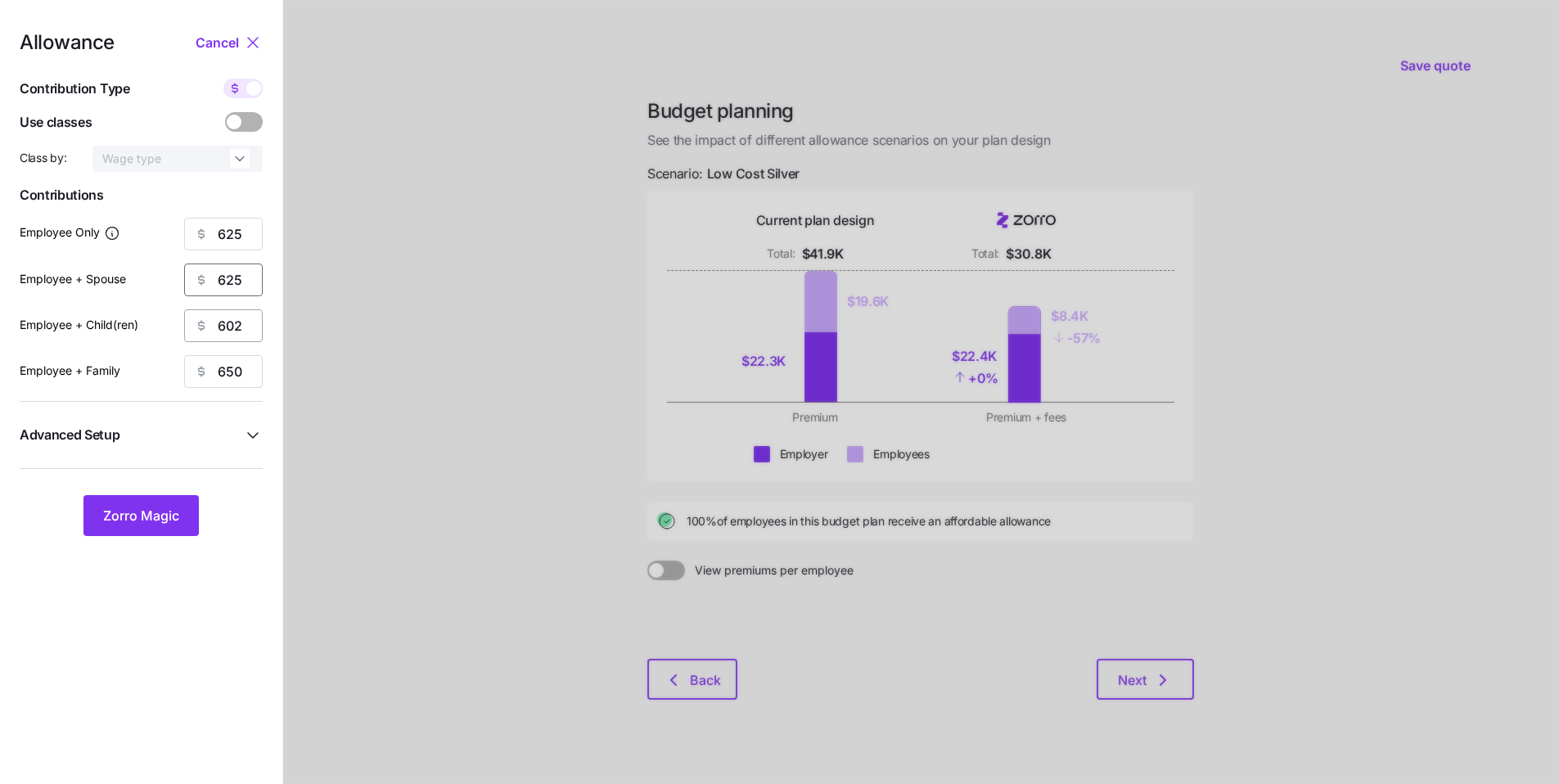 type on "625" 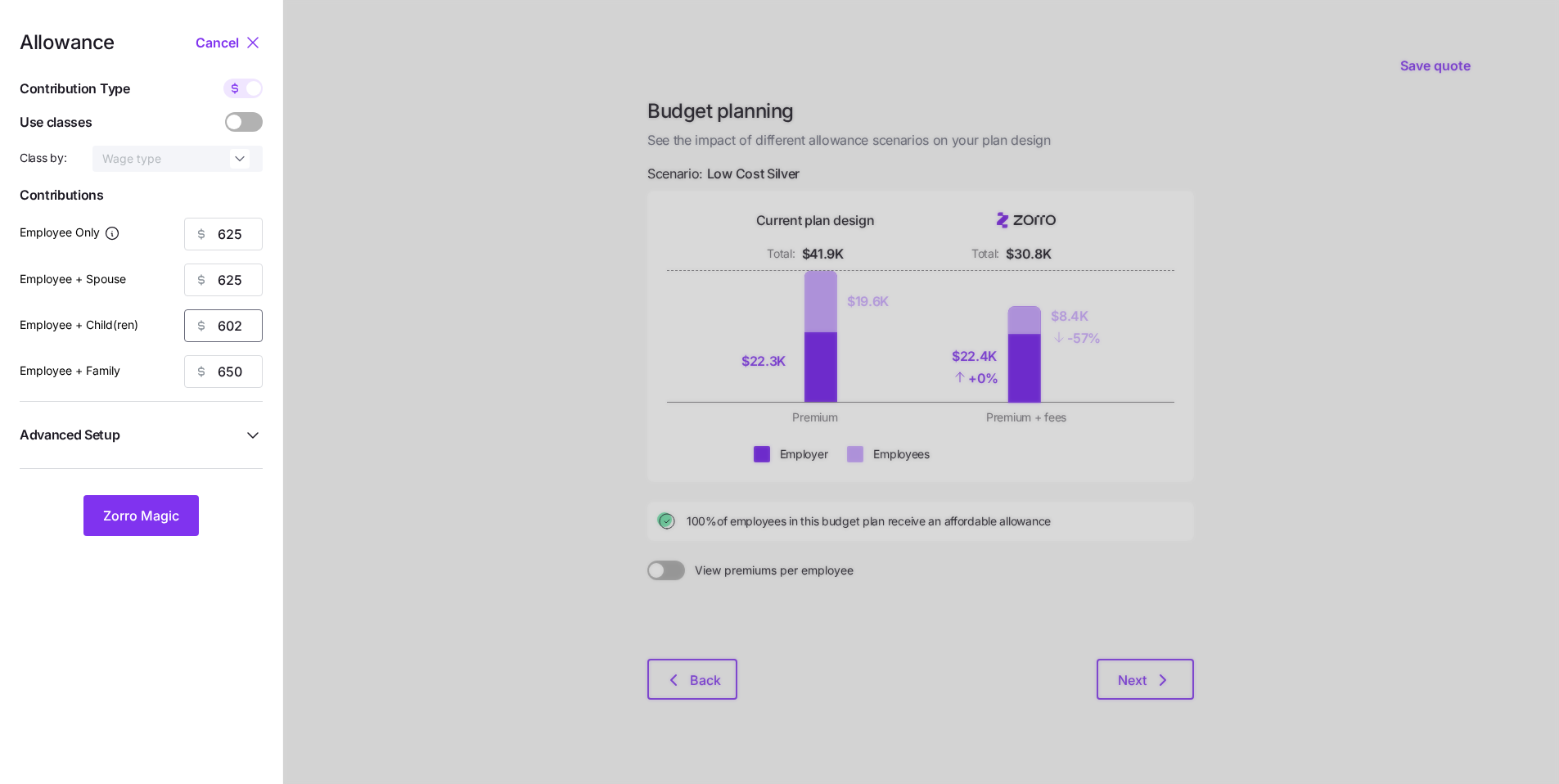 click on "602" at bounding box center [223, 326] 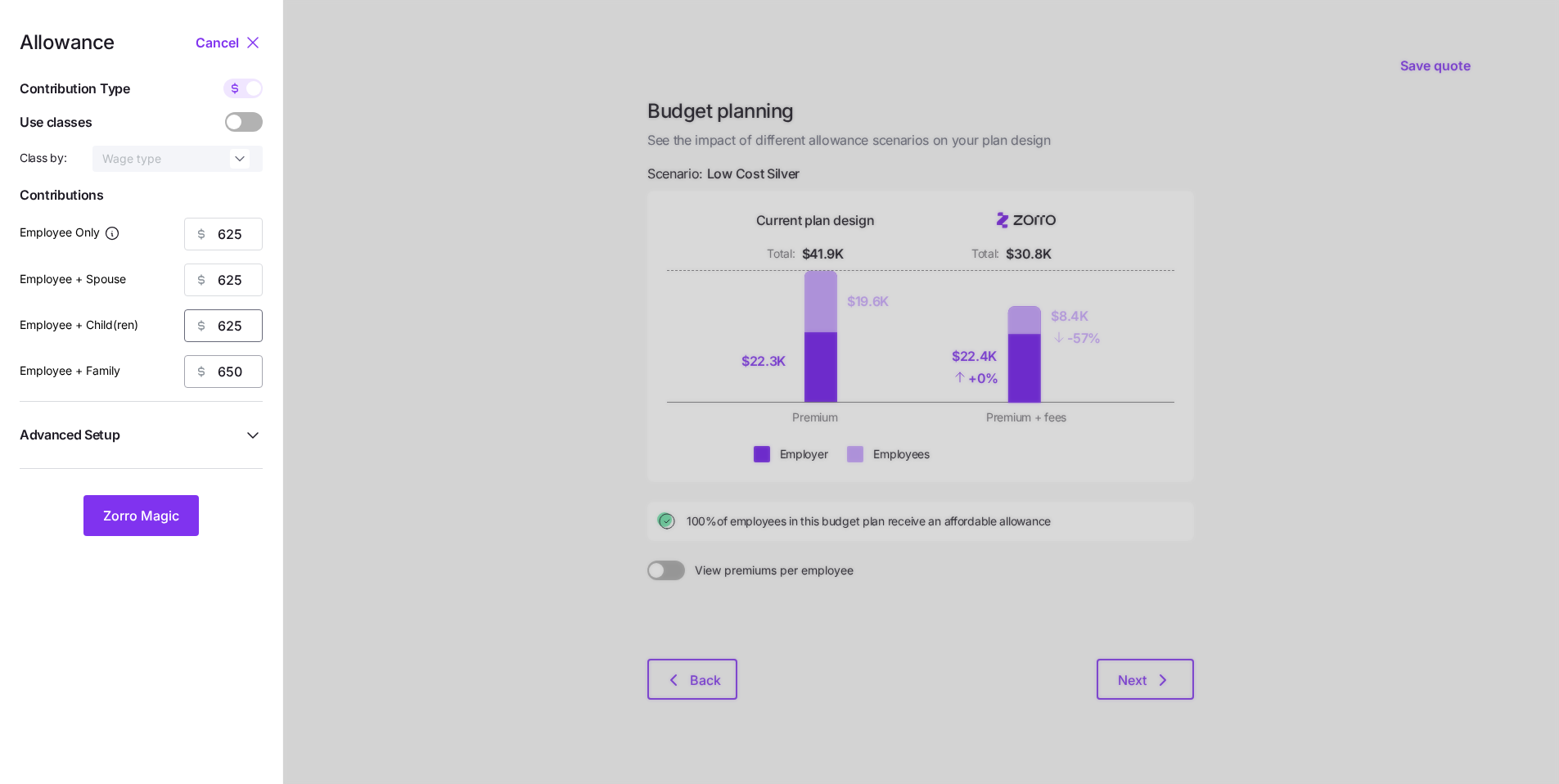 type on "625" 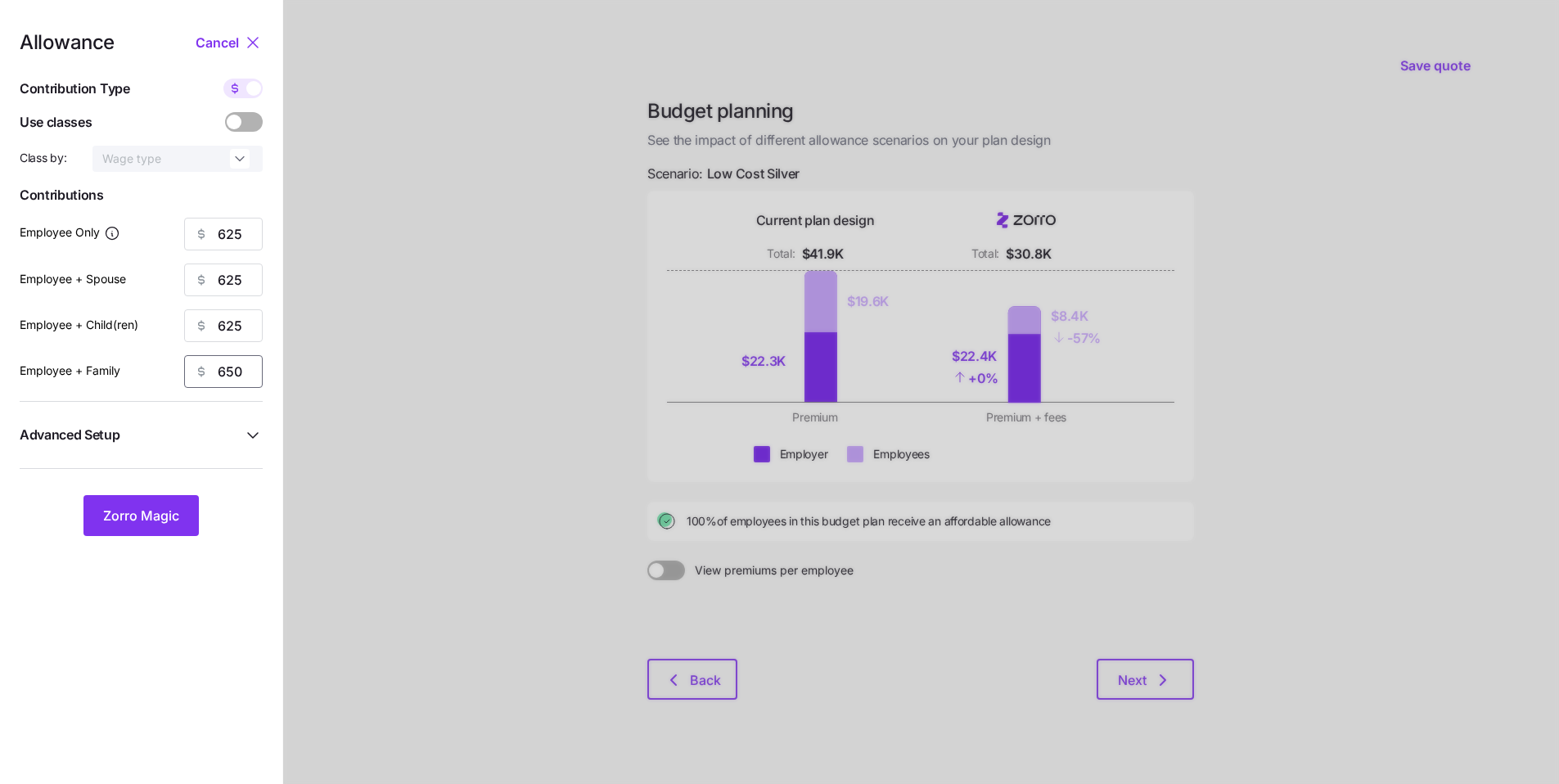 click on "650" at bounding box center (223, 372) 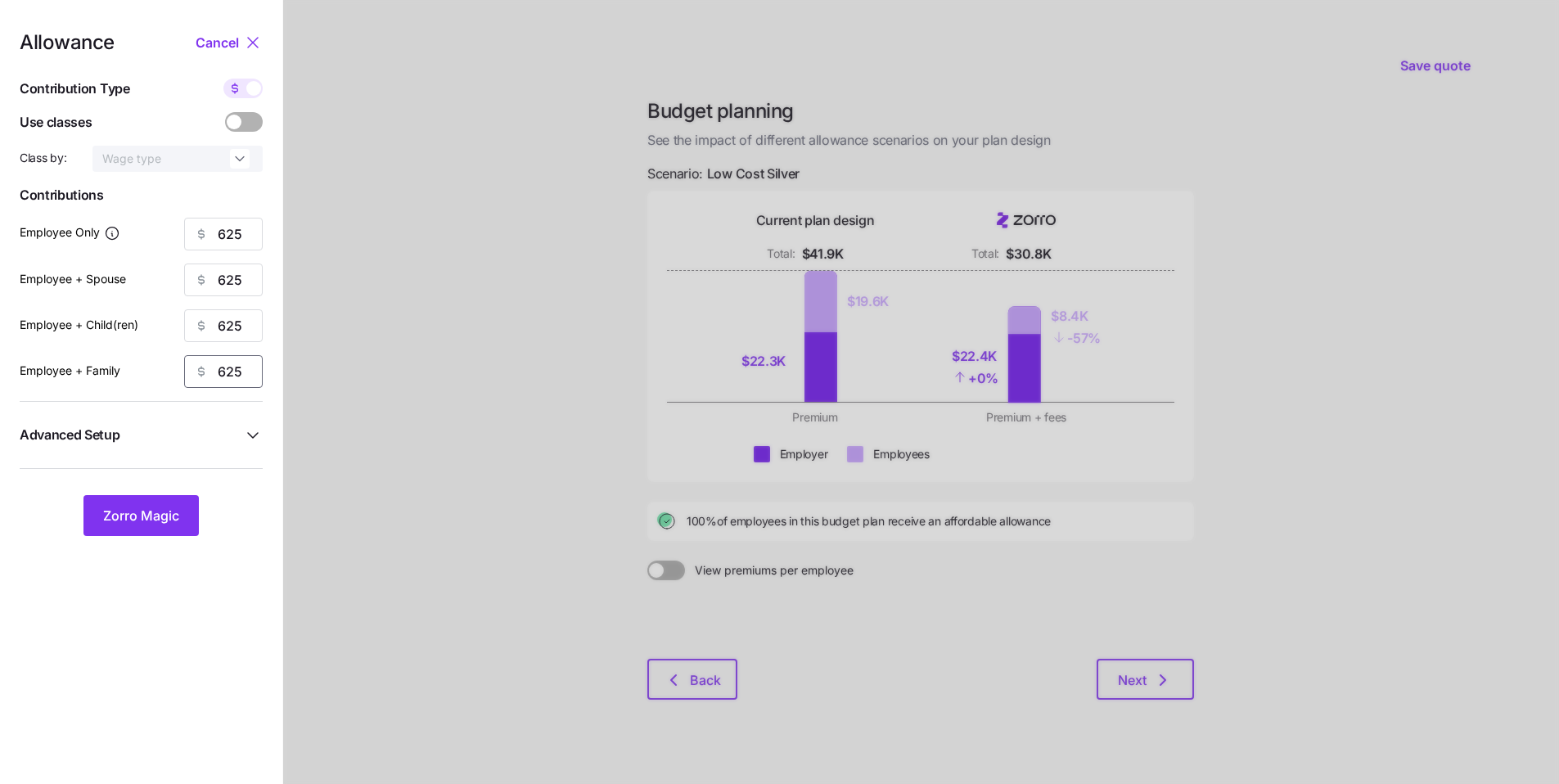 type on "625" 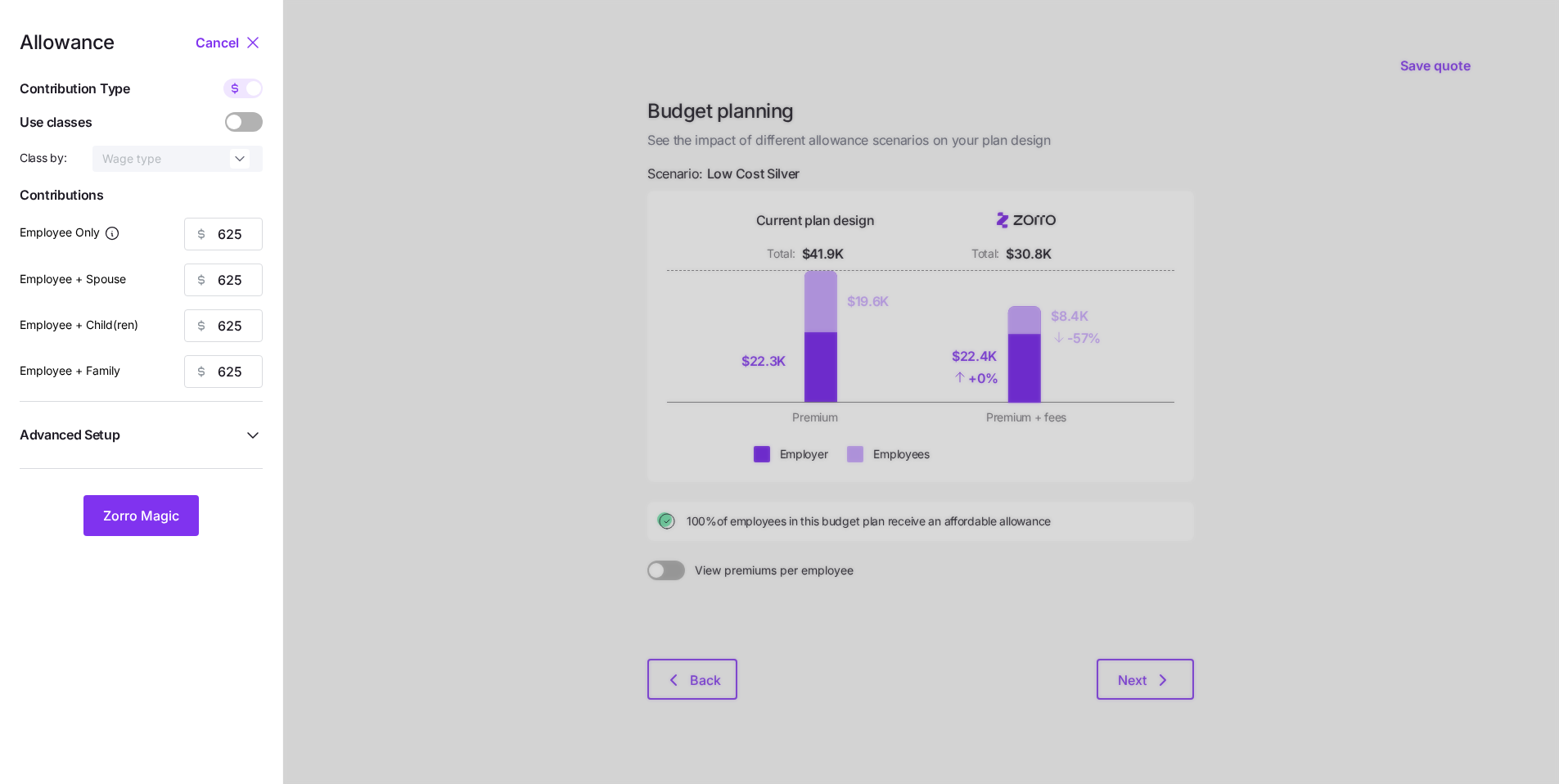 click on "Advanced Setup" at bounding box center (131, 435) 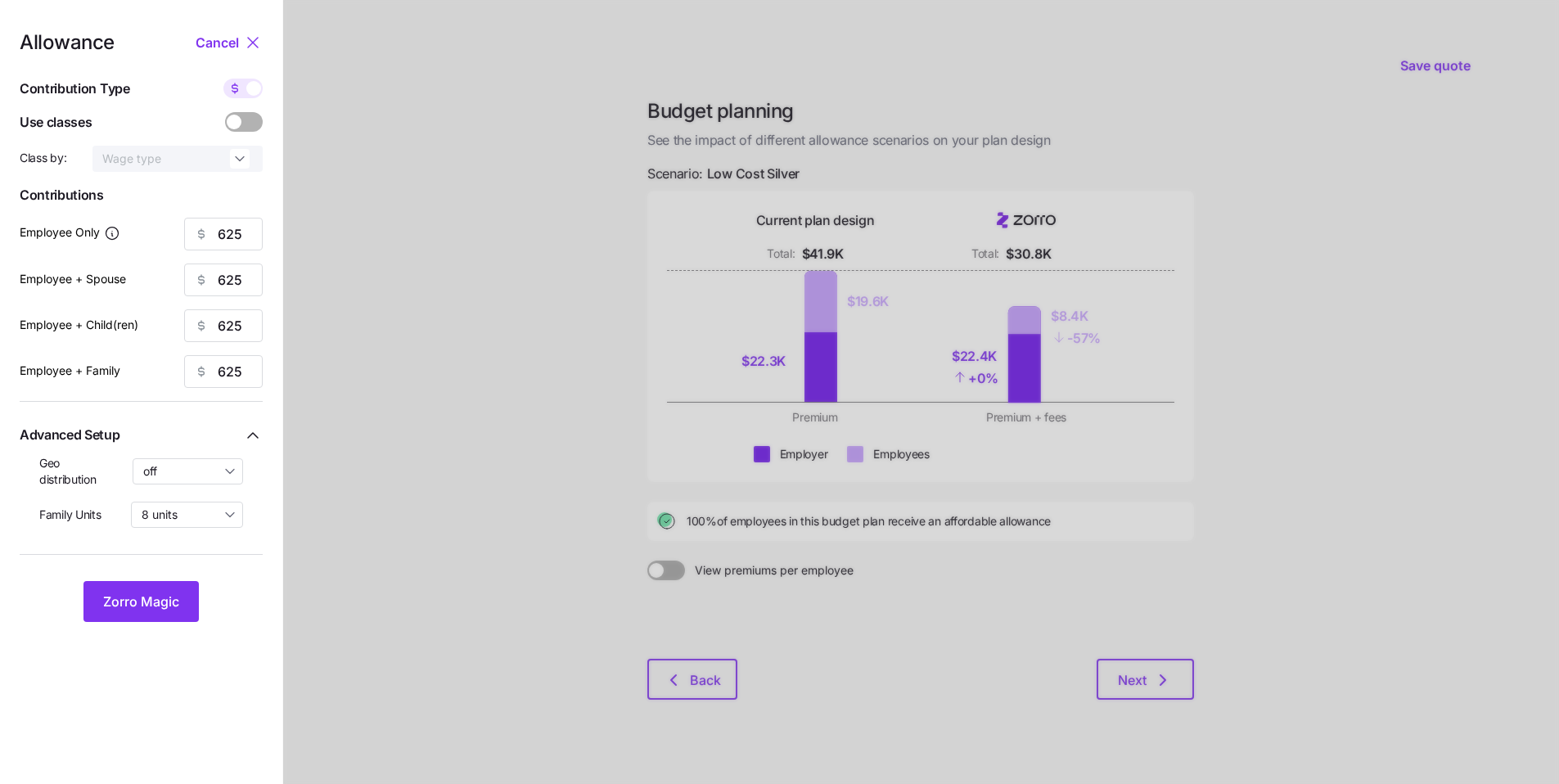 click on "Geo distribution off Family Units 8 units" at bounding box center (141, 498) 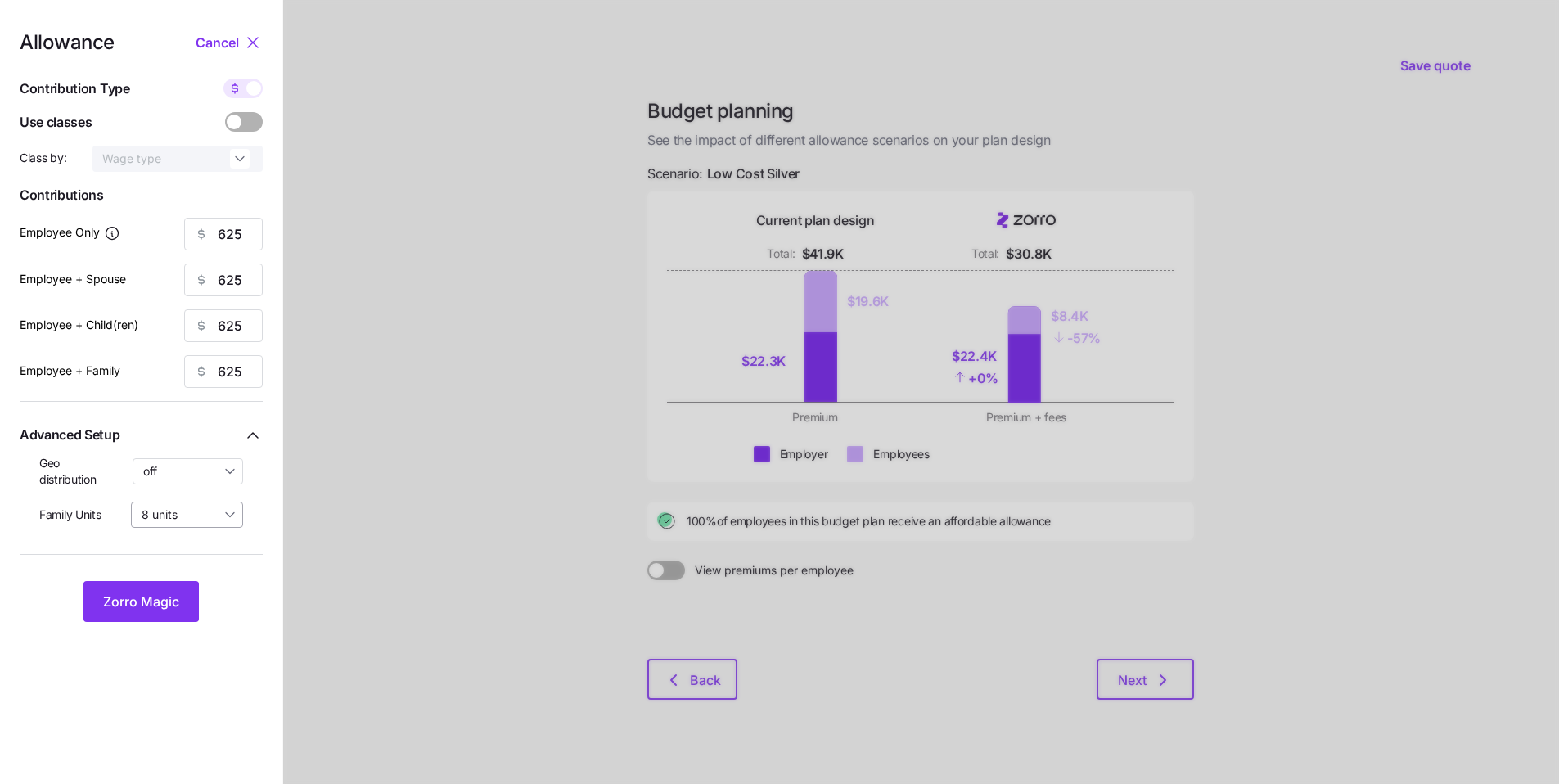 click on "8 units" at bounding box center (187, 515) 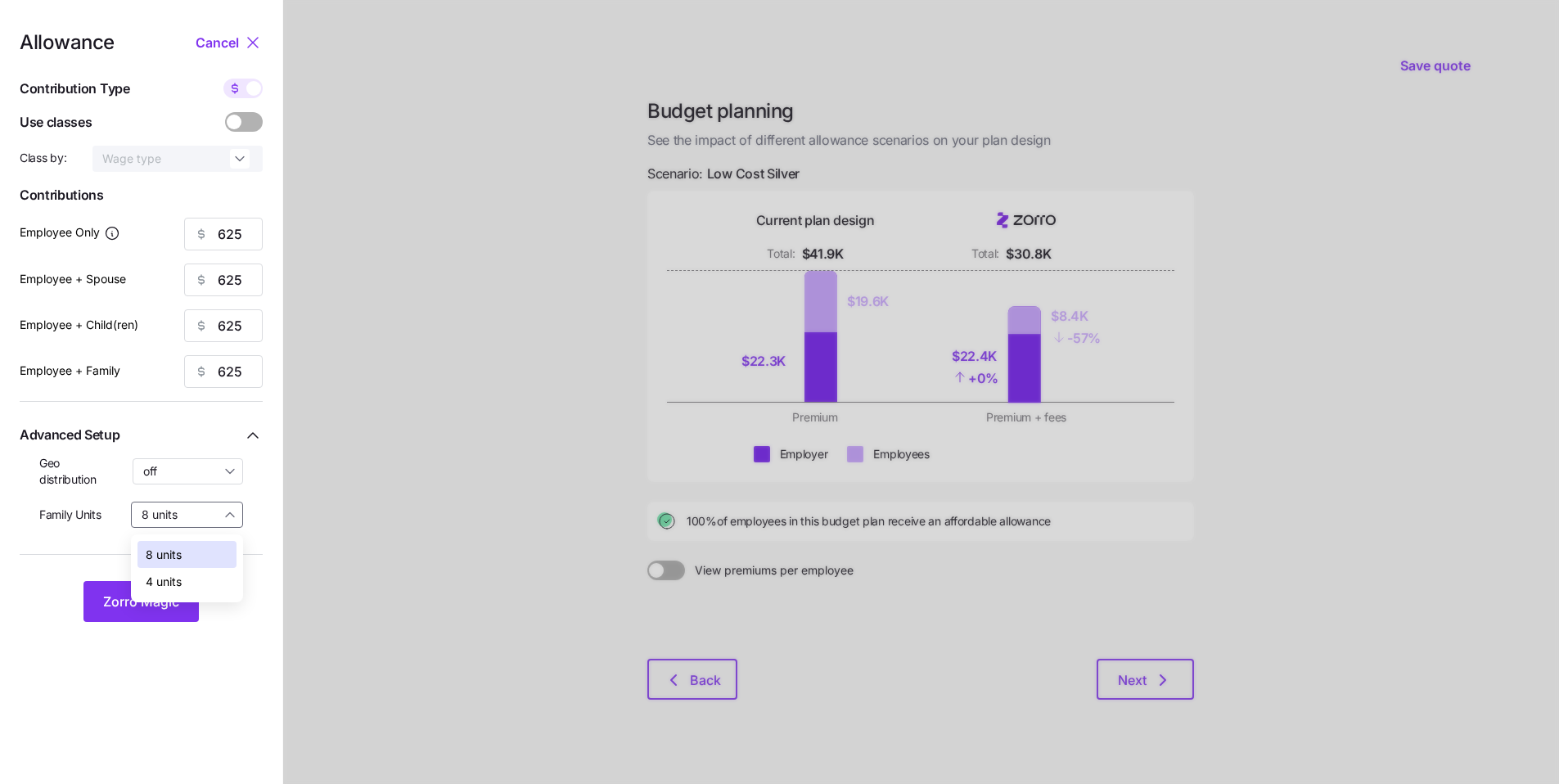 click at bounding box center (921, 402) 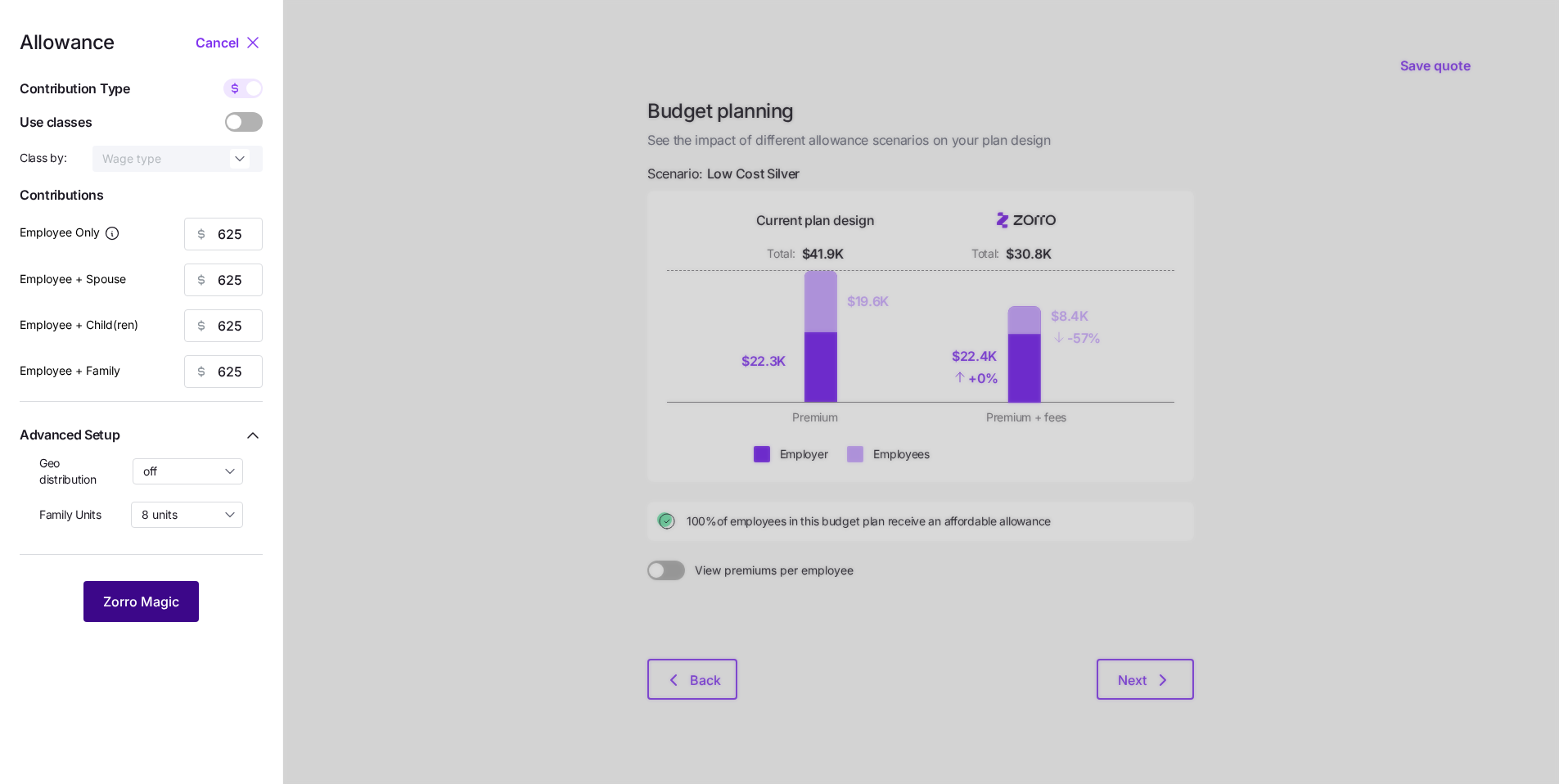 click on "Zorro Magic" at bounding box center [141, 602] 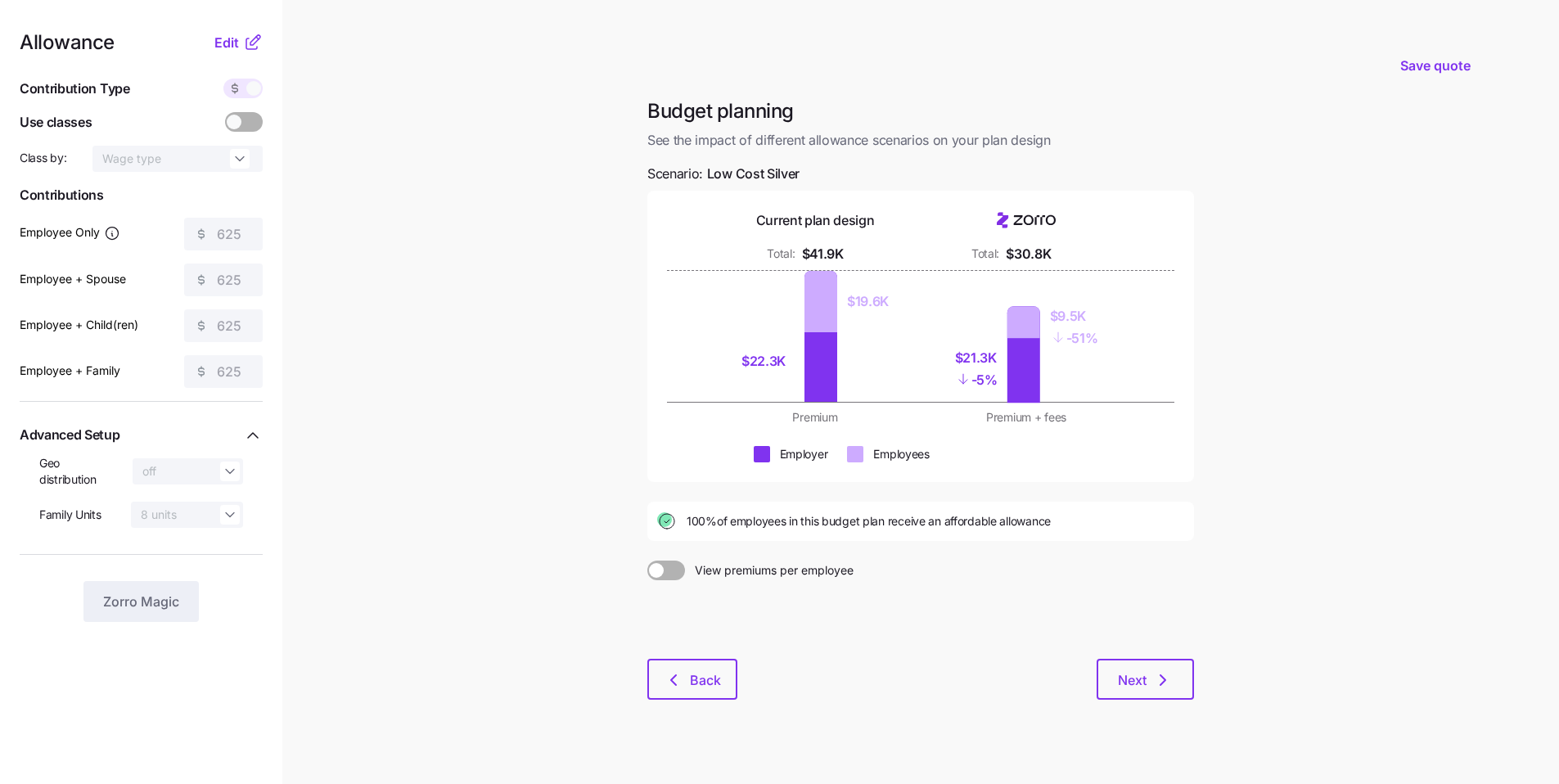 click at bounding box center [656, 570] 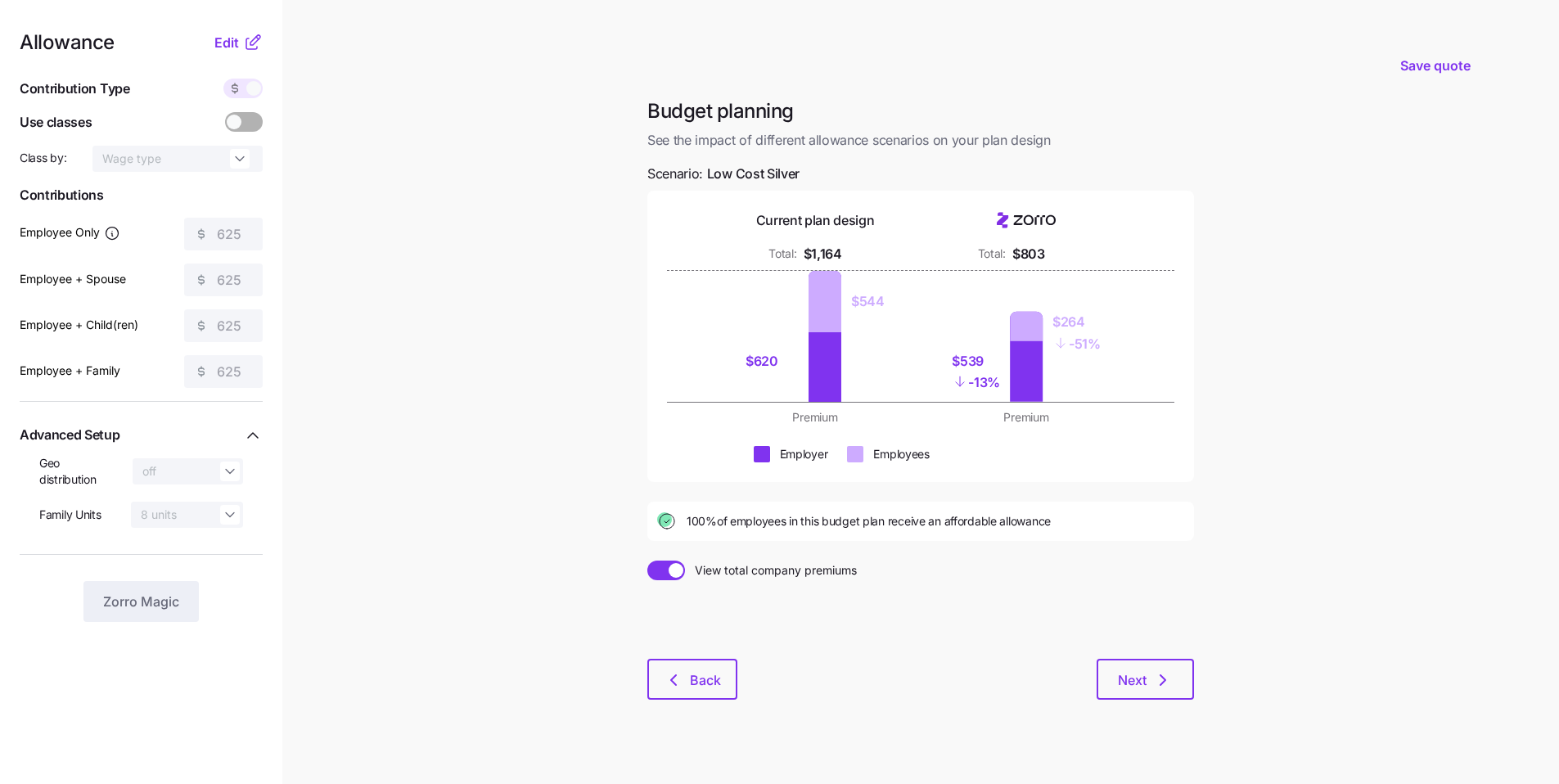 click at bounding box center (659, 570) 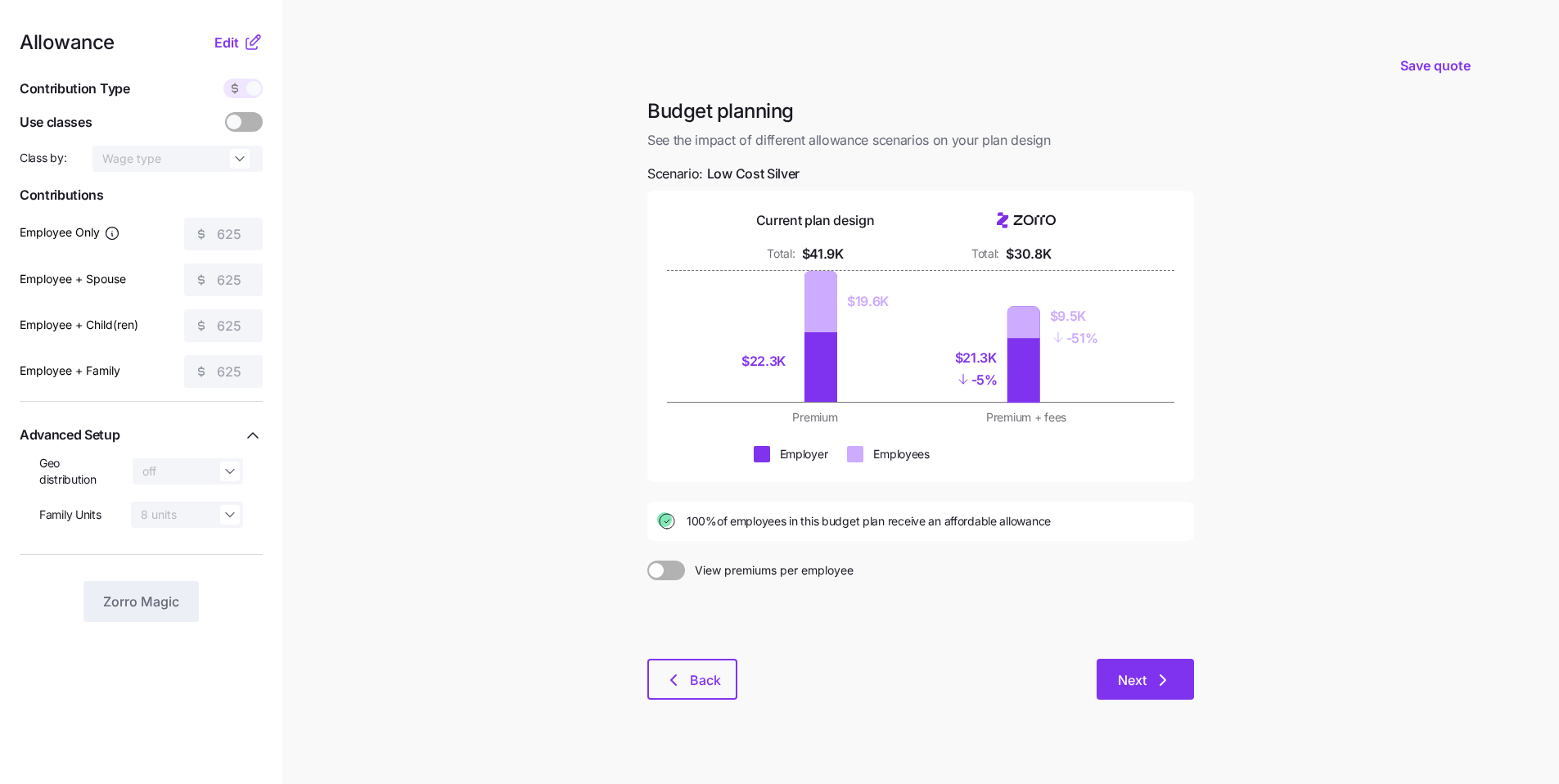 click on "Next" at bounding box center (1145, 679) 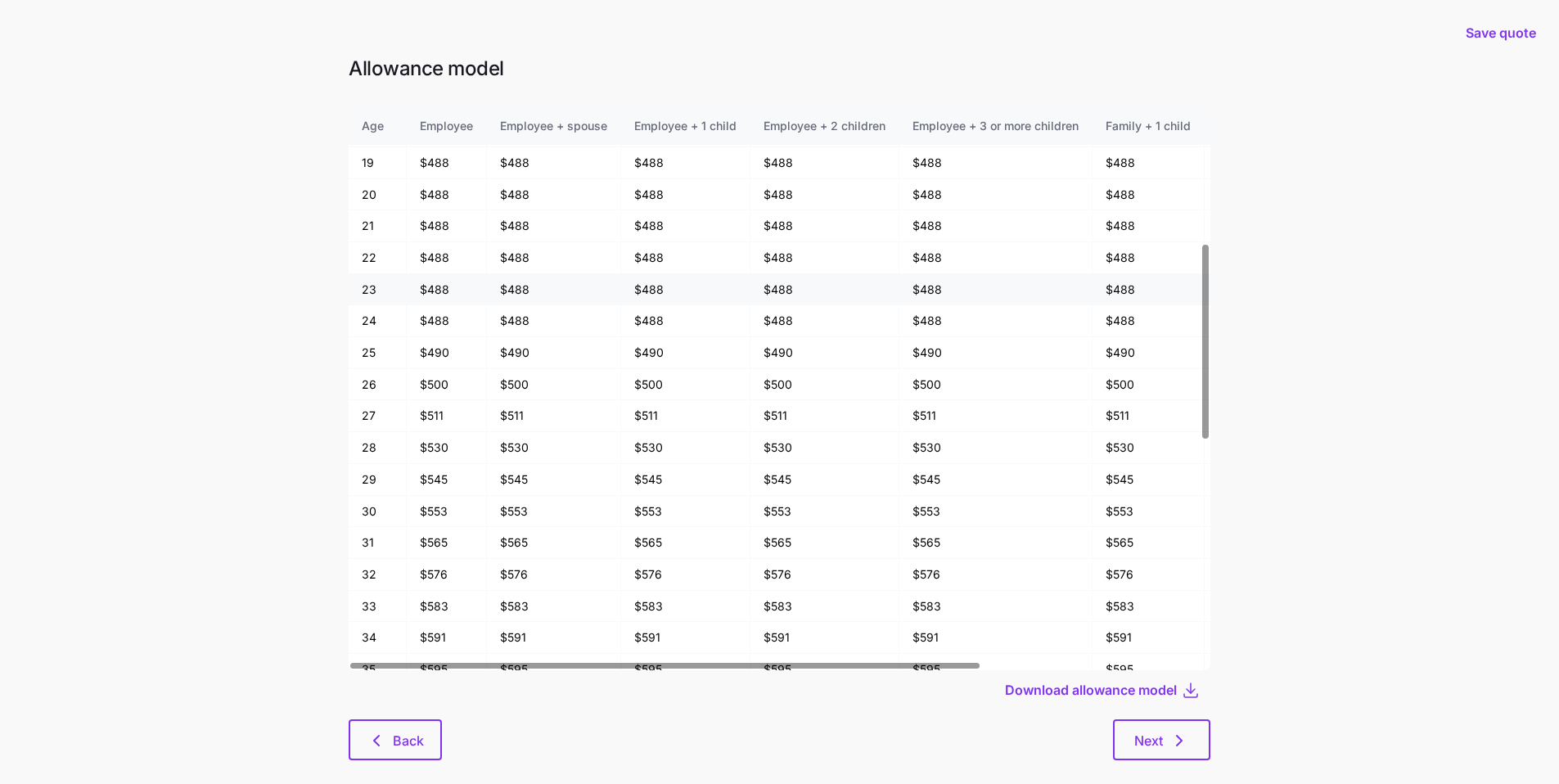 scroll, scrollTop: 0, scrollLeft: 0, axis: both 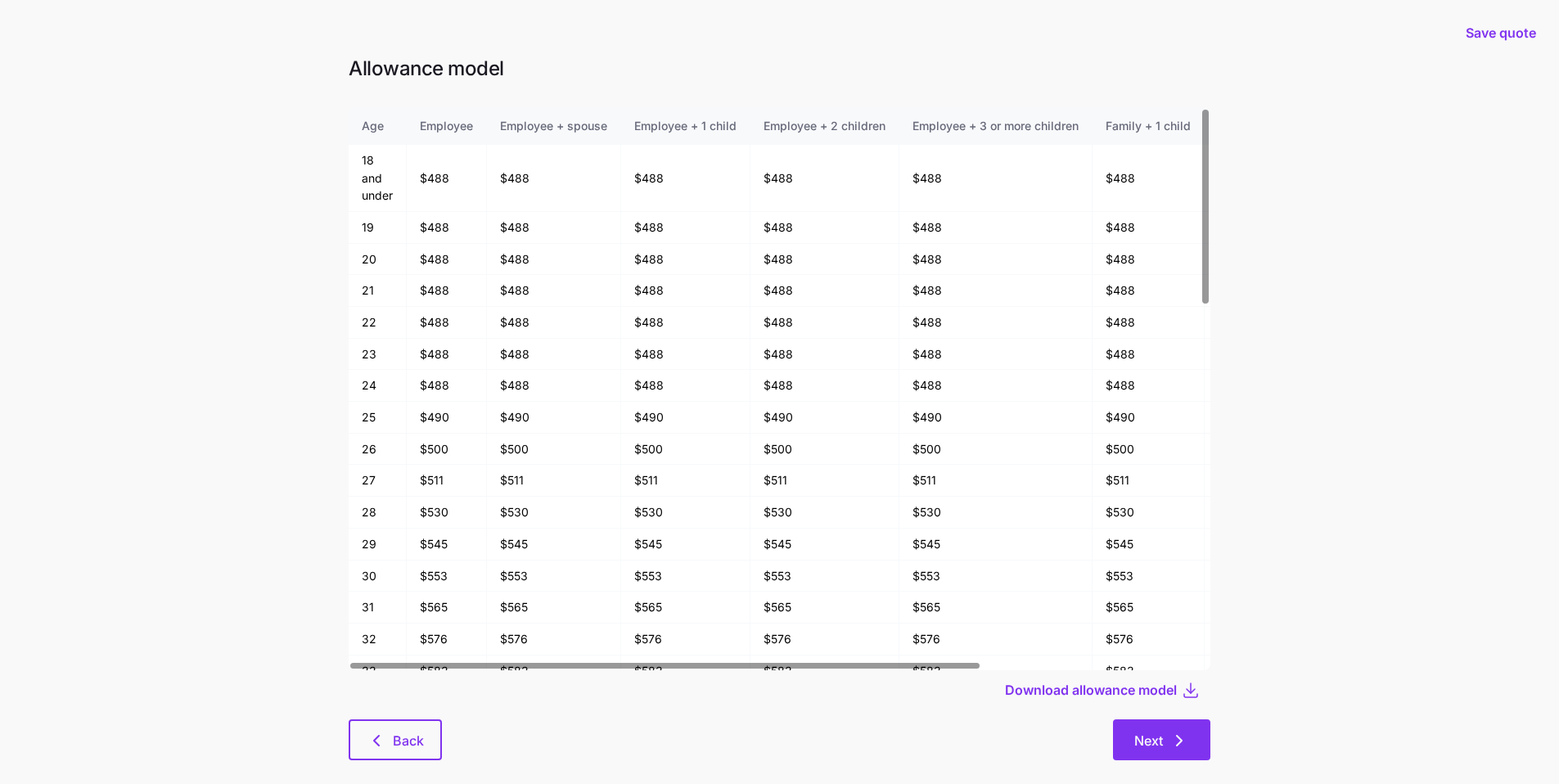 click on "Next" at bounding box center [1148, 741] 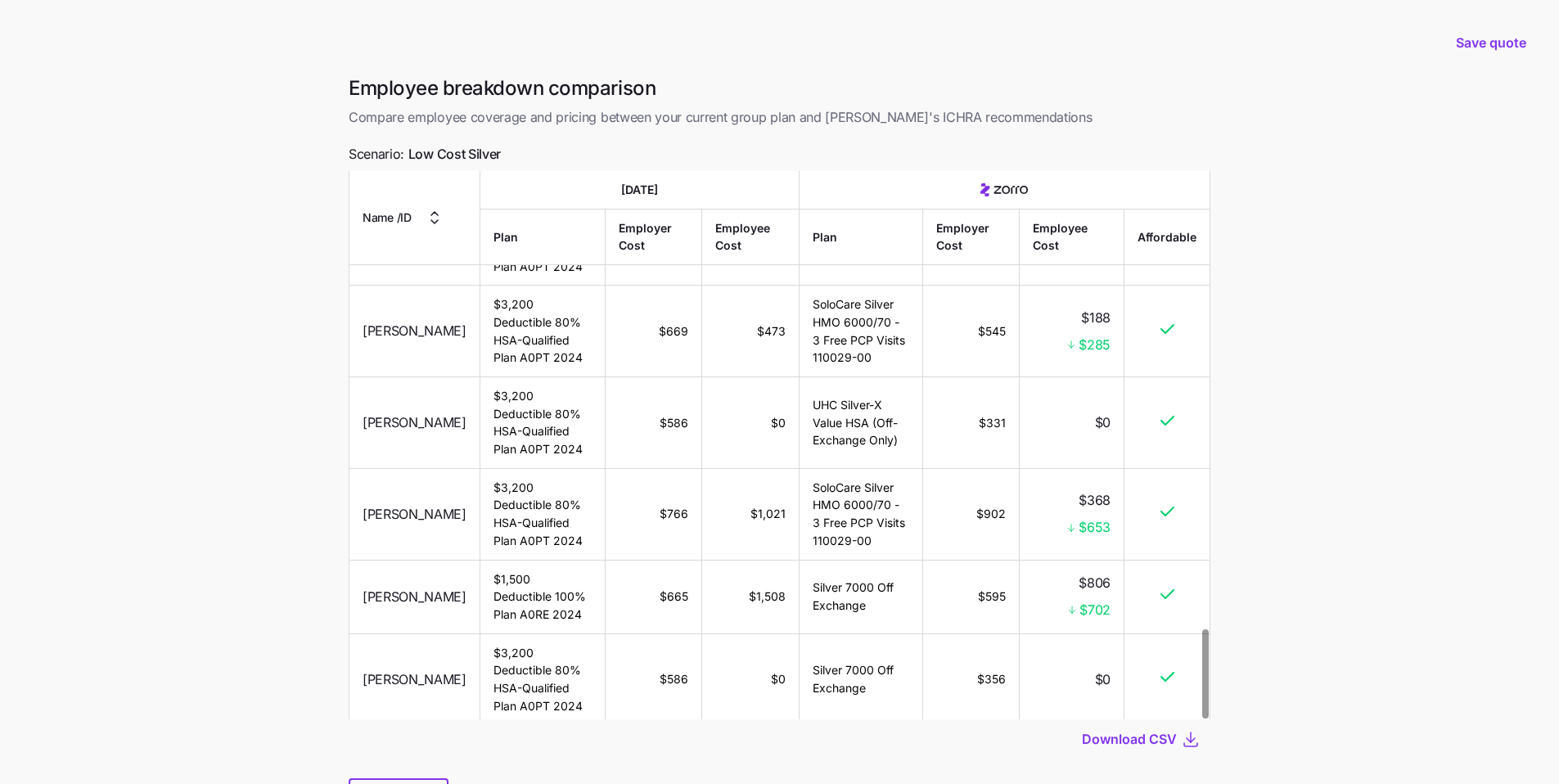 scroll, scrollTop: 2821, scrollLeft: 0, axis: vertical 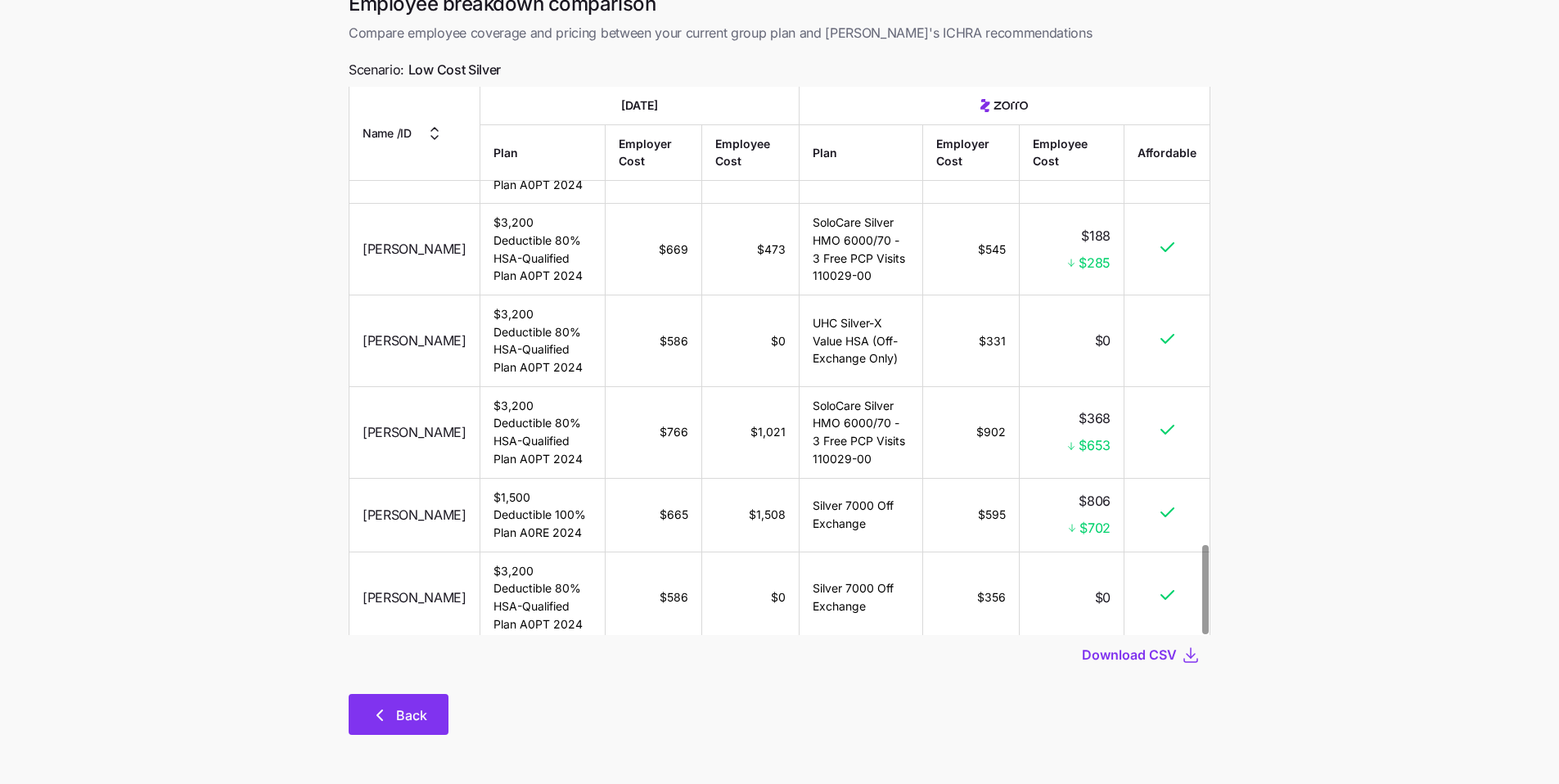 click on "Back" at bounding box center [412, 715] 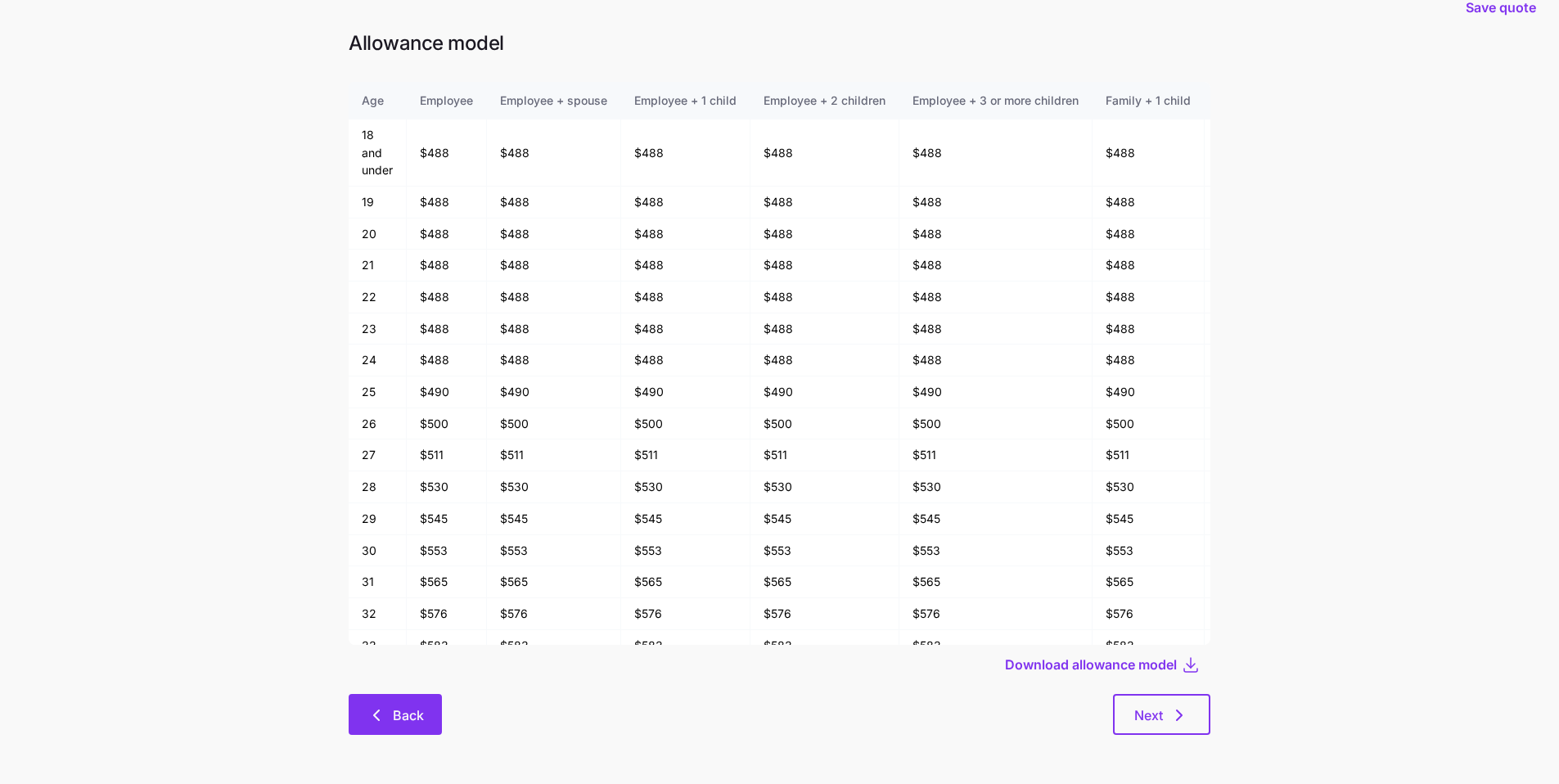 scroll, scrollTop: 0, scrollLeft: 0, axis: both 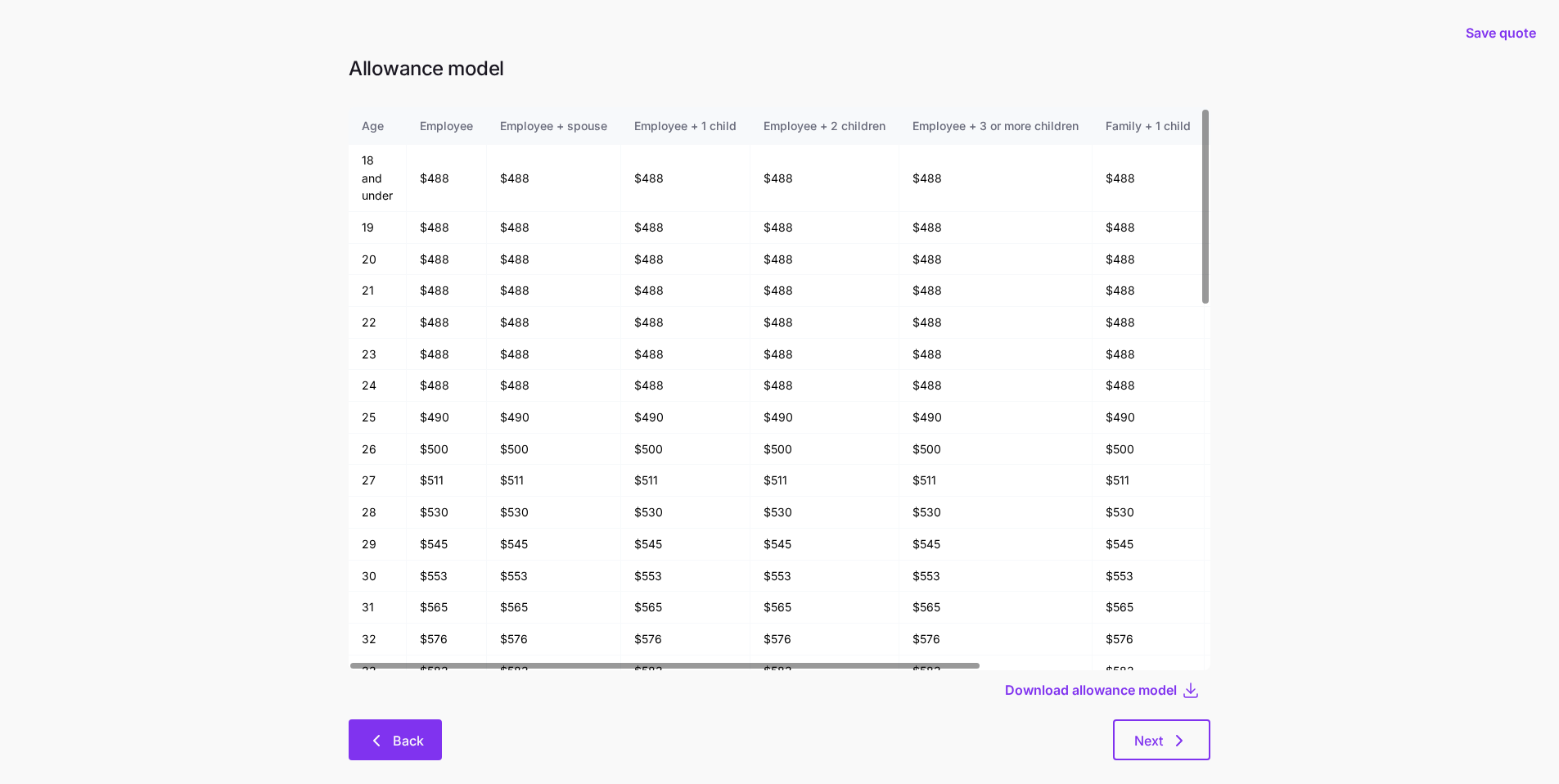 click on "Back" at bounding box center [395, 740] 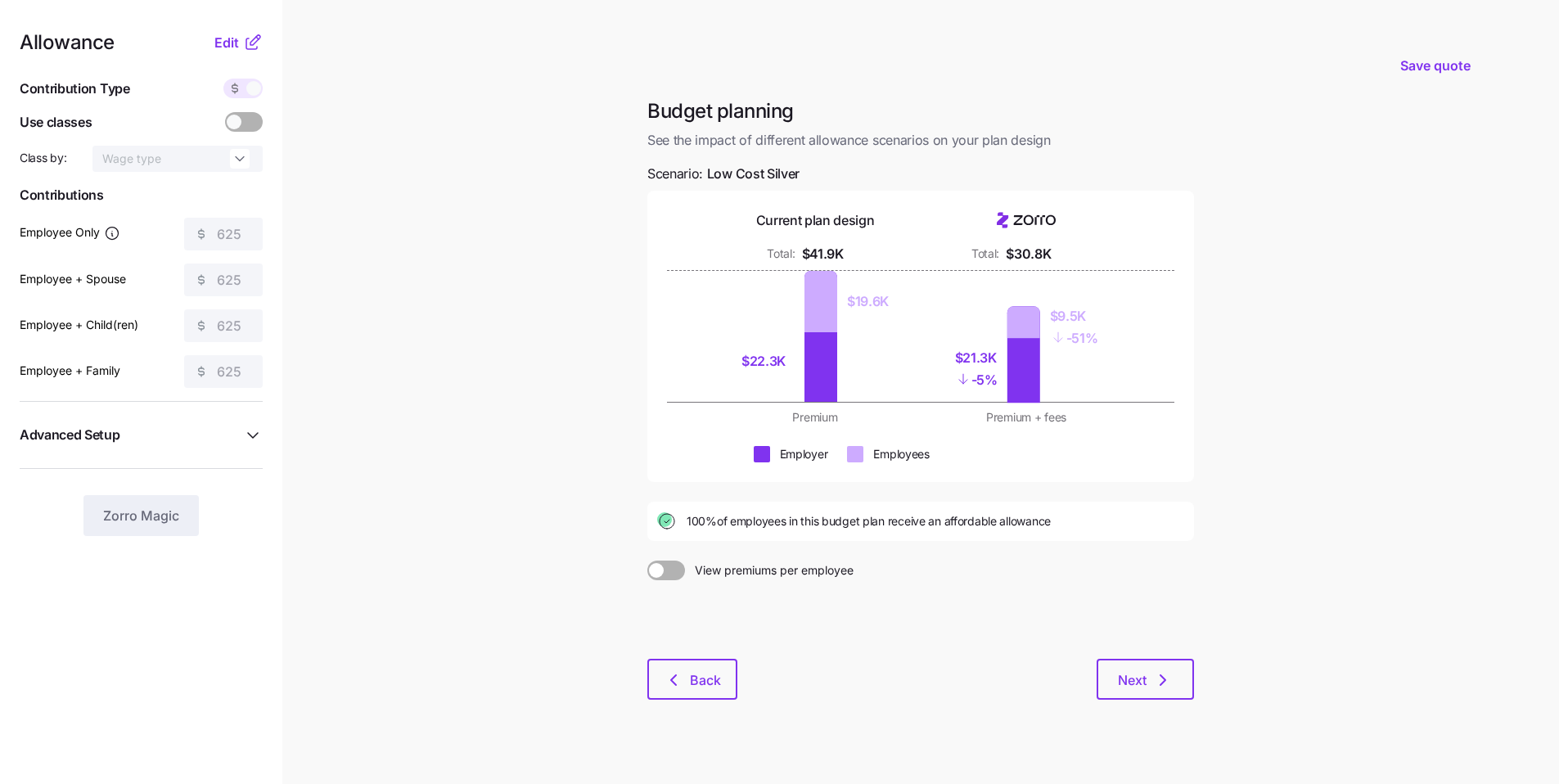 click at bounding box center [254, 88] 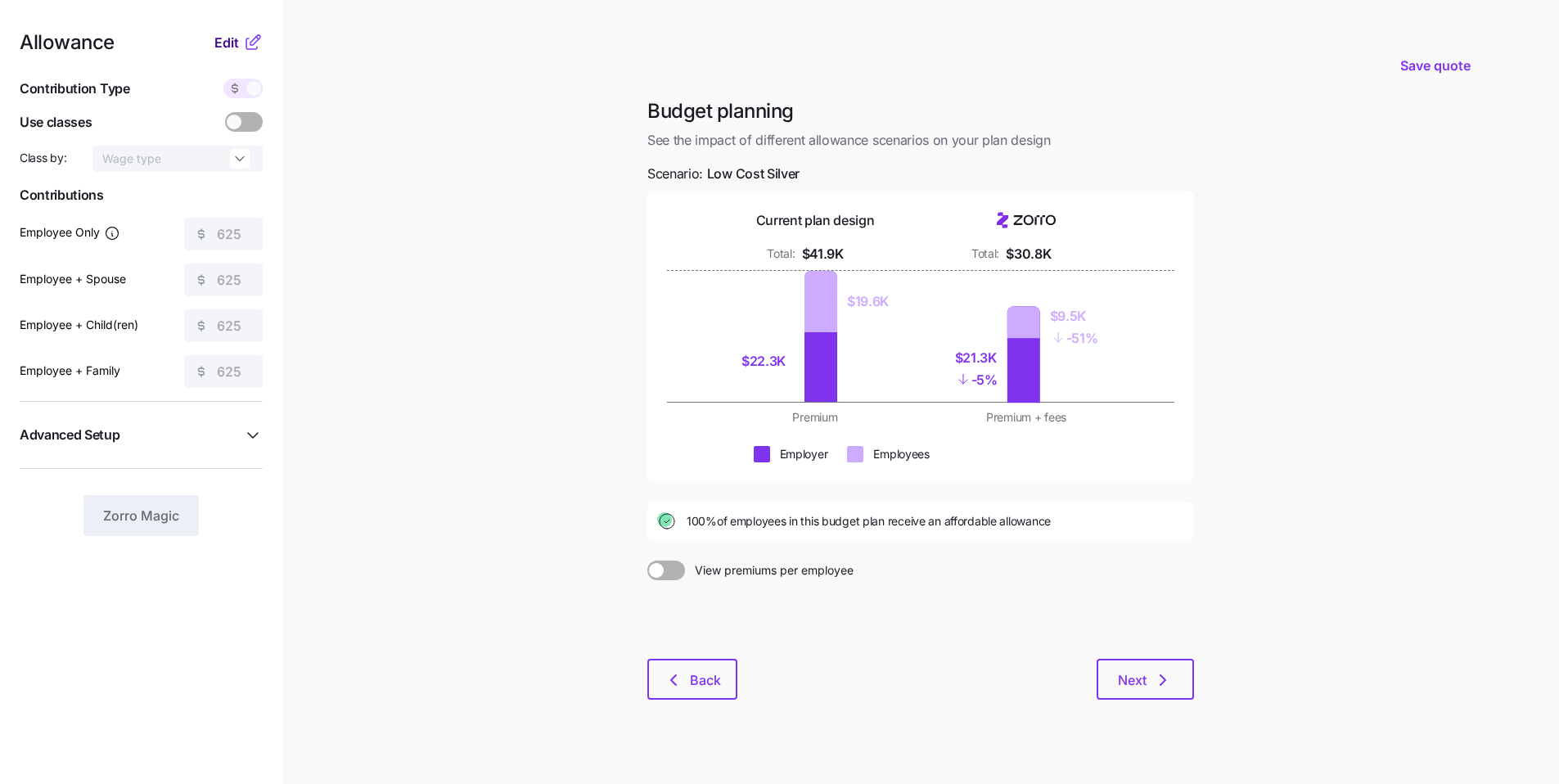 click on "Edit" at bounding box center (227, 43) 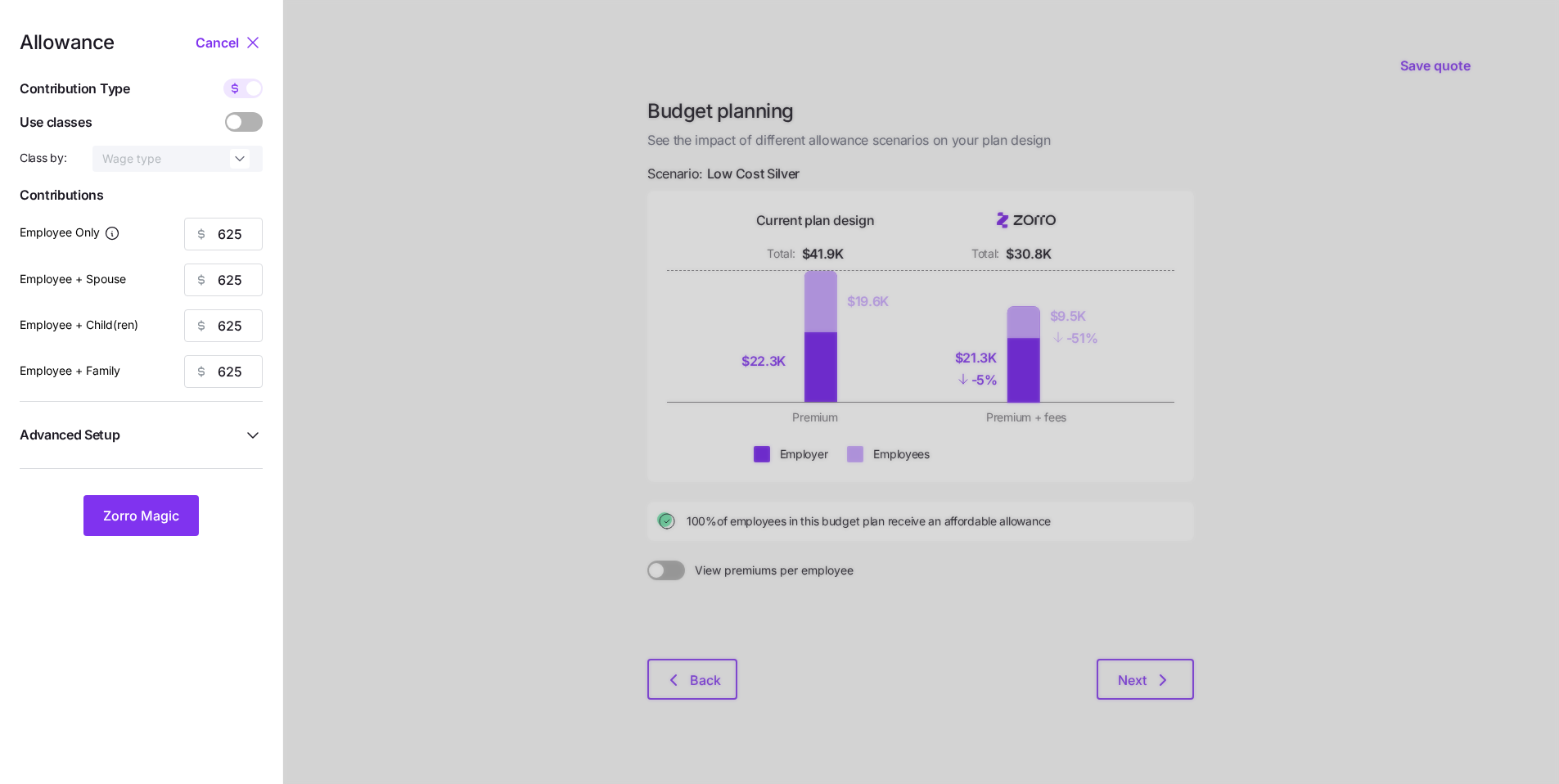 click at bounding box center (253, 122) 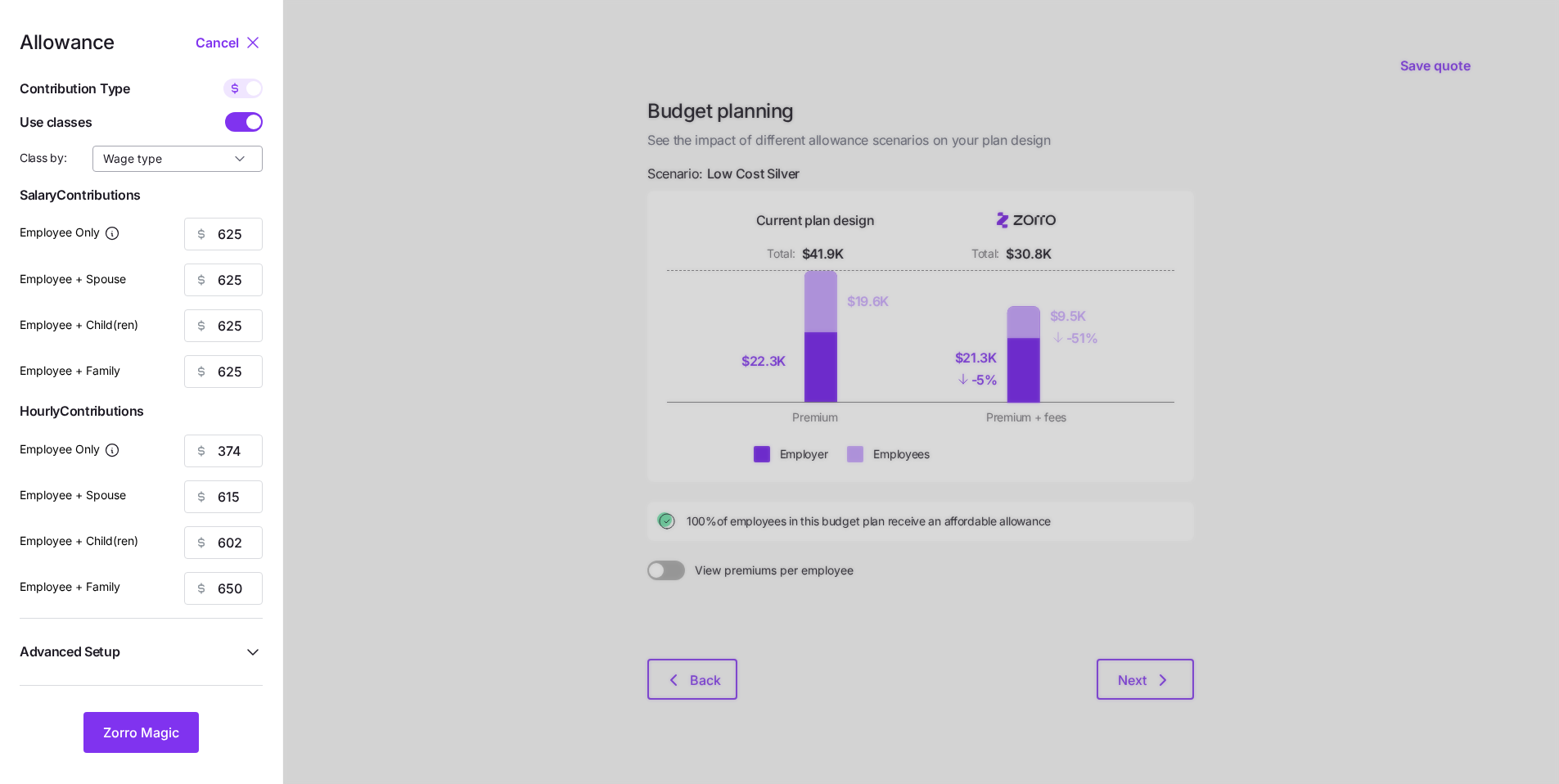 click on "Wage type" at bounding box center [178, 159] 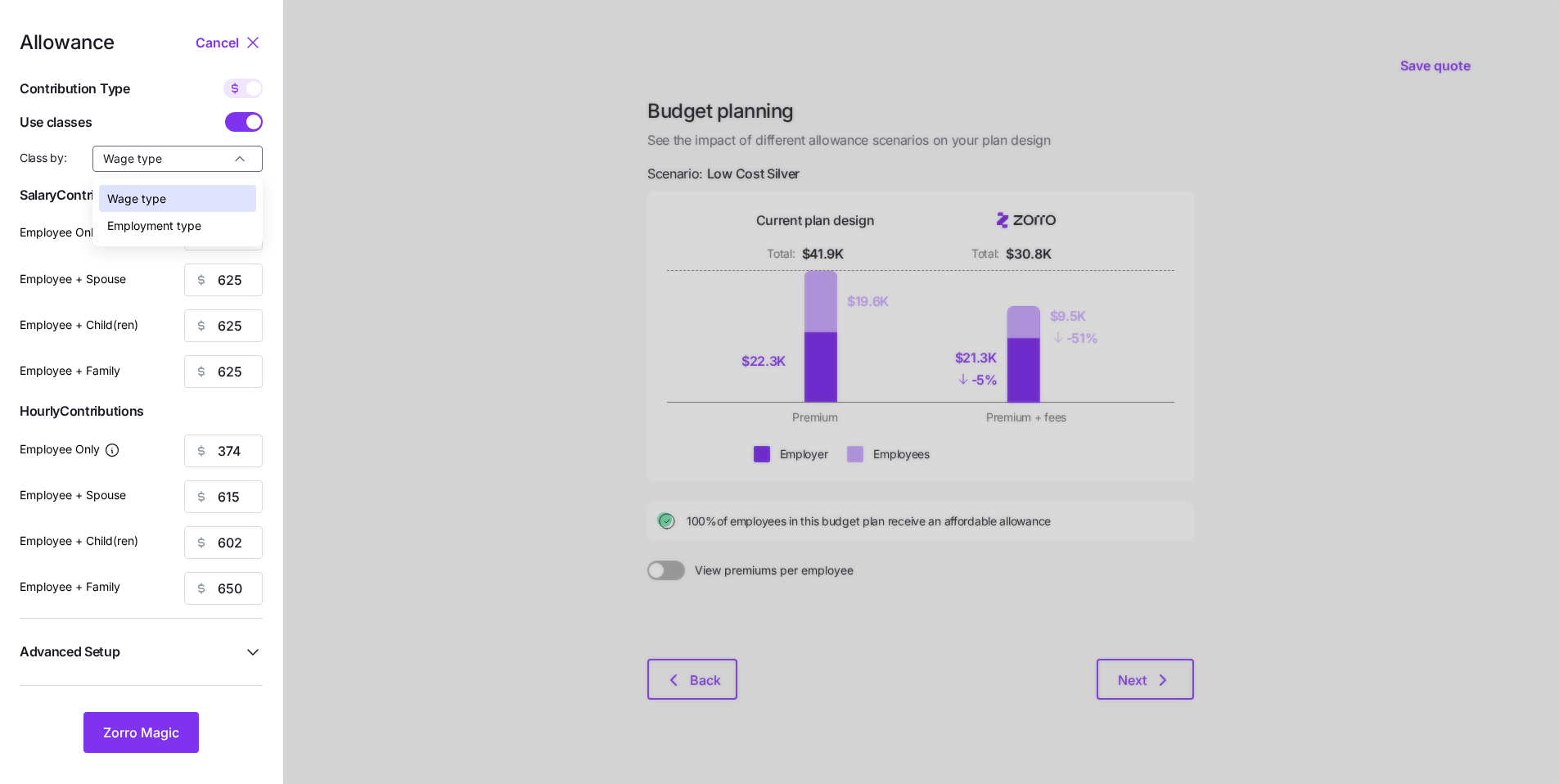click at bounding box center (254, 122) 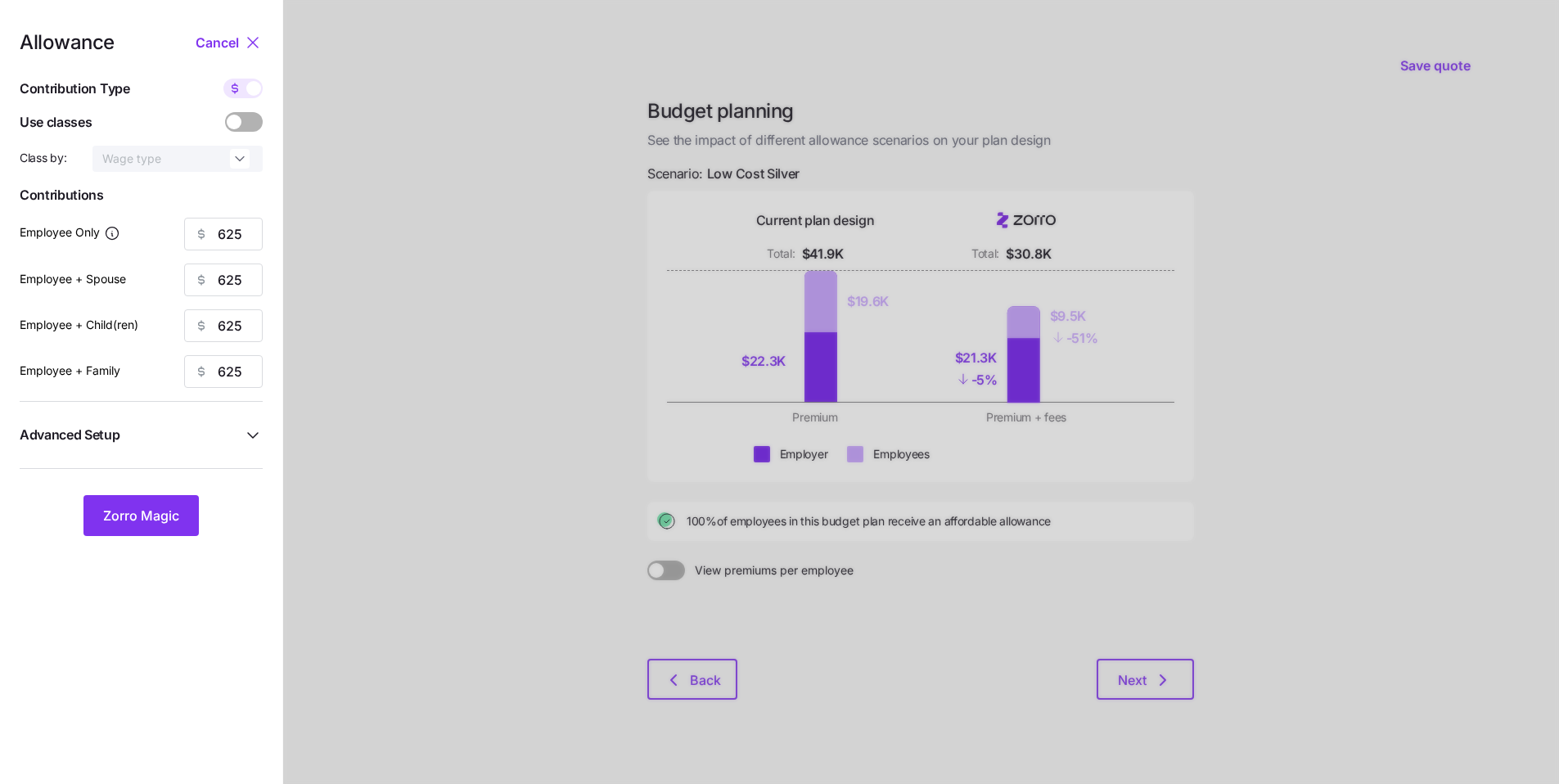 click at bounding box center (235, 88) 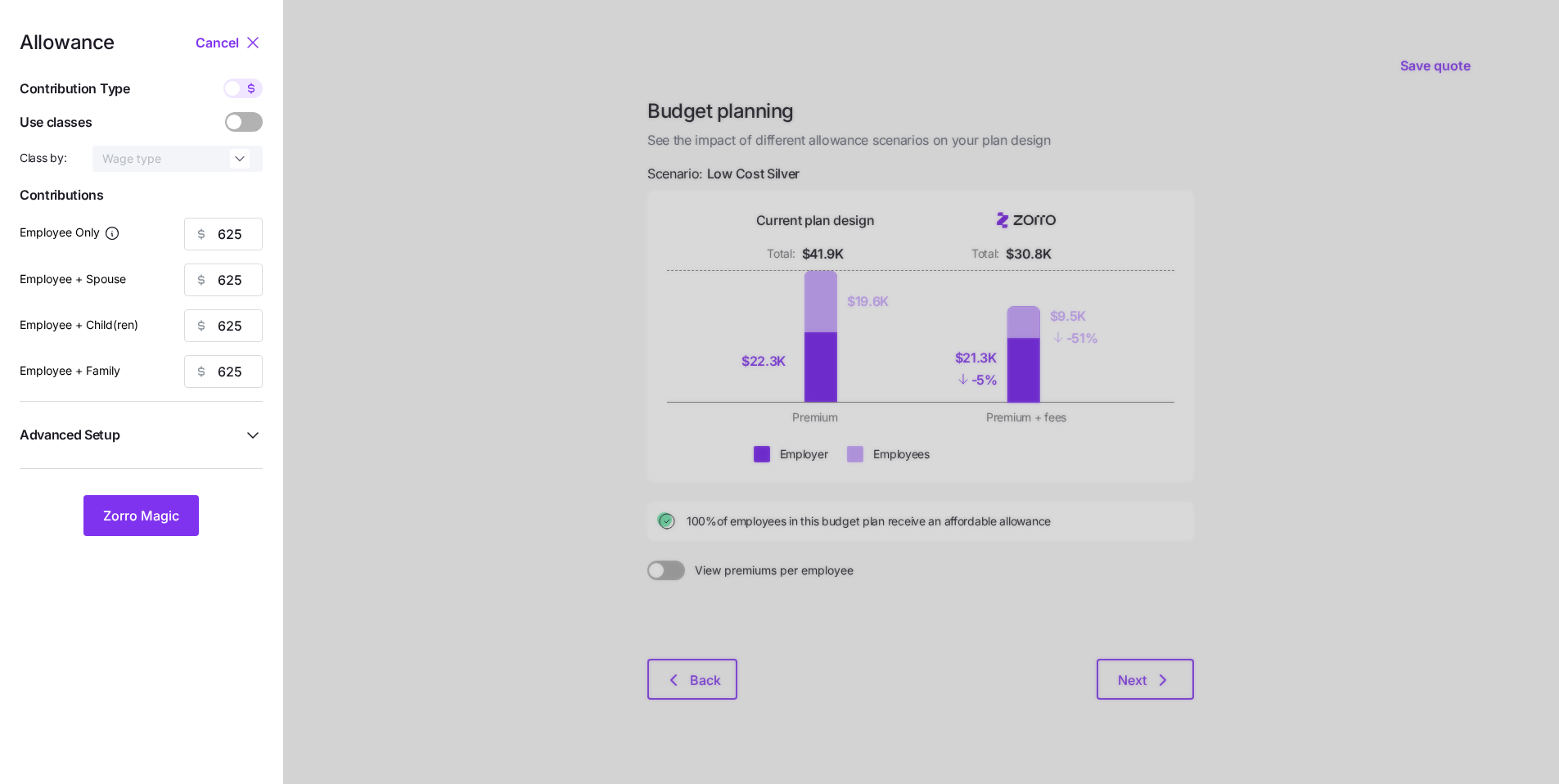 type on "142" 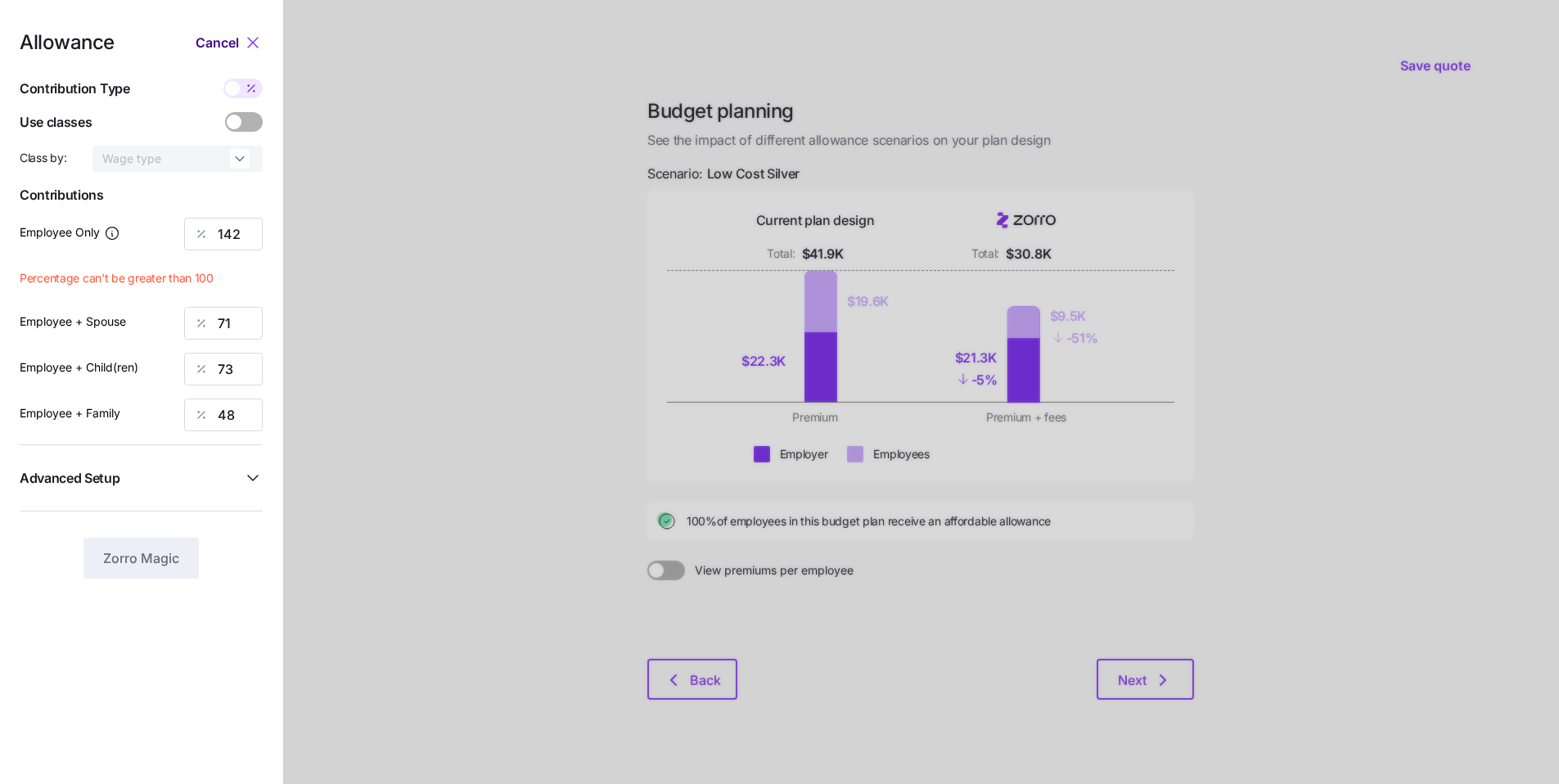 click on "Cancel" at bounding box center [217, 43] 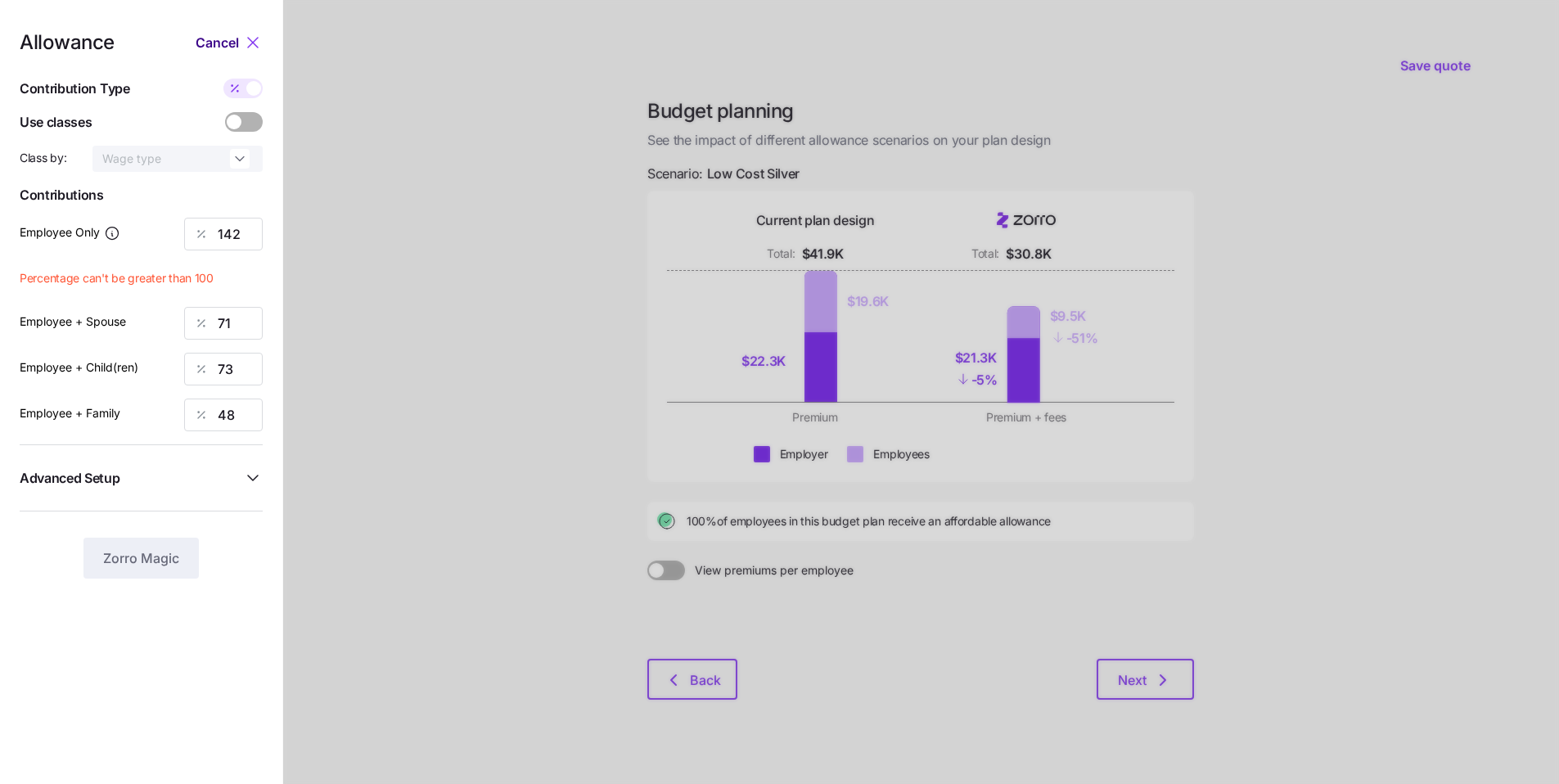type on "625" 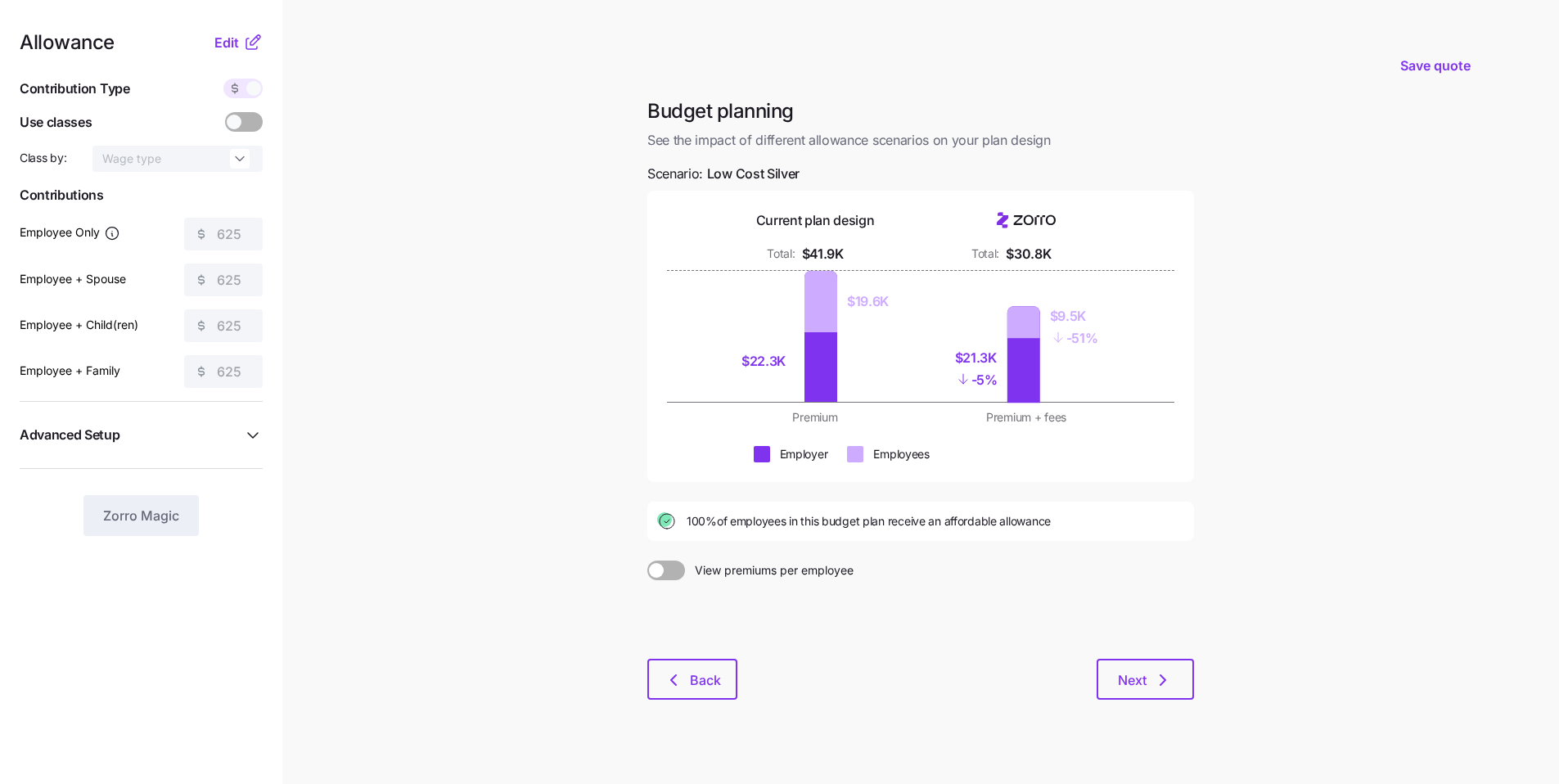 click at bounding box center (921, 620) 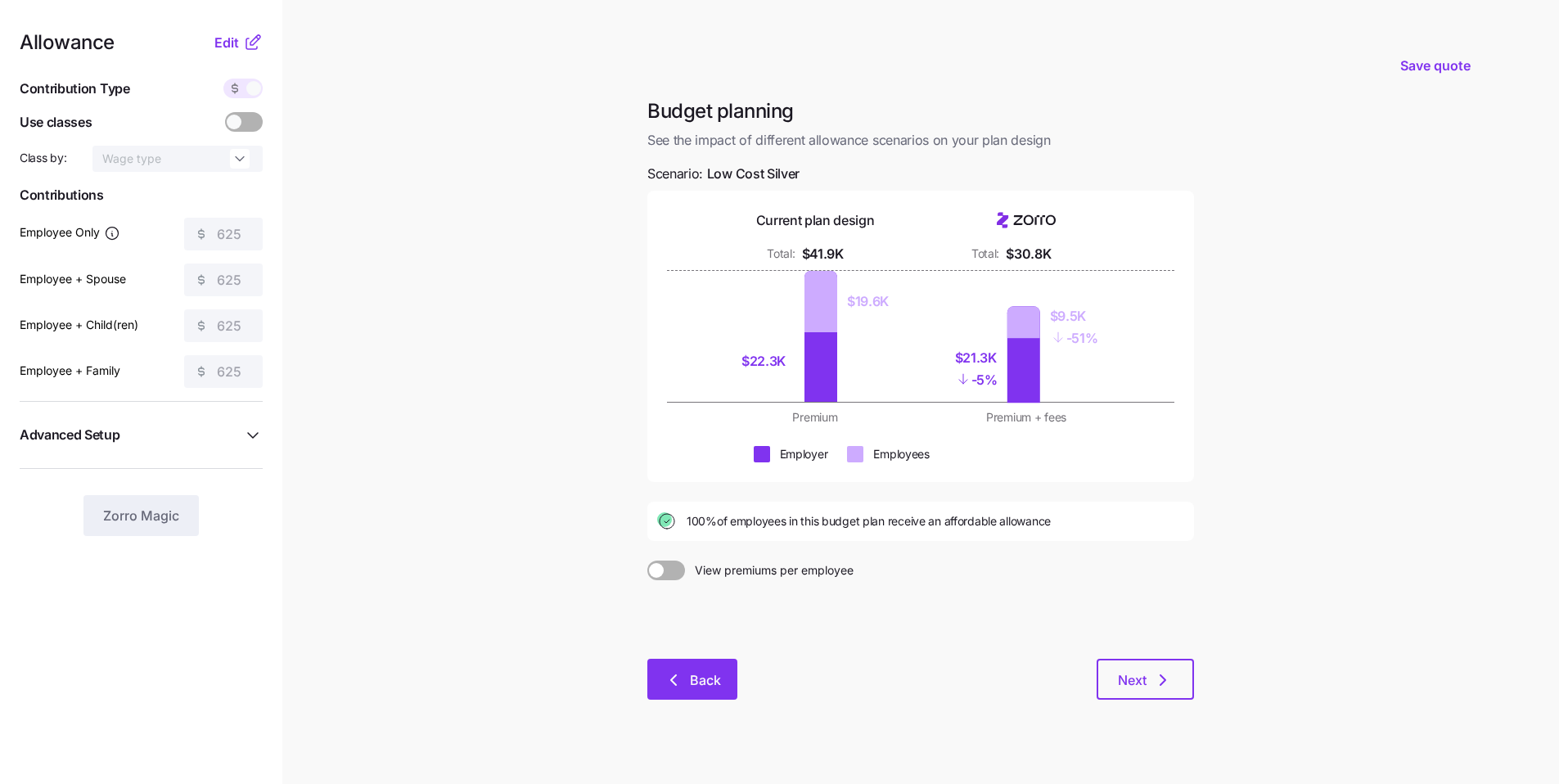 click on "Back" at bounding box center (705, 680) 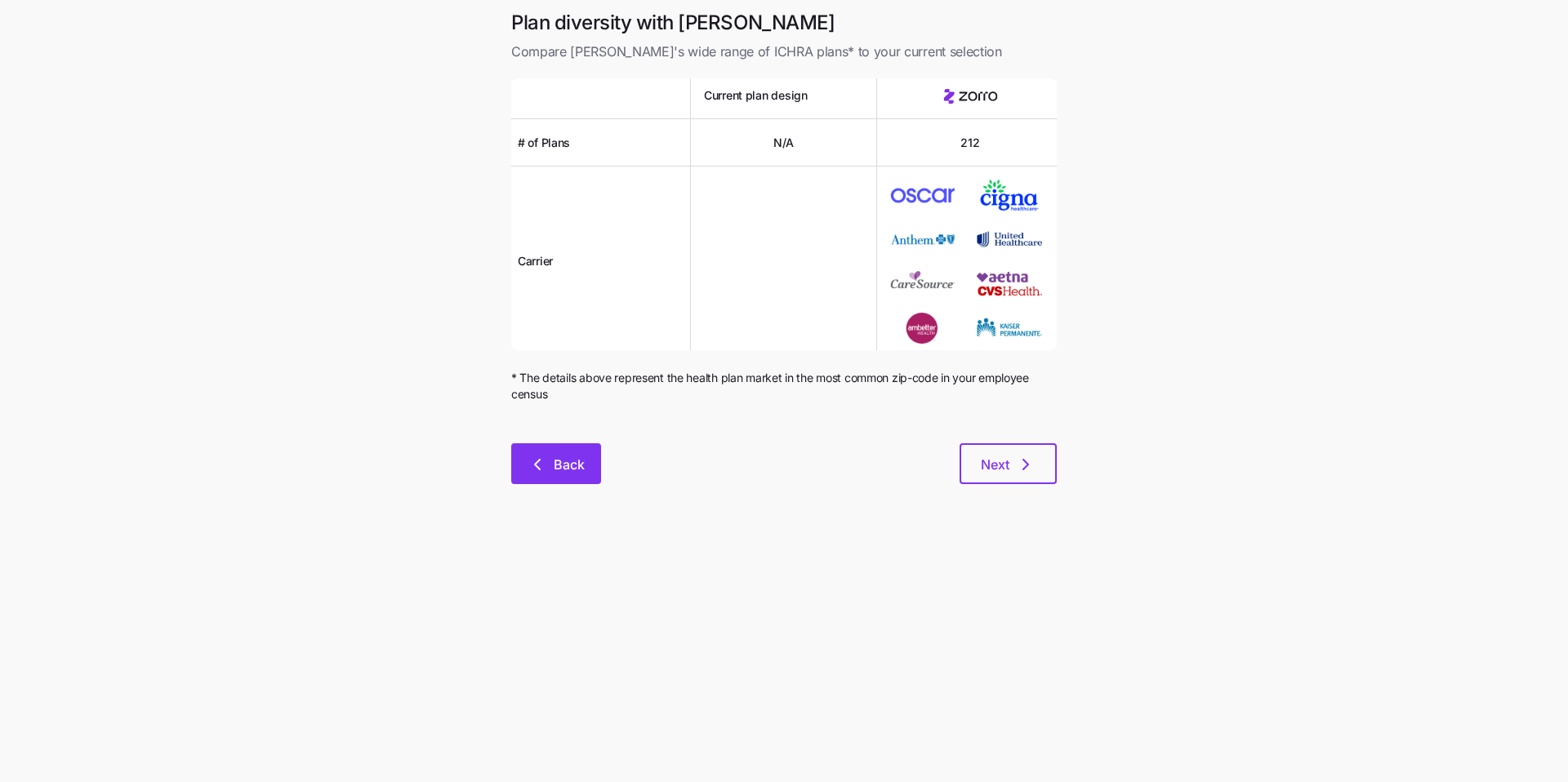 click on "Back" at bounding box center [569, 464] 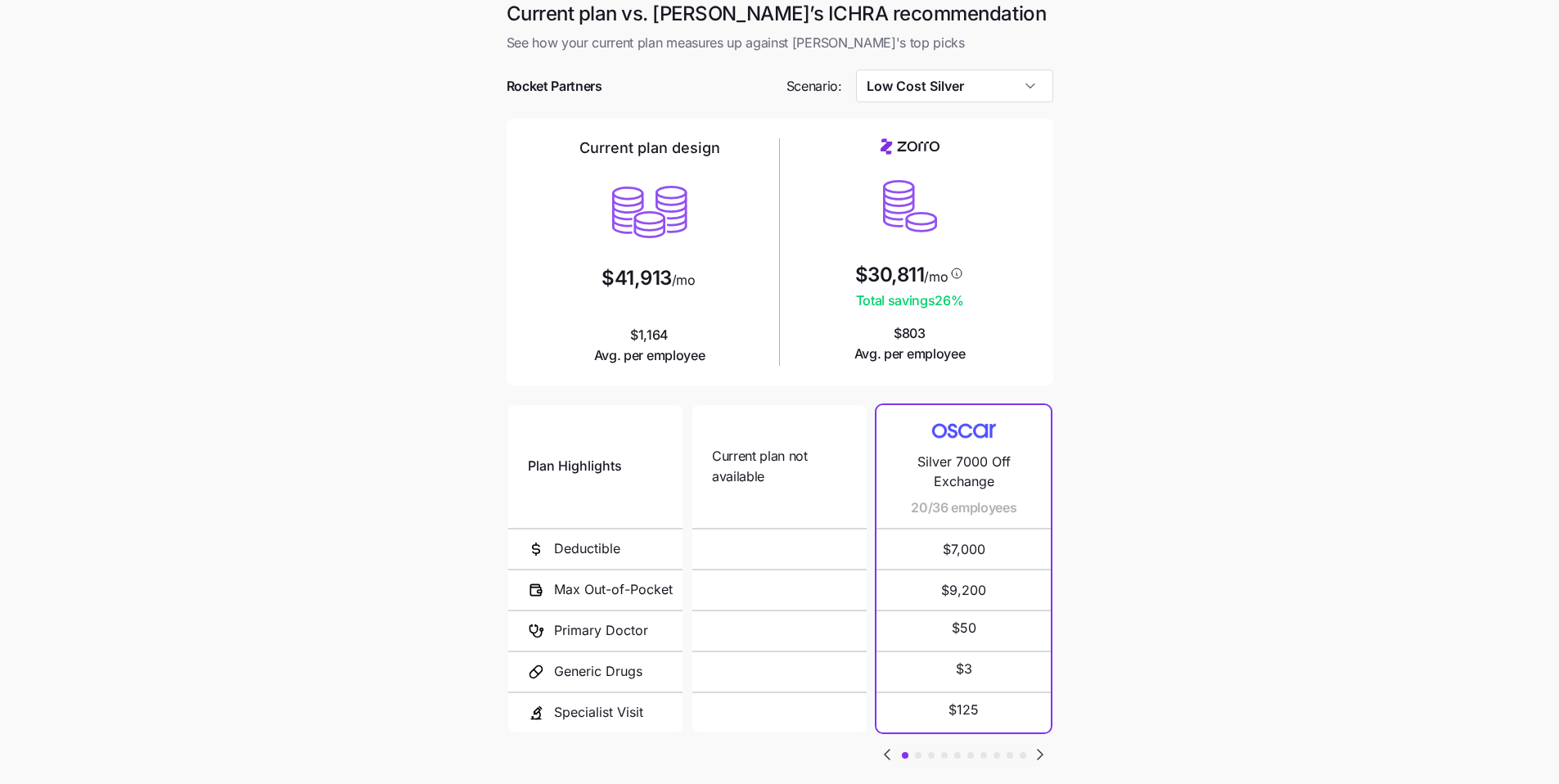 scroll, scrollTop: 0, scrollLeft: 0, axis: both 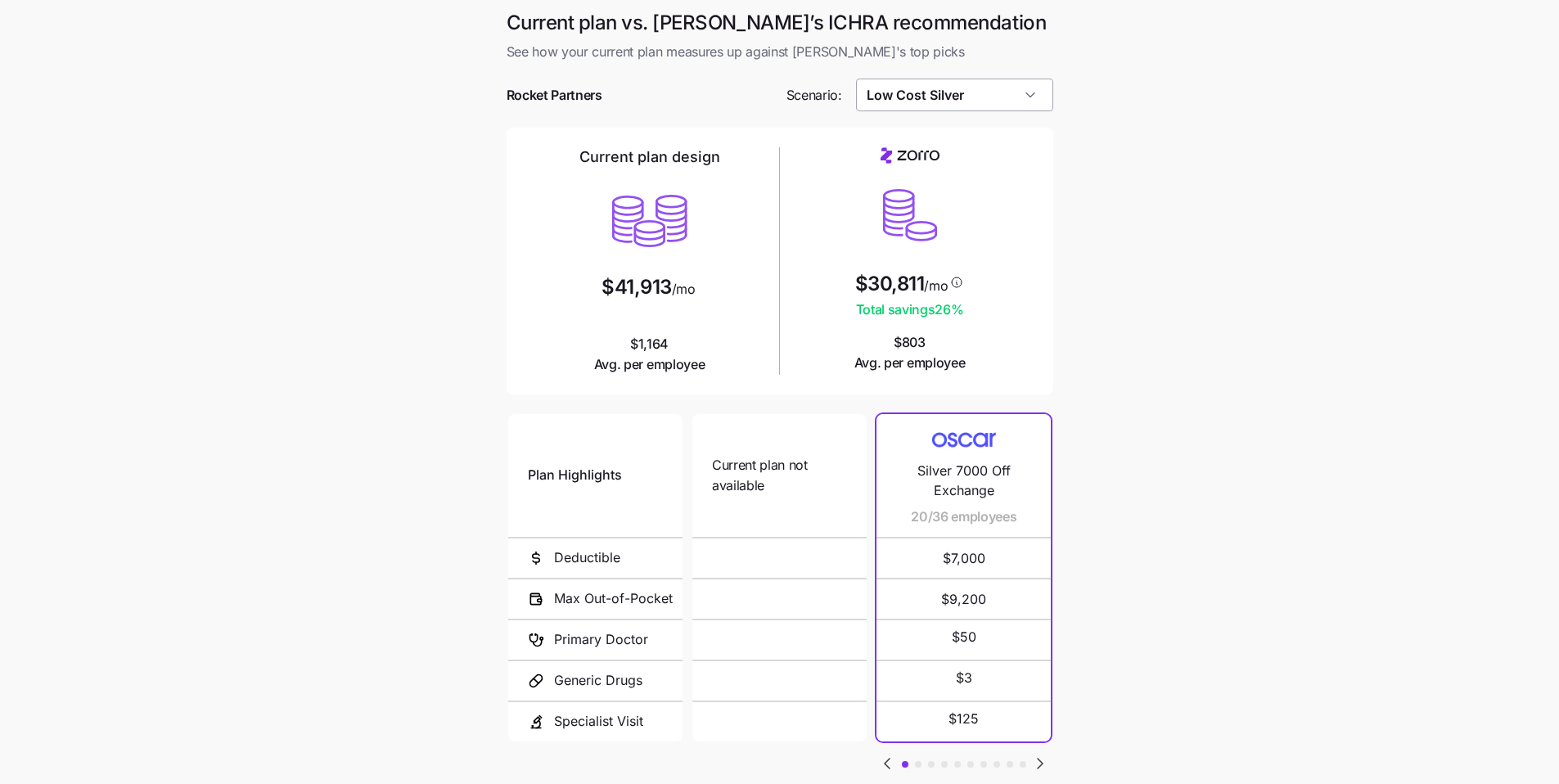 click on "Low Cost Silver" at bounding box center (954, 95) 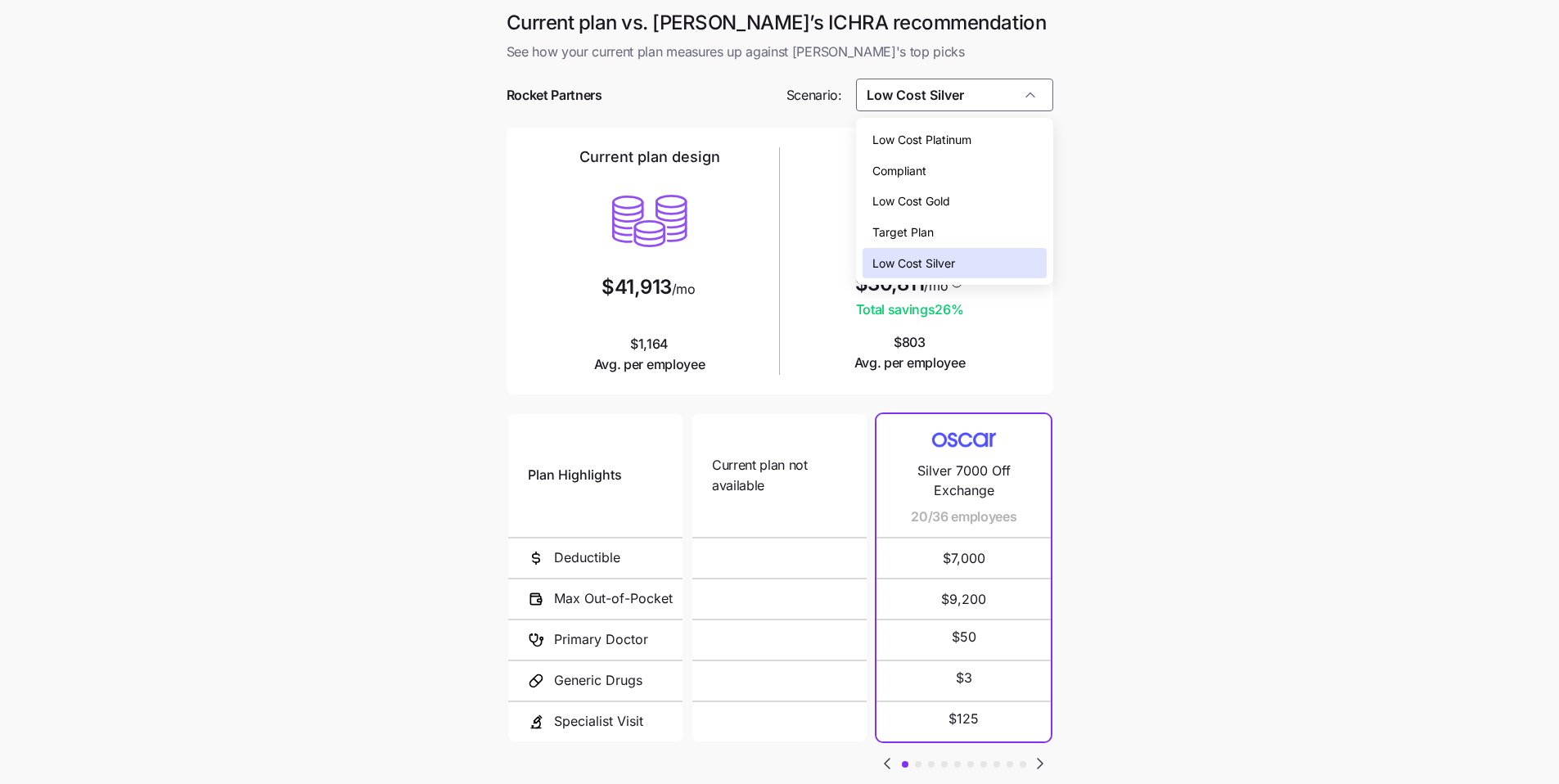 click on "Low Cost Platinum" at bounding box center (954, 140) 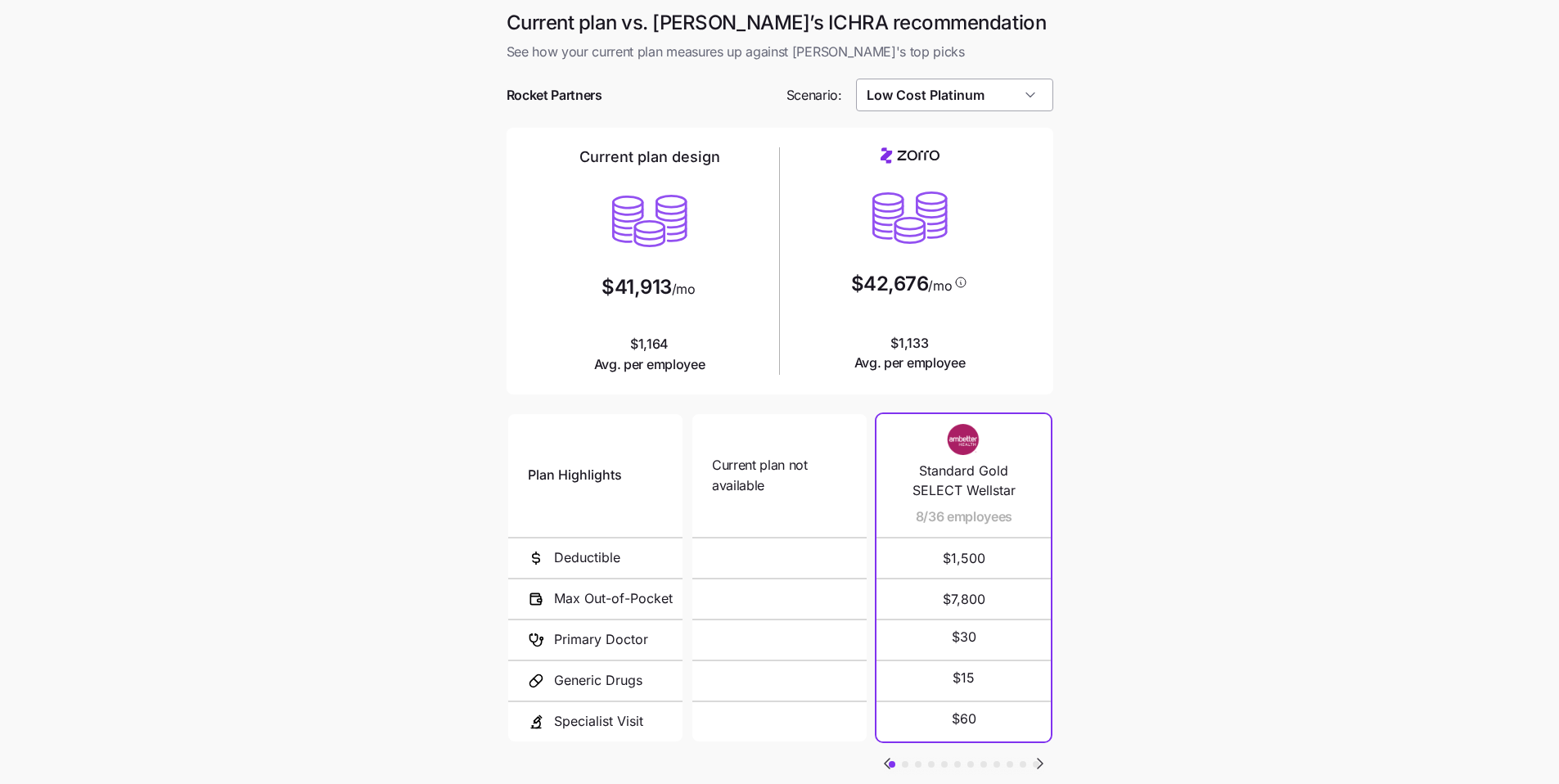 click on "Low Cost Platinum" at bounding box center [954, 95] 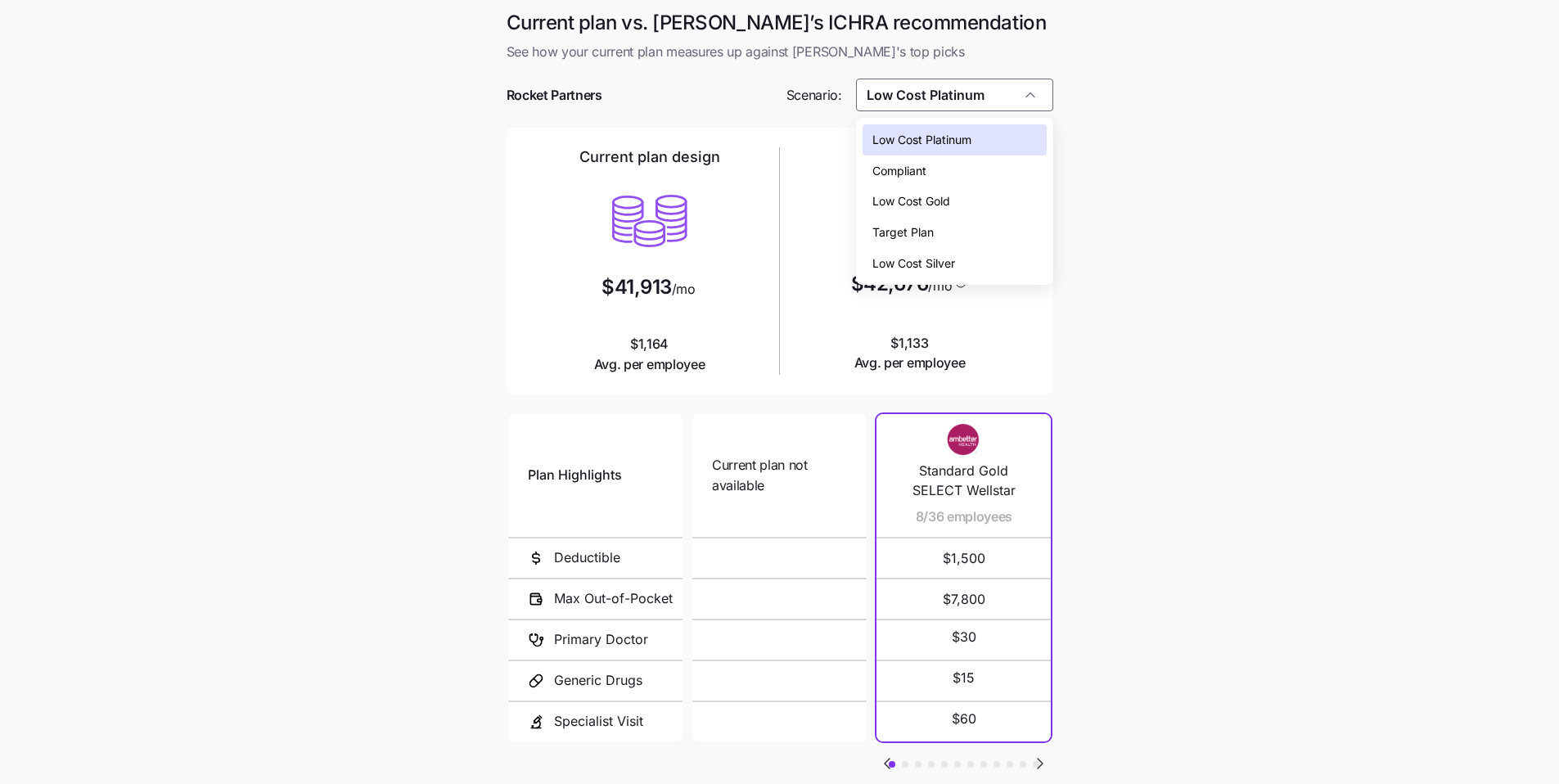 click on "Low Cost Gold" at bounding box center [911, 201] 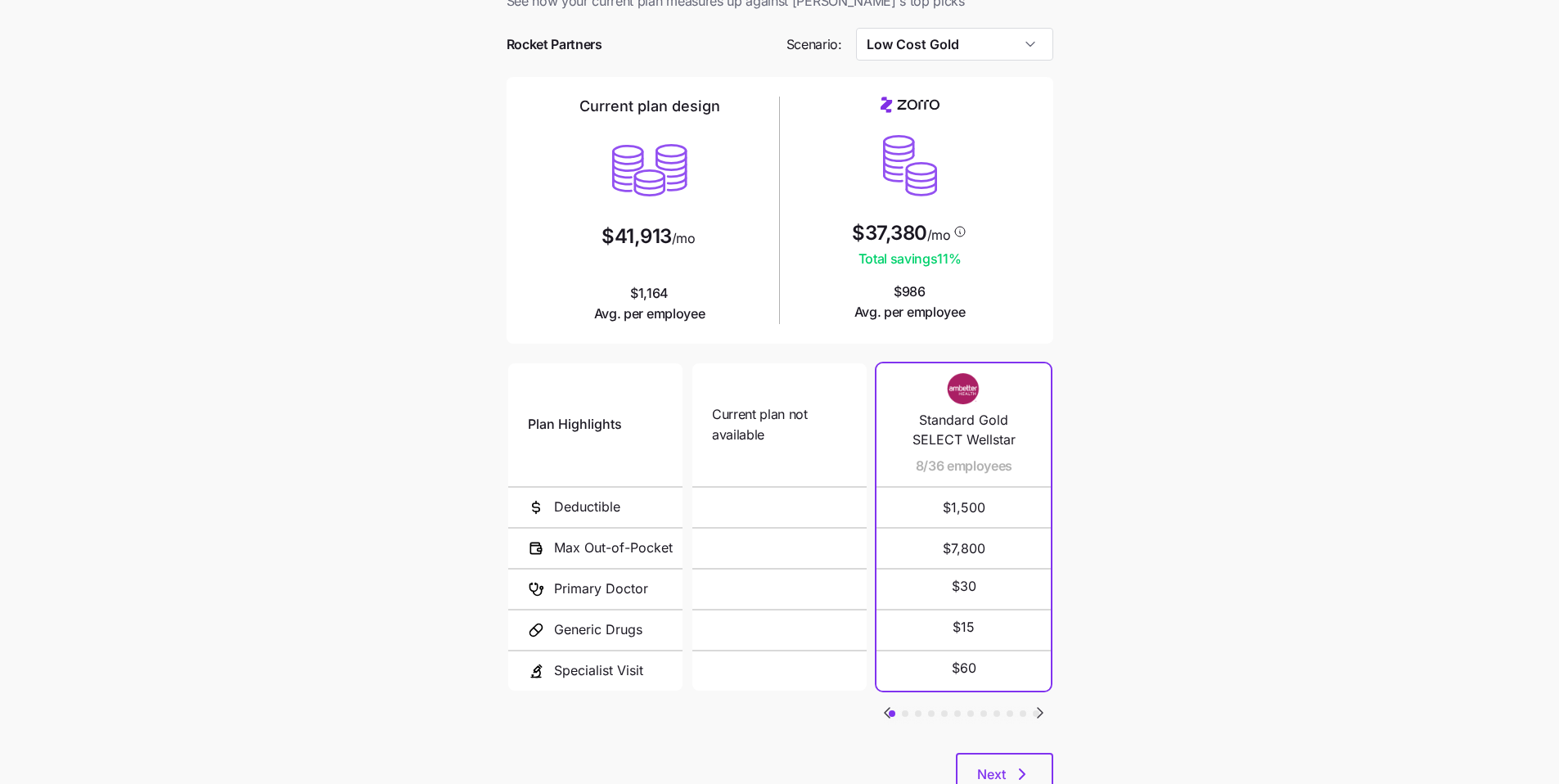 scroll, scrollTop: 0, scrollLeft: 0, axis: both 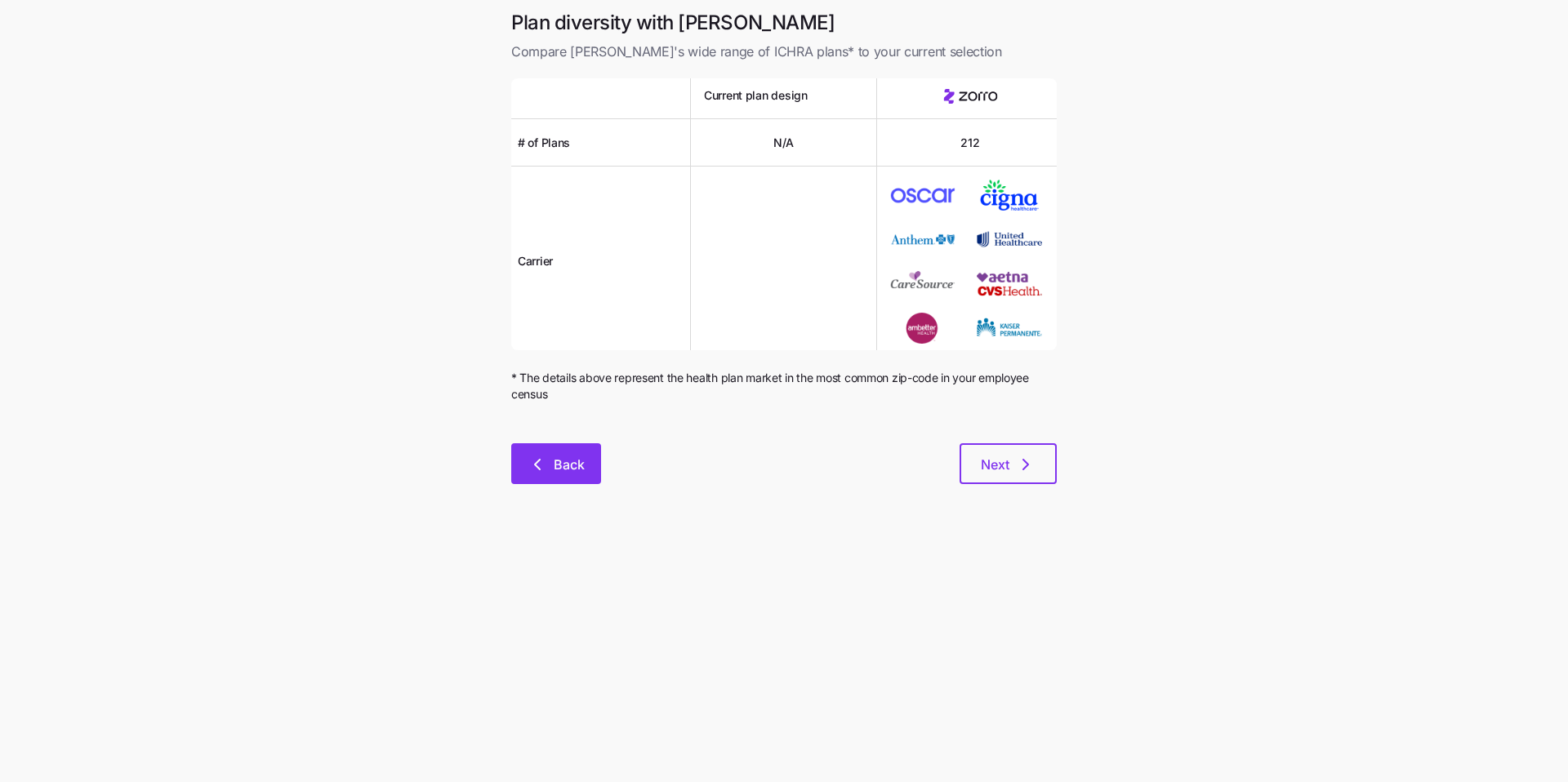 click on "Back" at bounding box center (556, 464) 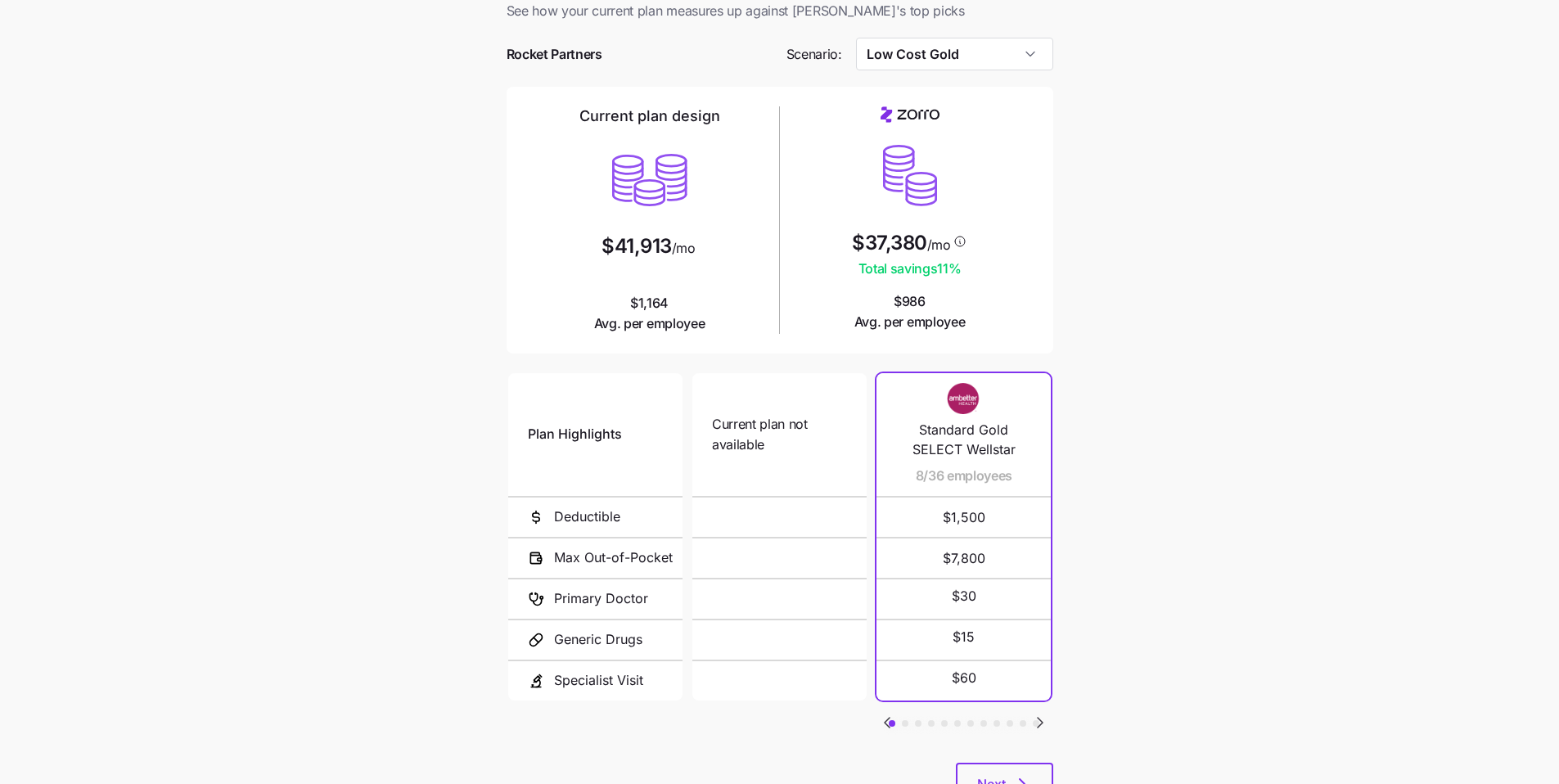 scroll, scrollTop: 110, scrollLeft: 0, axis: vertical 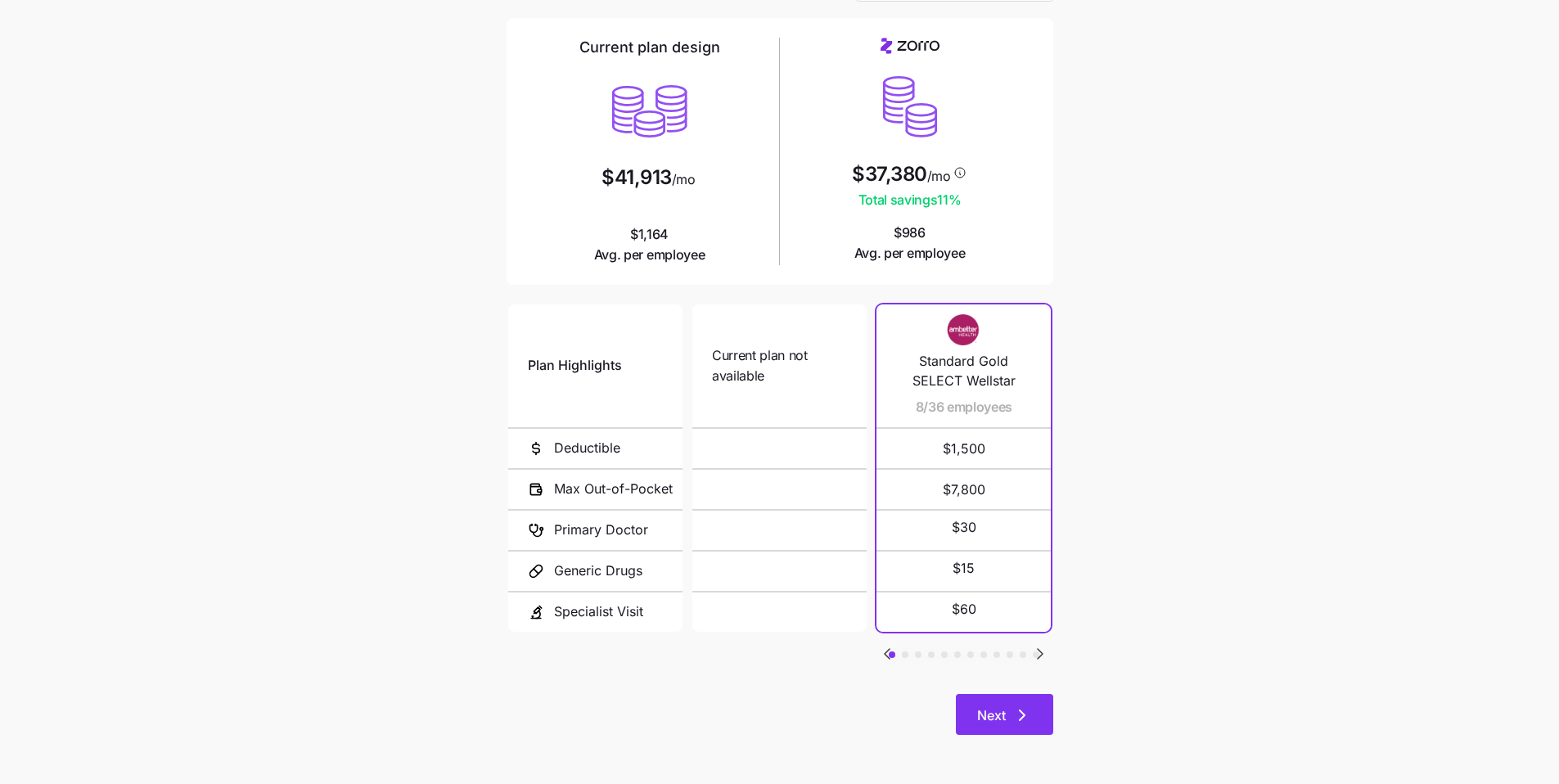 click on "Next" at bounding box center [1004, 714] 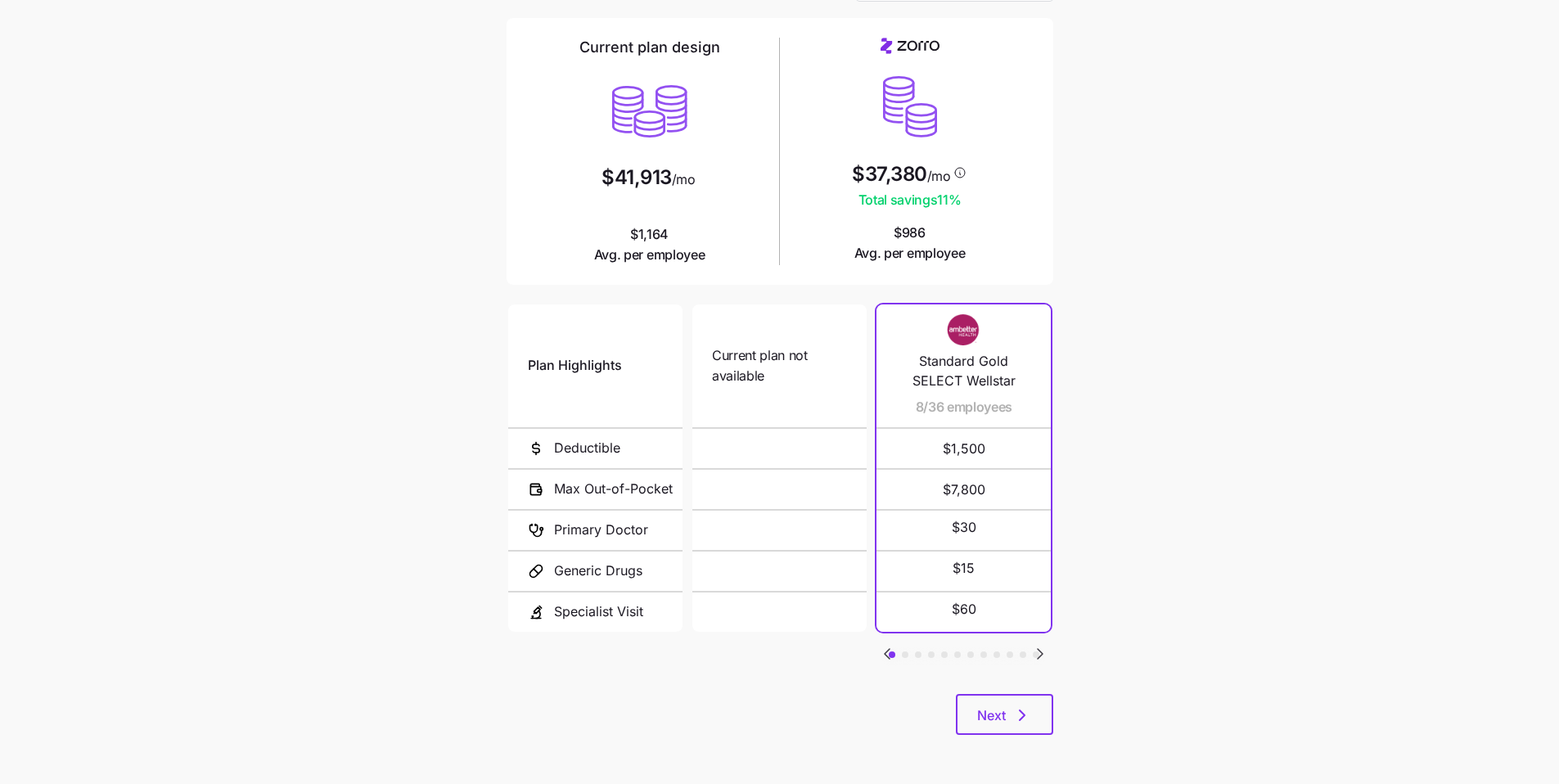 scroll, scrollTop: 0, scrollLeft: 0, axis: both 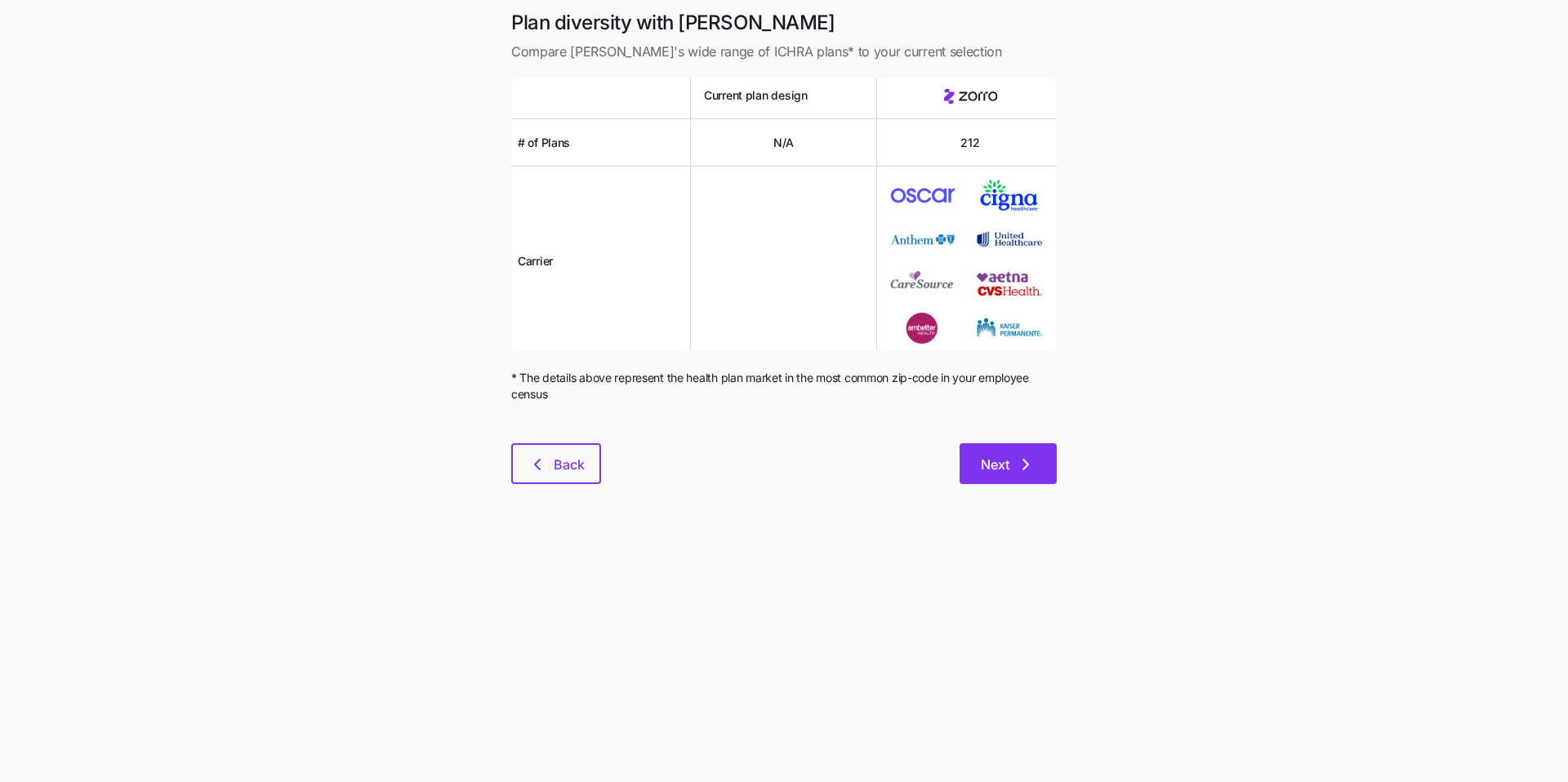 click on "Next" at bounding box center [1008, 464] 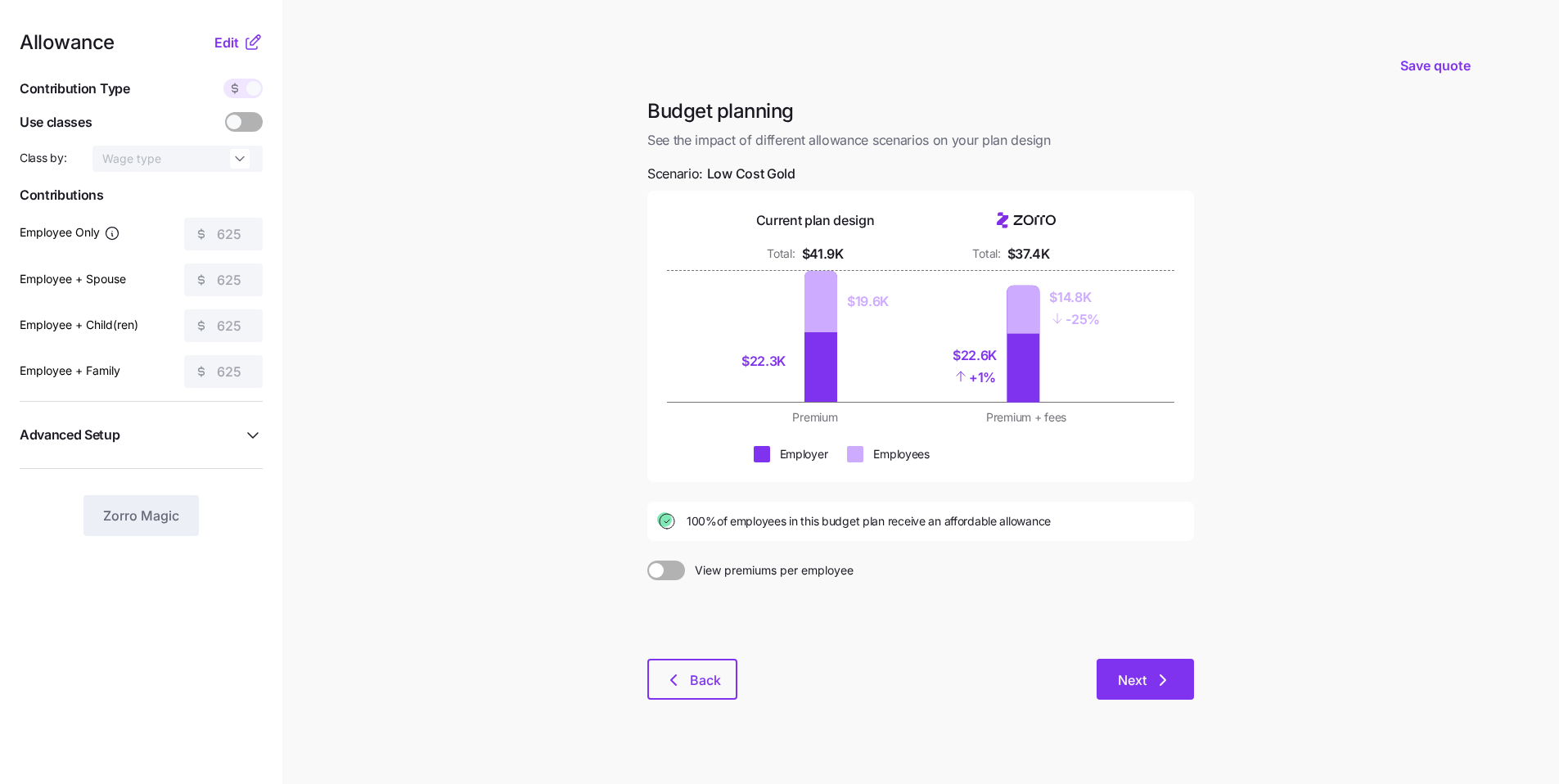 click on "Next" at bounding box center (1145, 679) 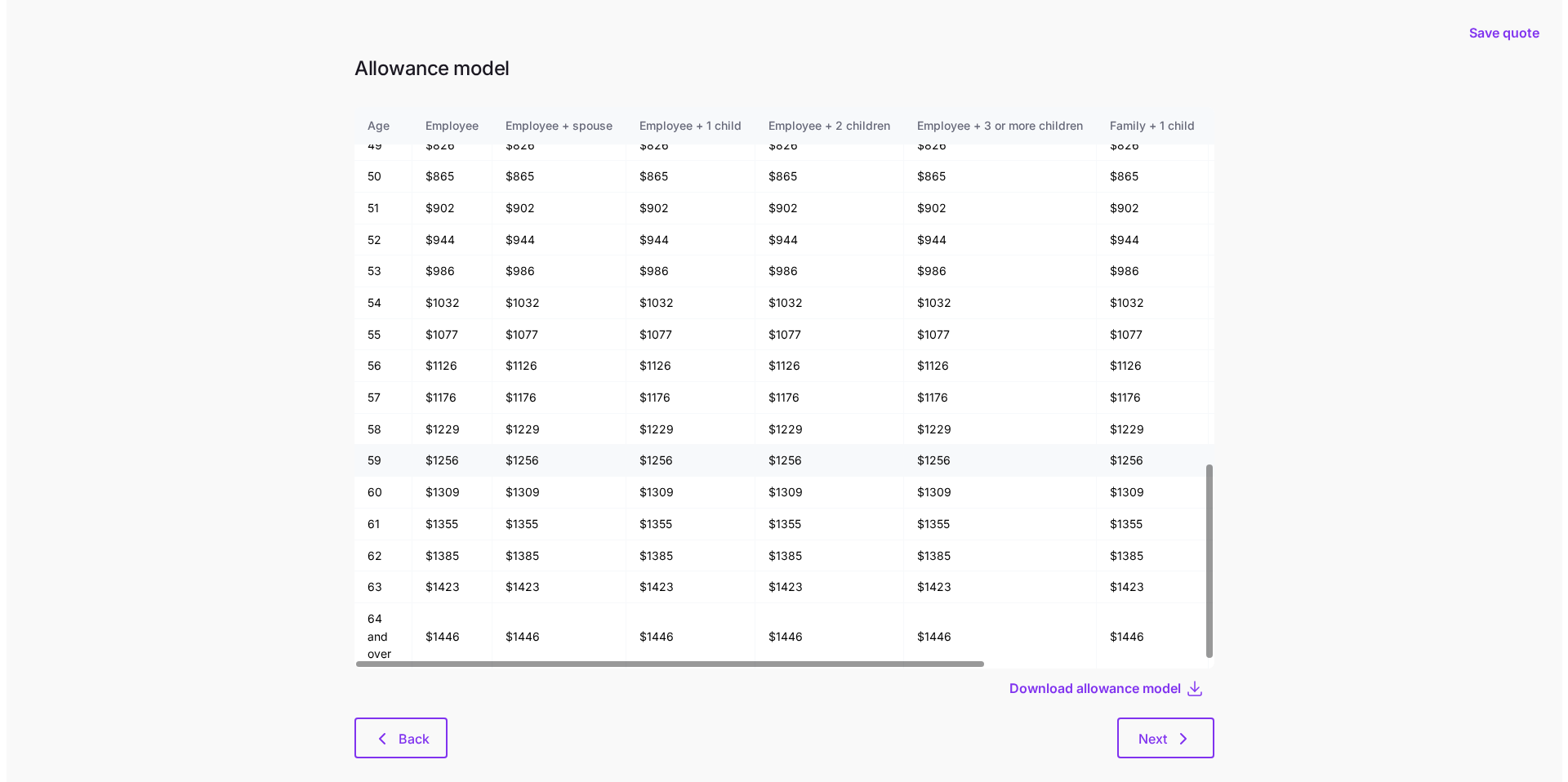 scroll, scrollTop: 1030, scrollLeft: 0, axis: vertical 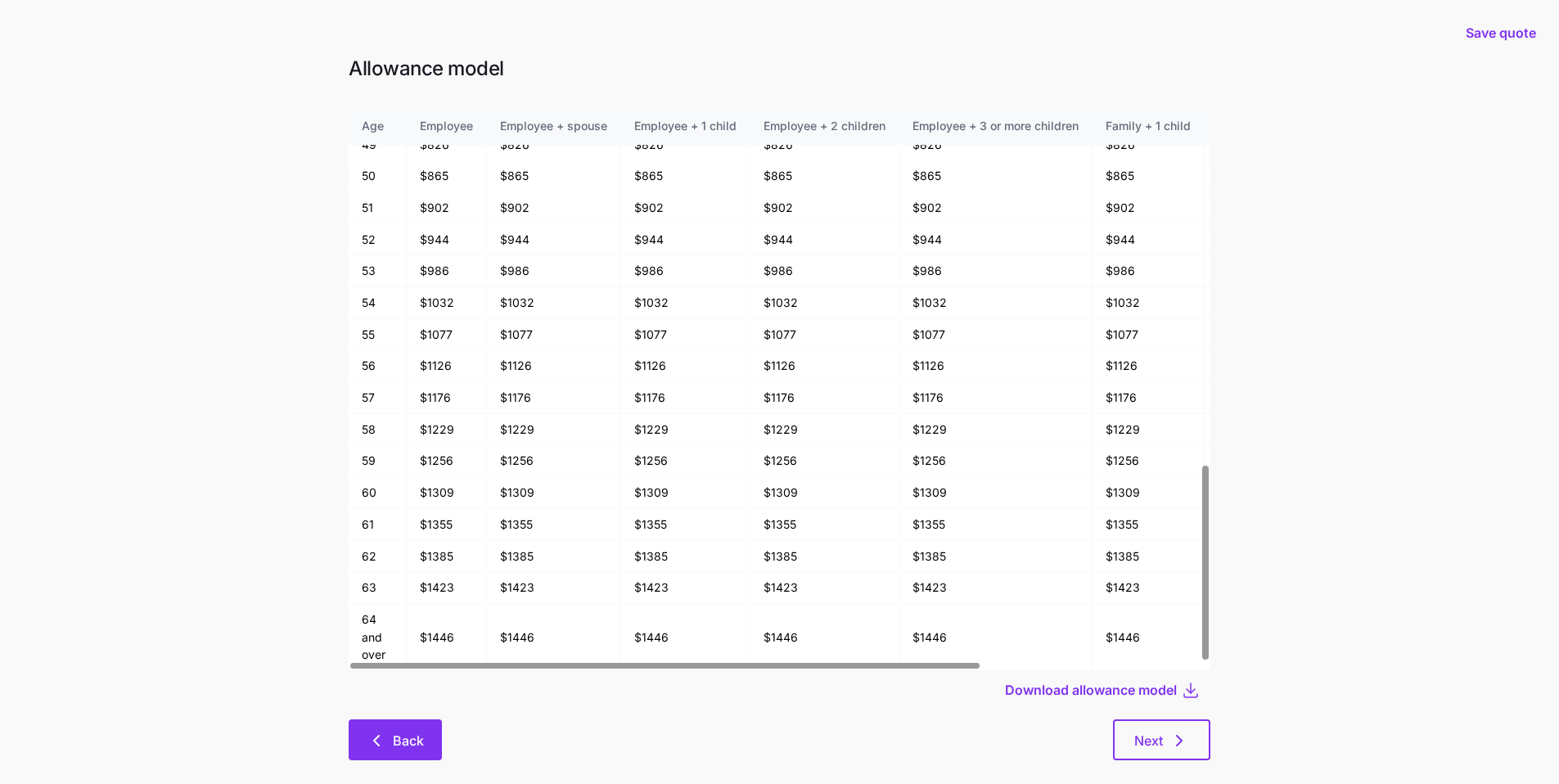 click on "Back" at bounding box center (408, 741) 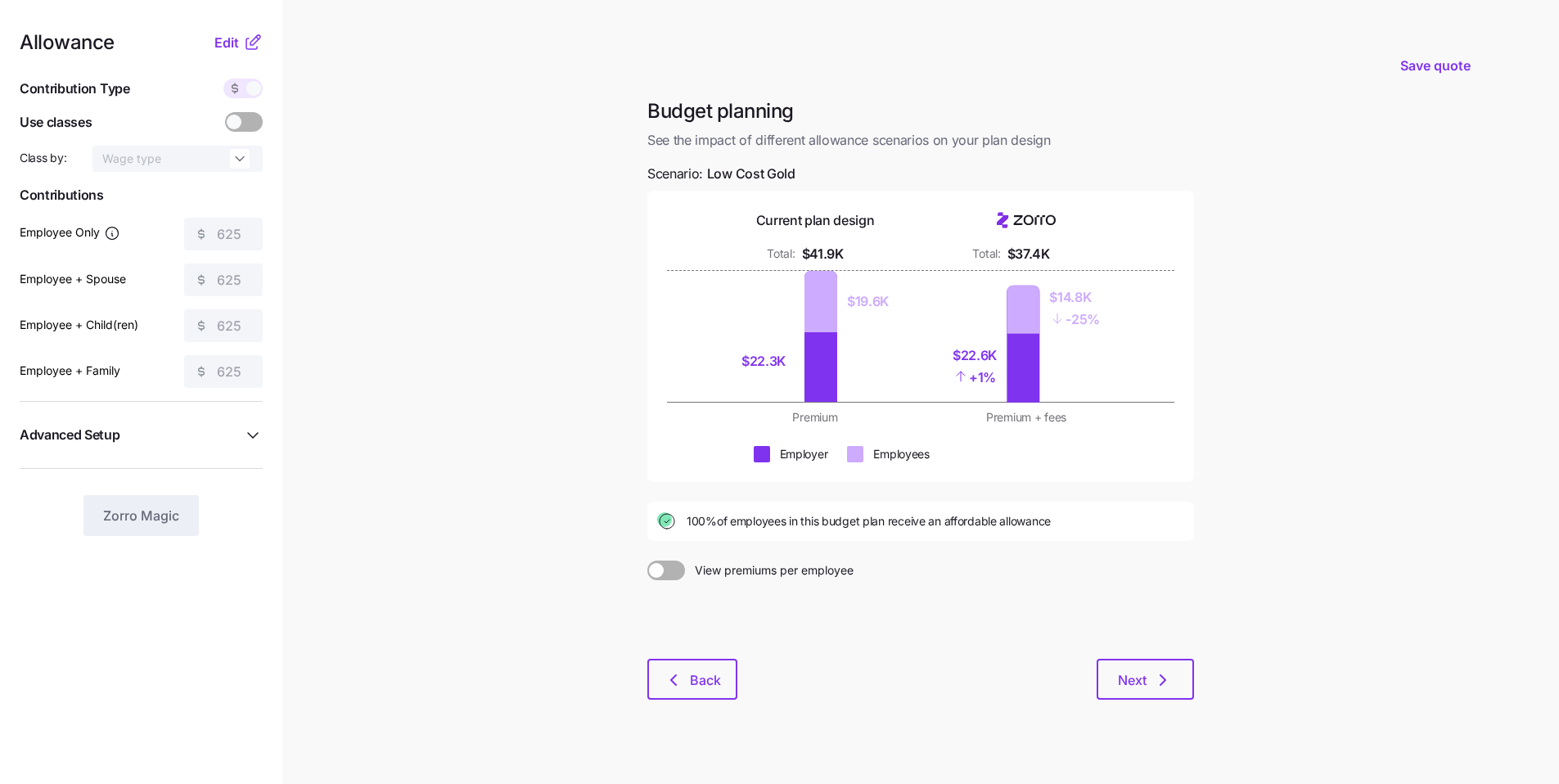 click on "625" at bounding box center [223, 280] 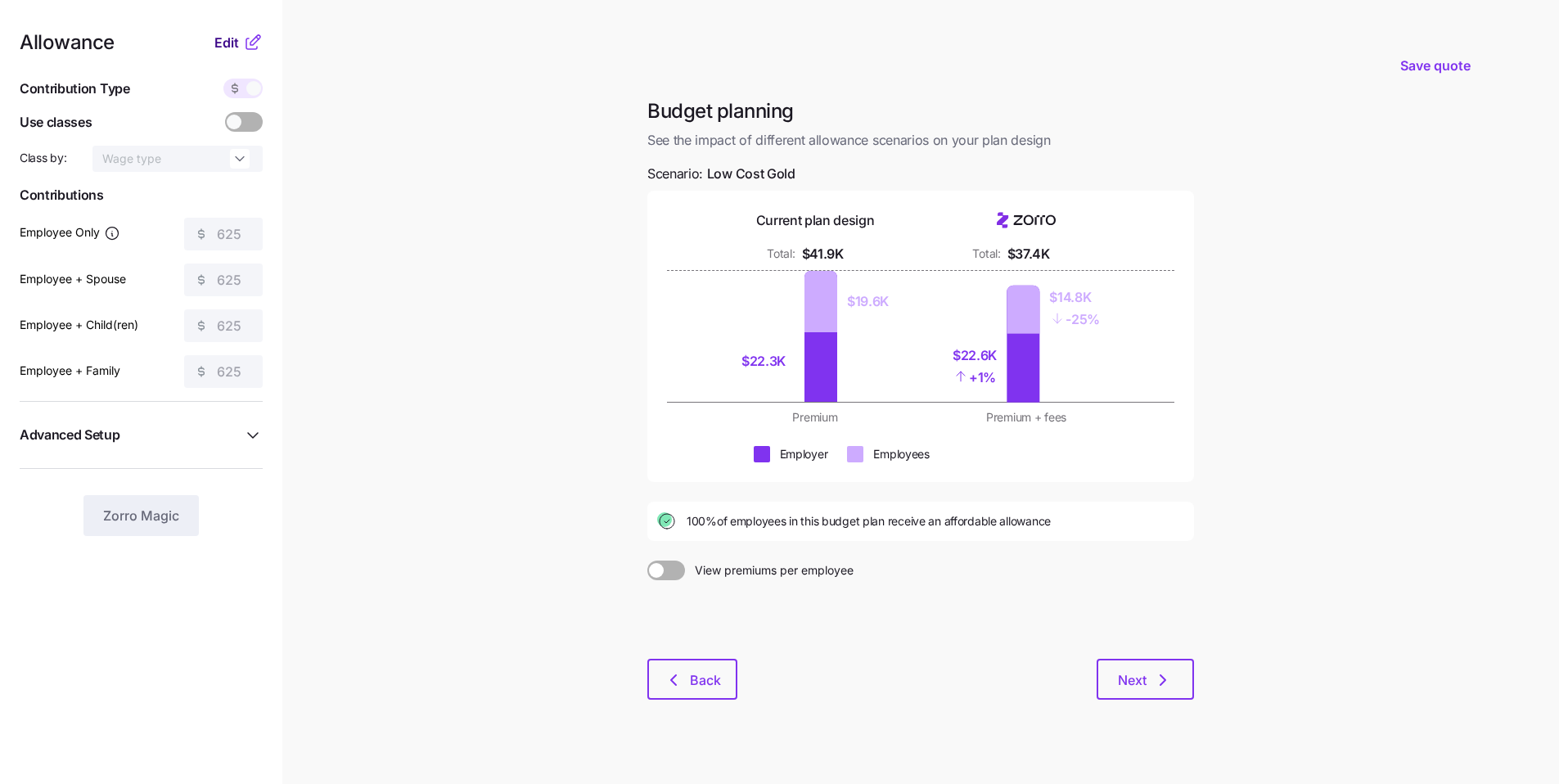 click on "Edit" at bounding box center [227, 43] 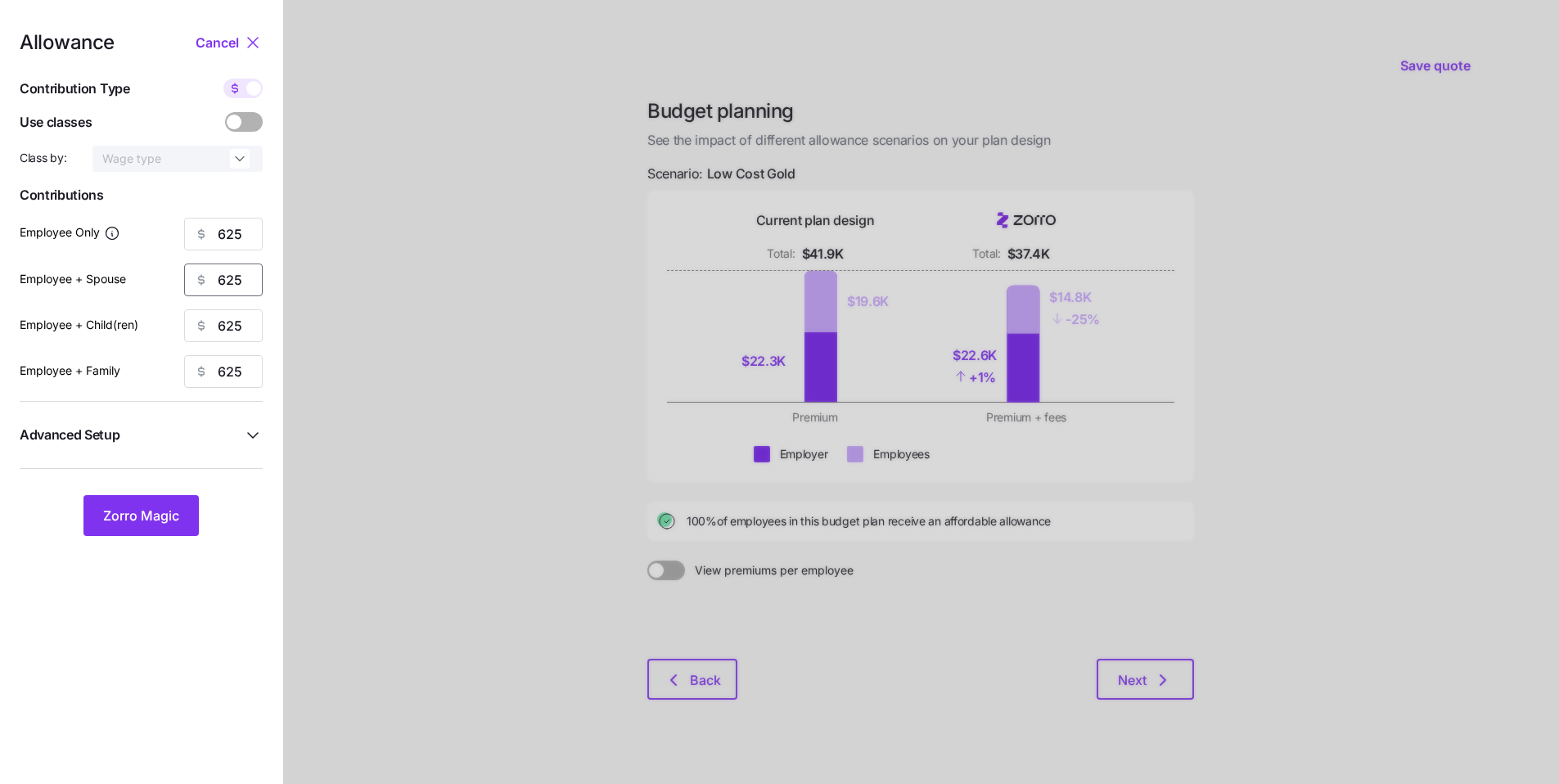 click on "625" at bounding box center (223, 280) 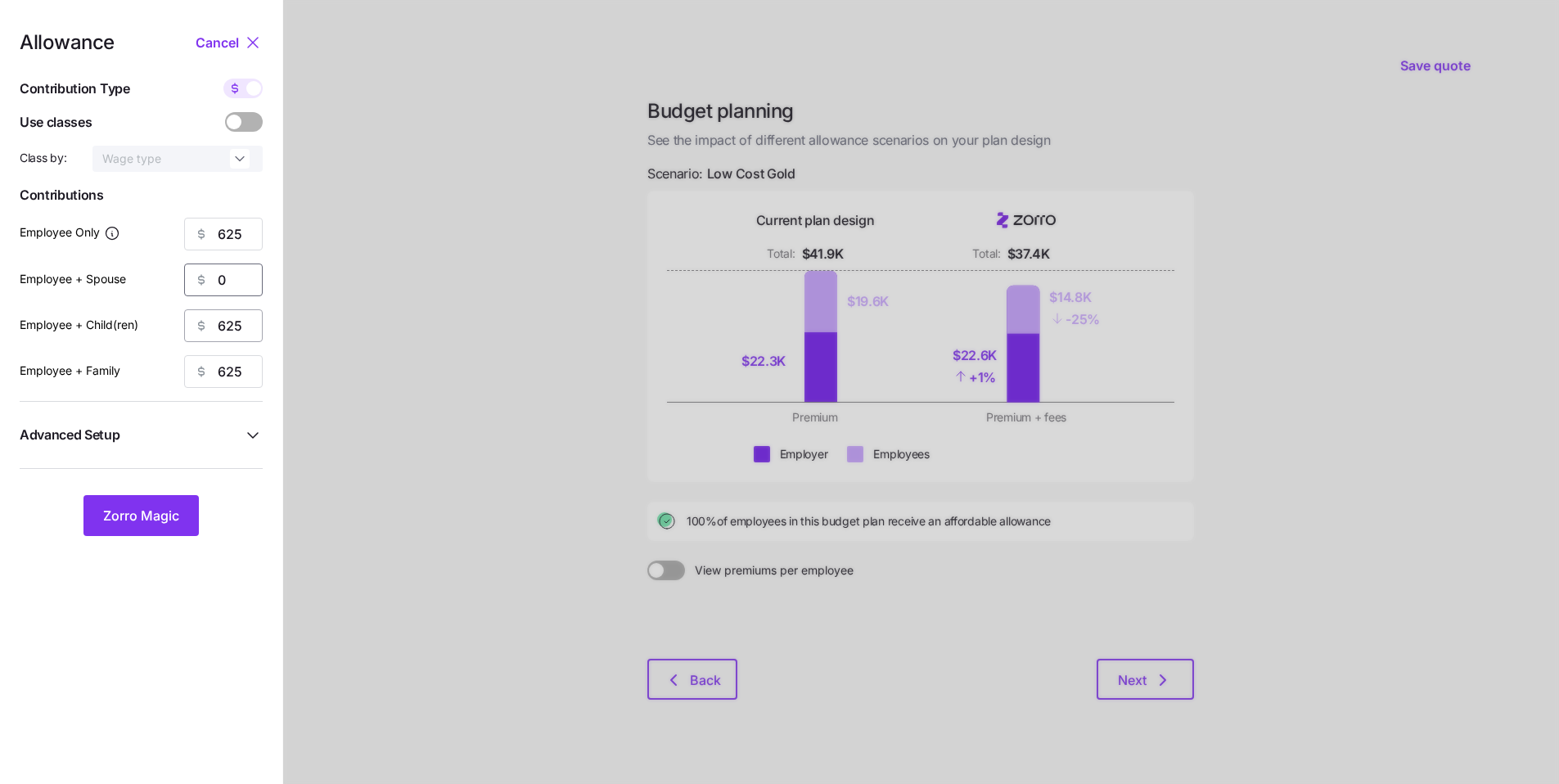 type on "0" 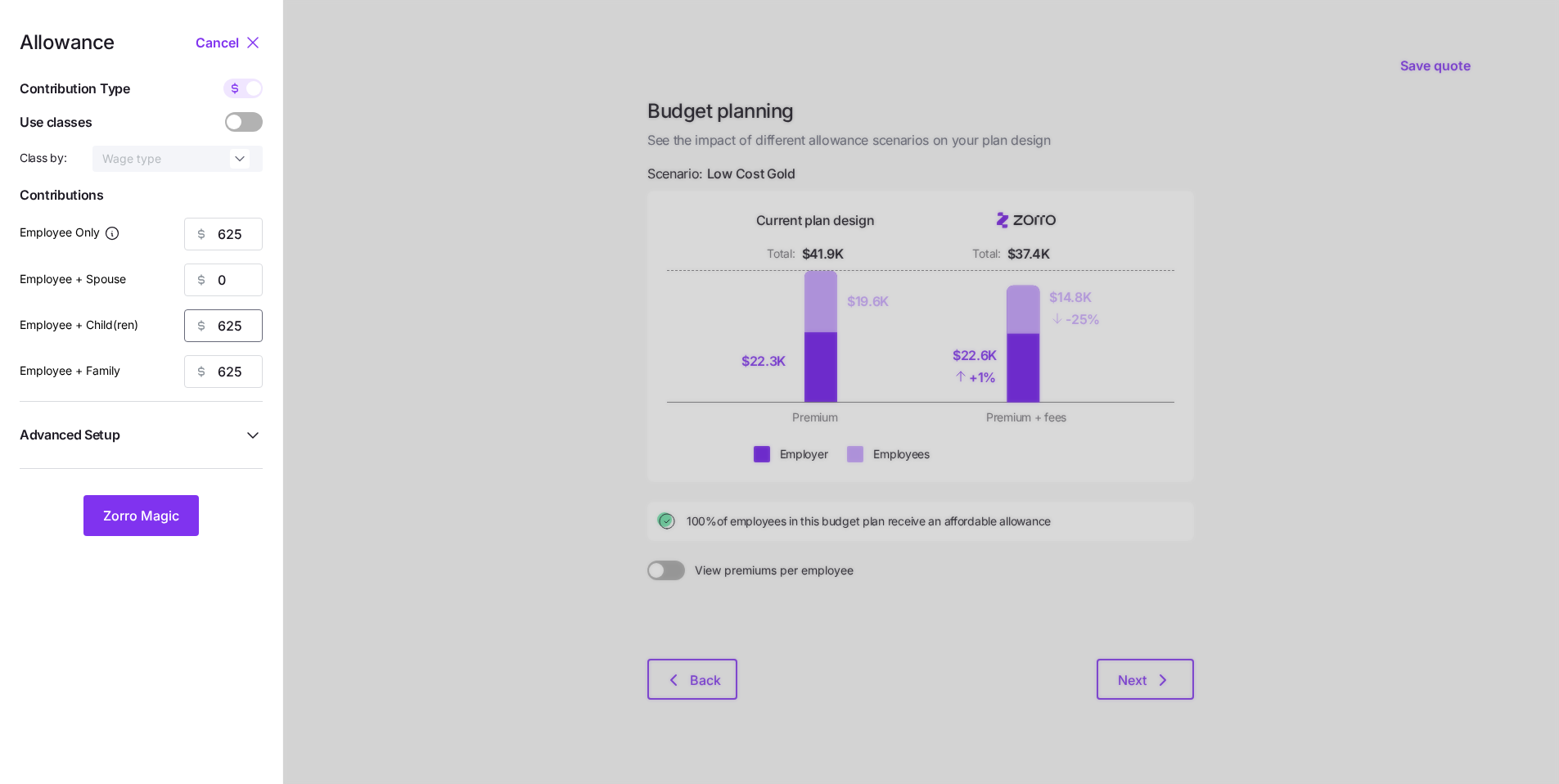 click on "625" at bounding box center [223, 326] 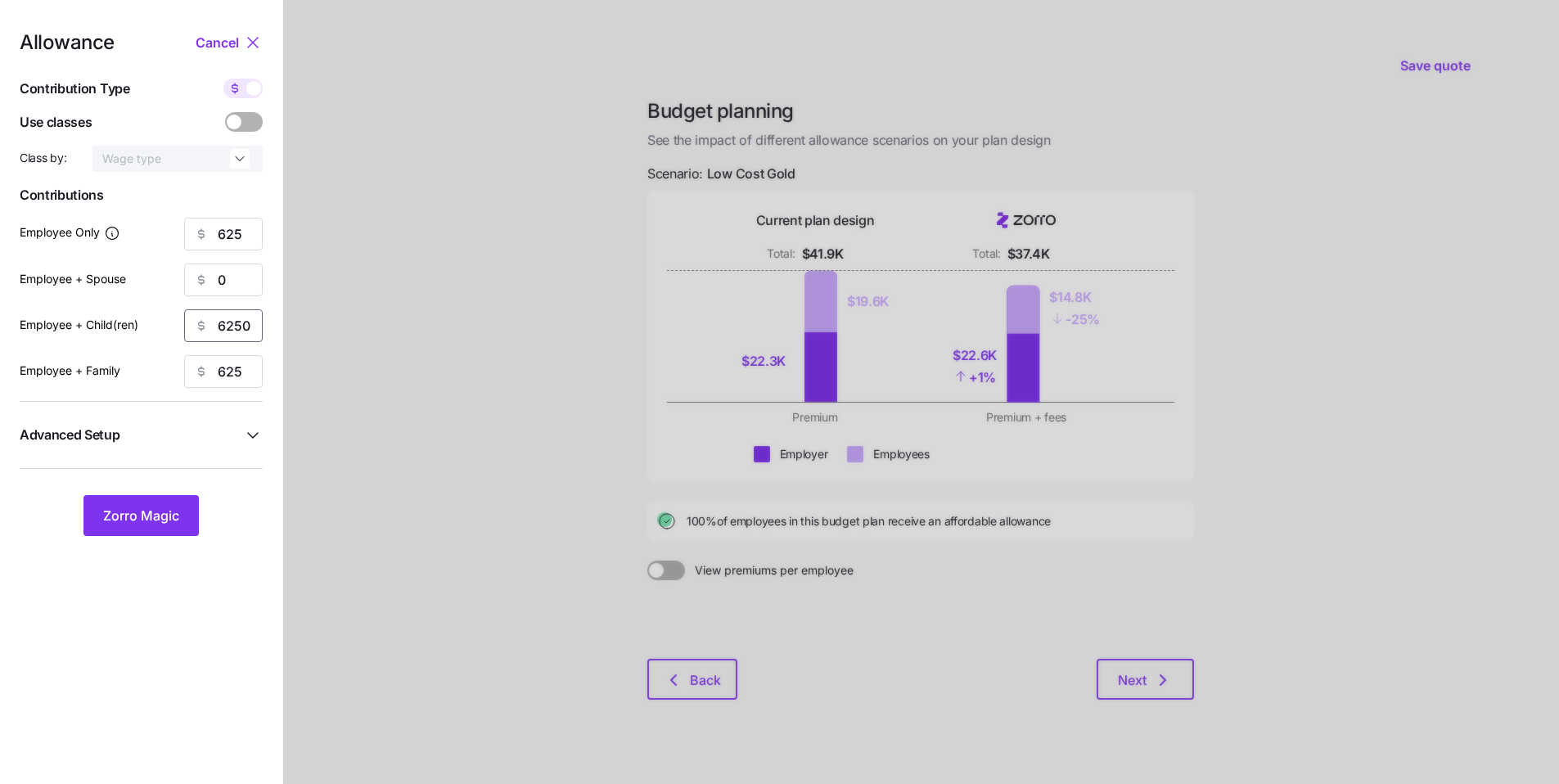 drag, startPoint x: 253, startPoint y: 327, endPoint x: 202, endPoint y: 326, distance: 51.009803 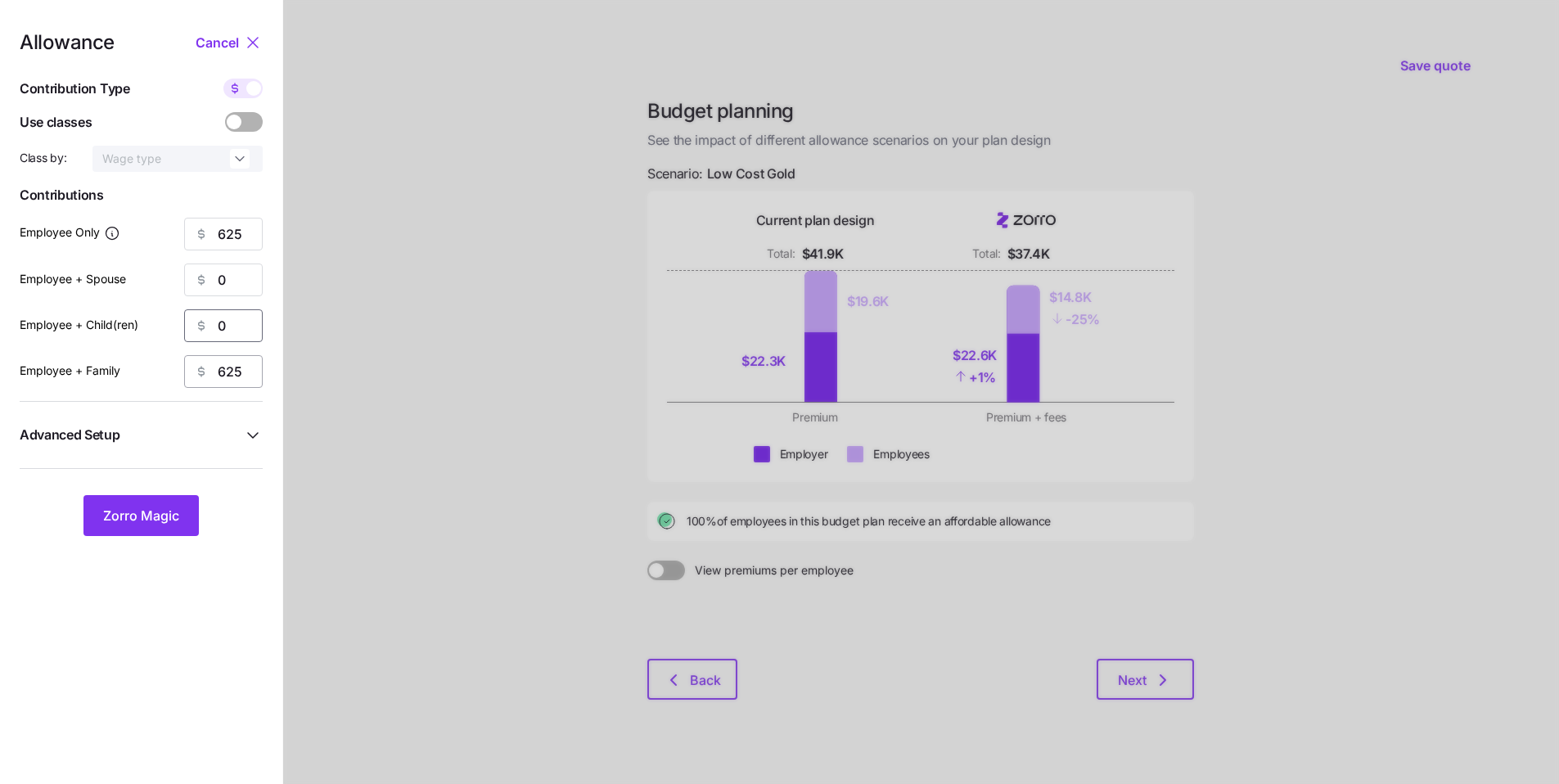 type on "0" 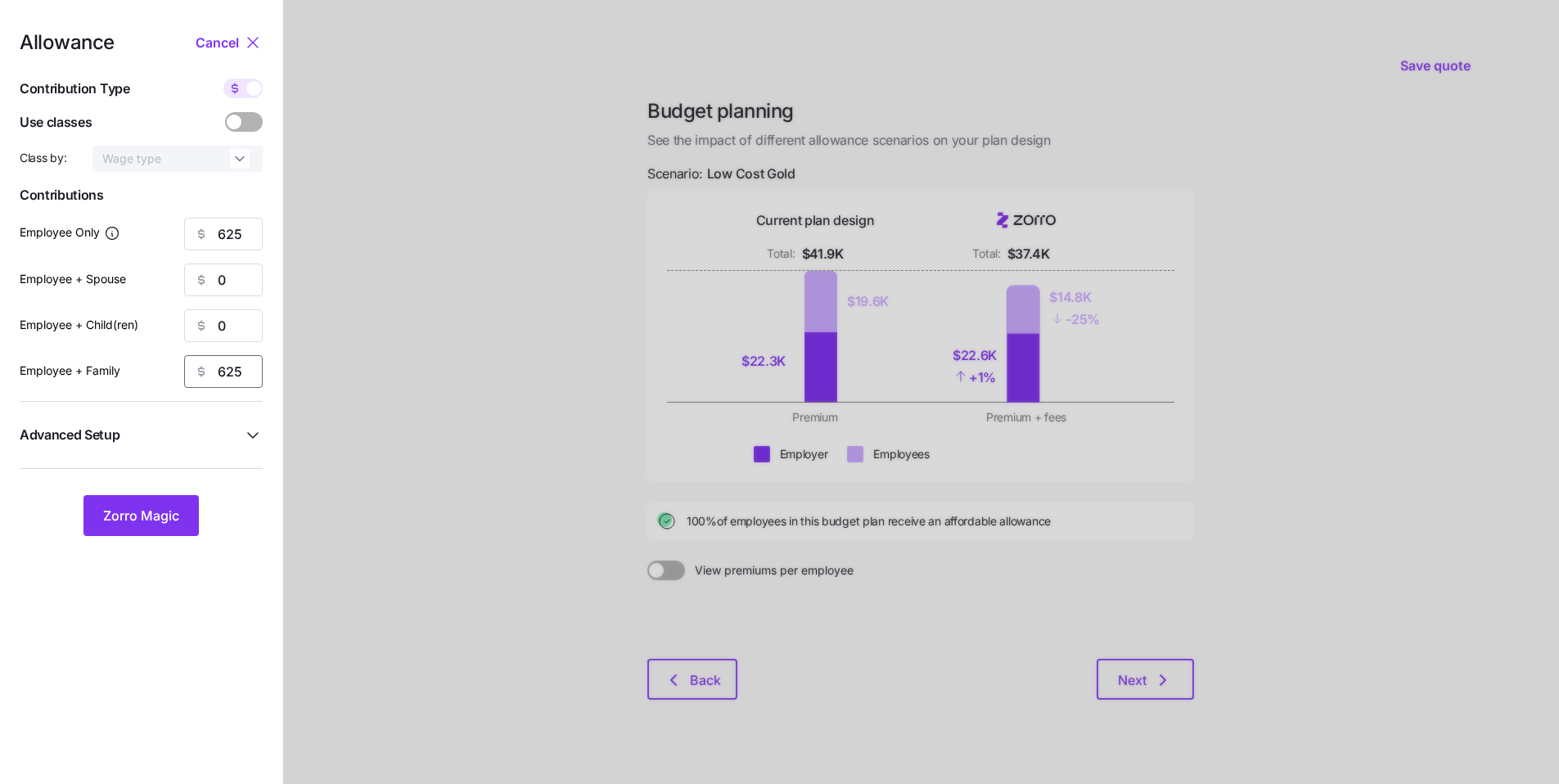 click on "625" at bounding box center [223, 372] 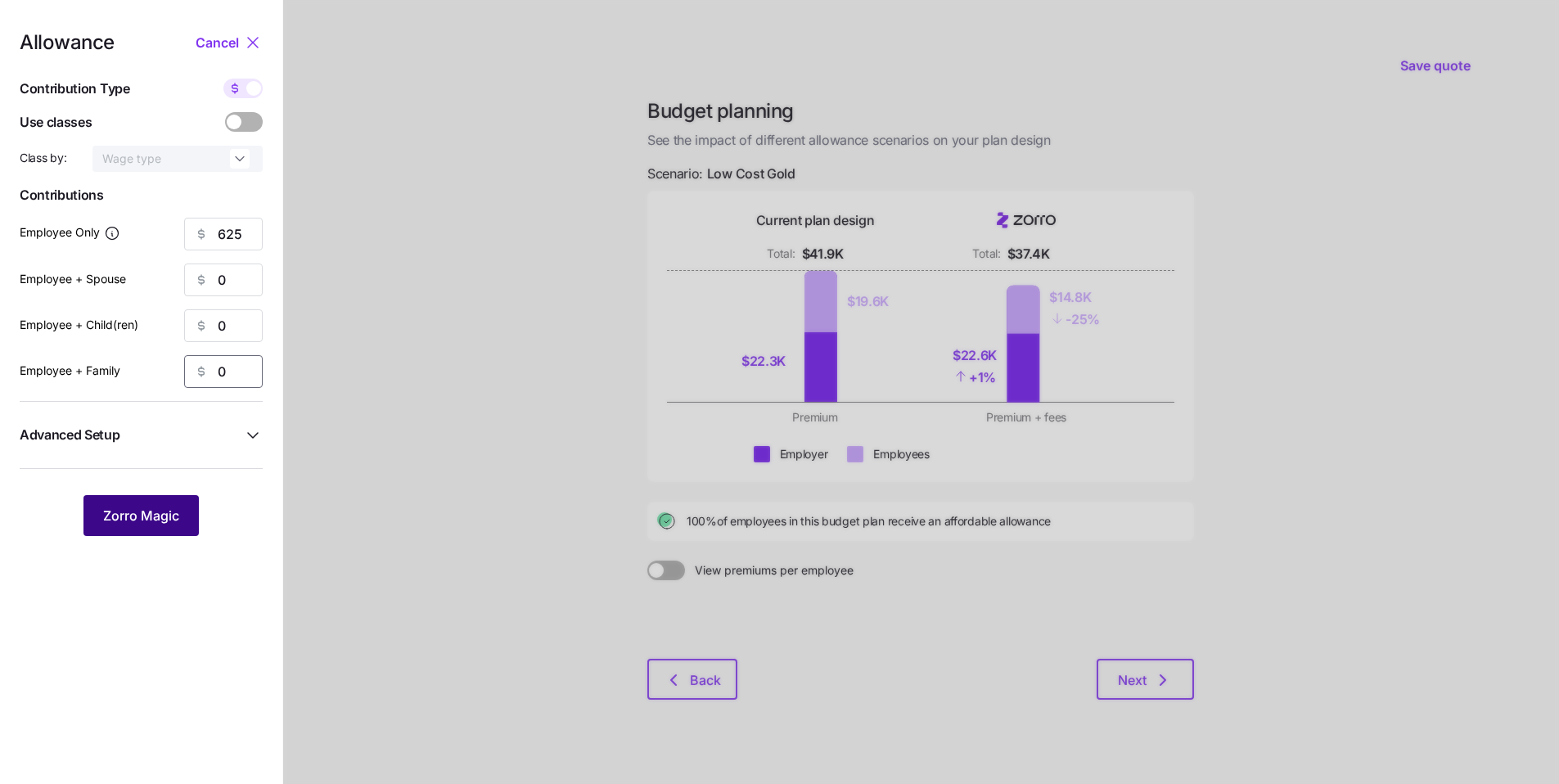 type on "0" 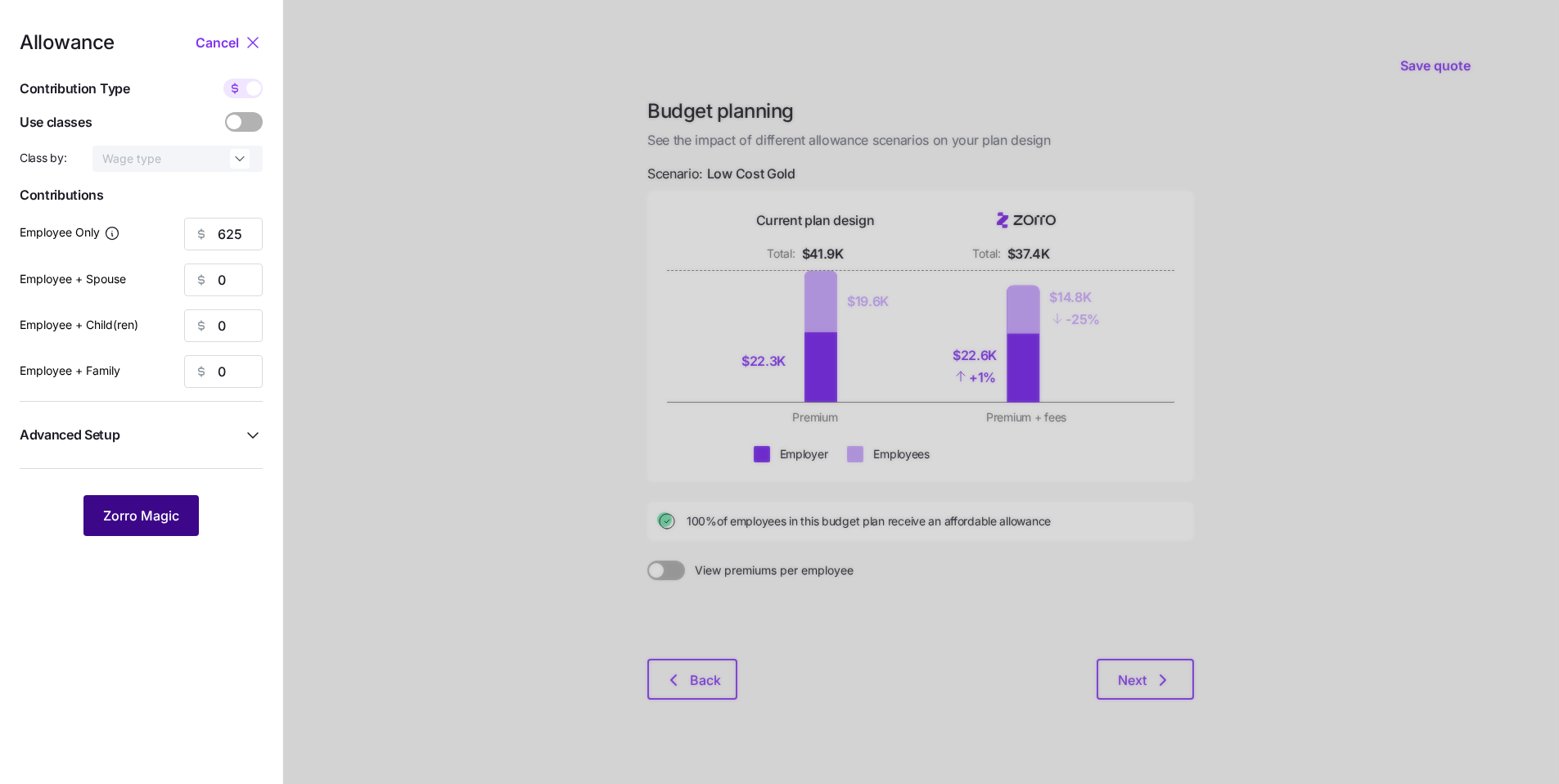 click on "Zorro Magic" at bounding box center (141, 516) 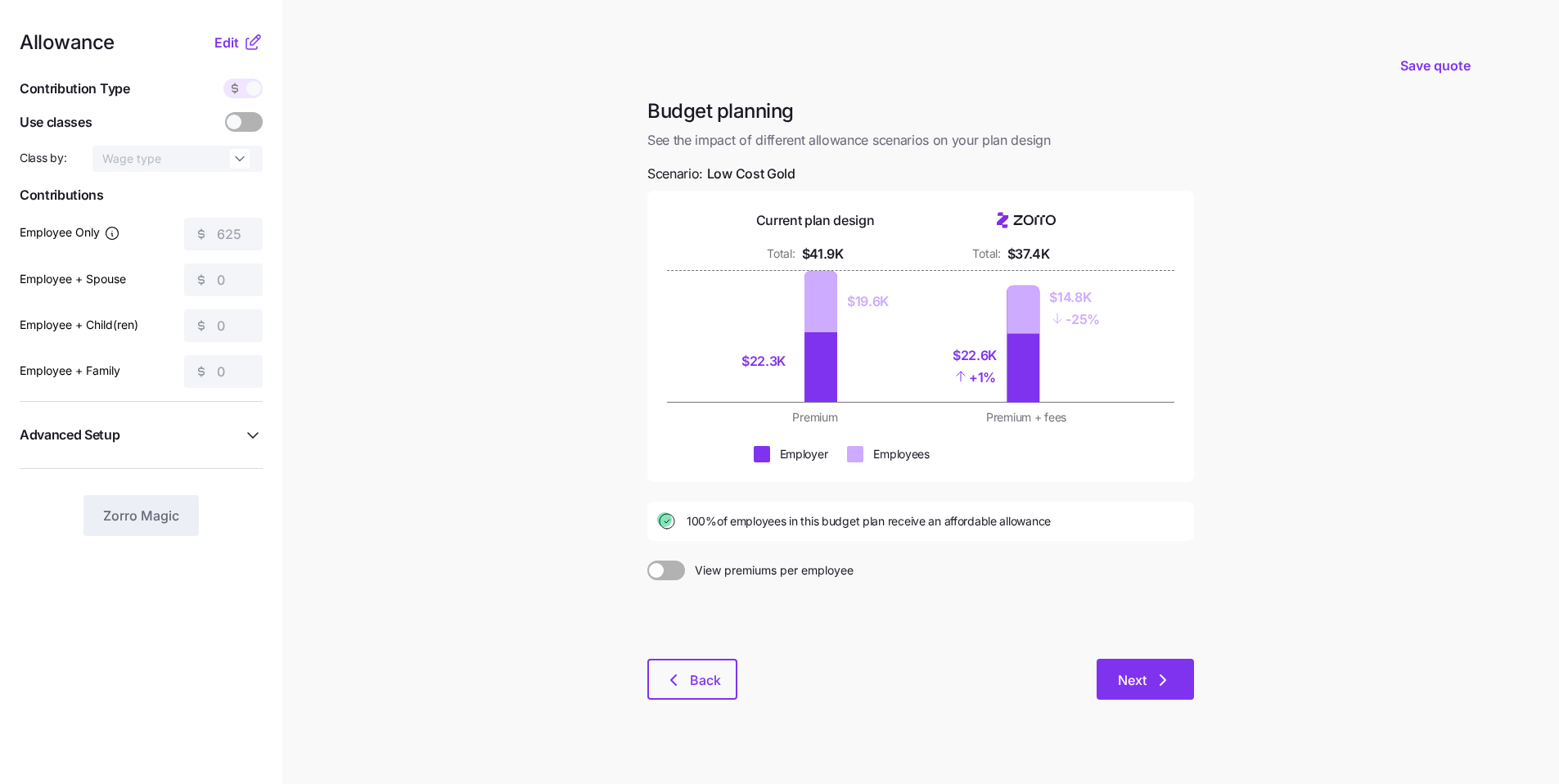 click on "Next" at bounding box center (1145, 679) 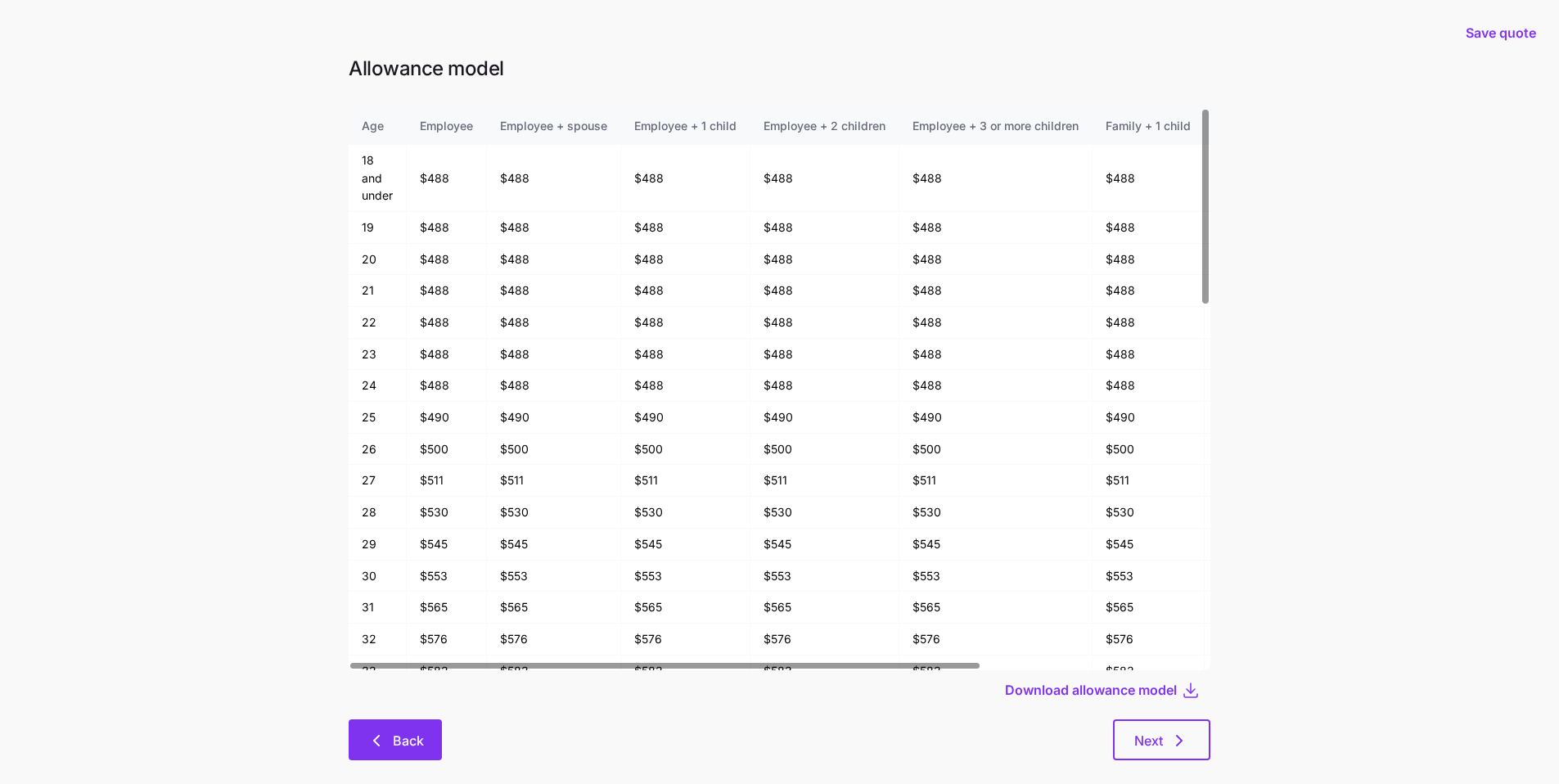click on "Back" at bounding box center (395, 741) 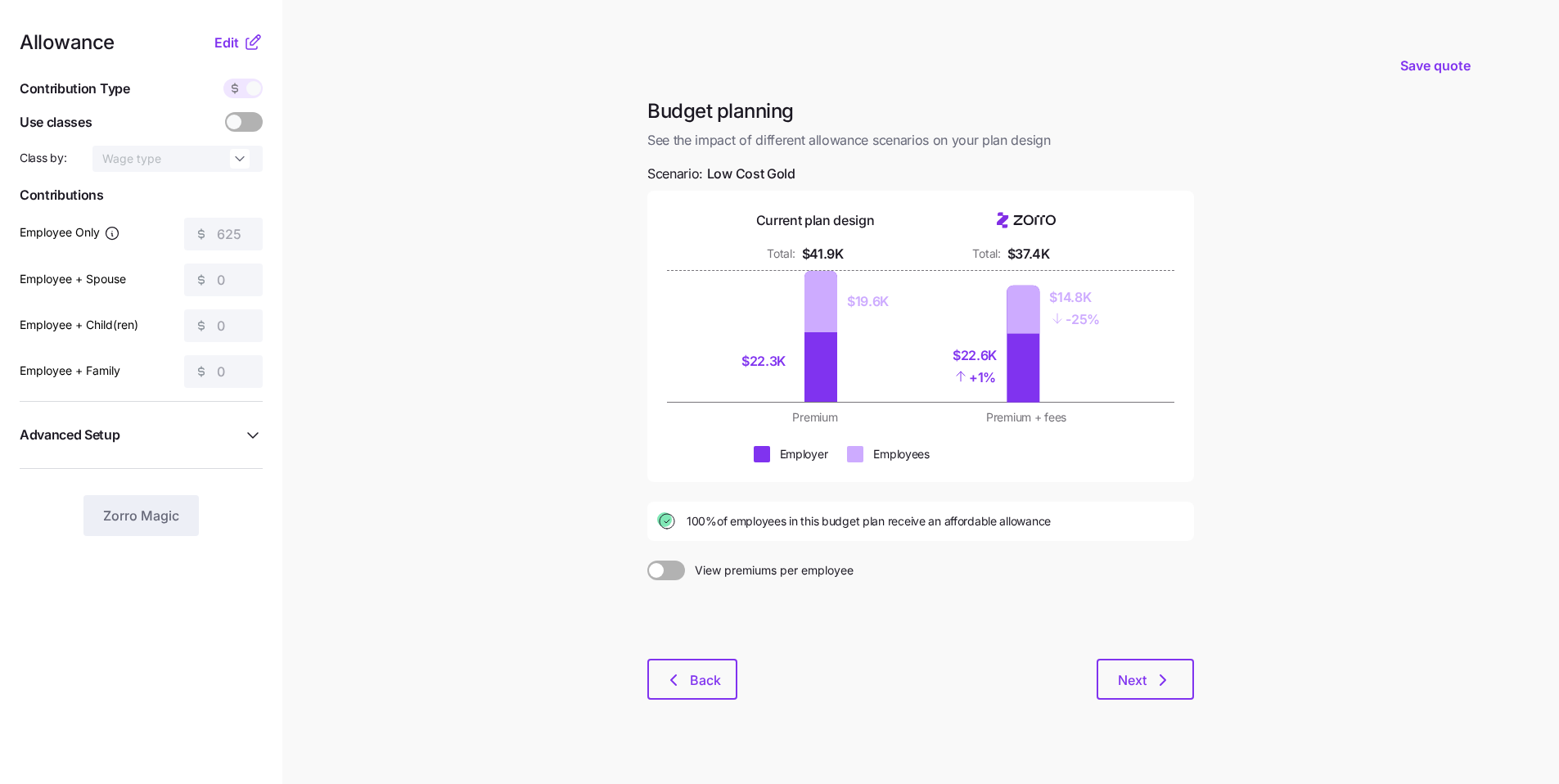 click at bounding box center [254, 88] 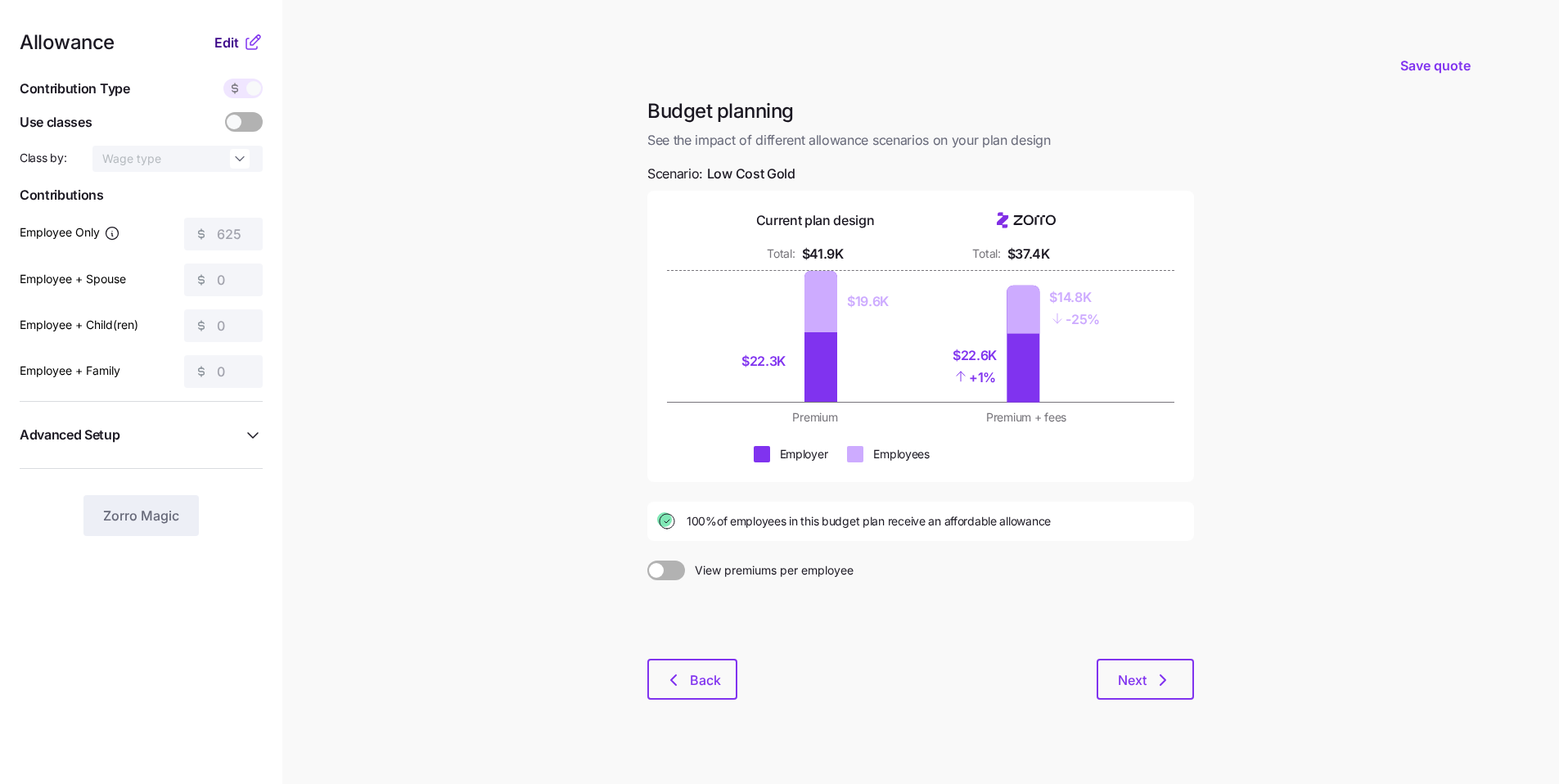 click on "Edit" at bounding box center [227, 43] 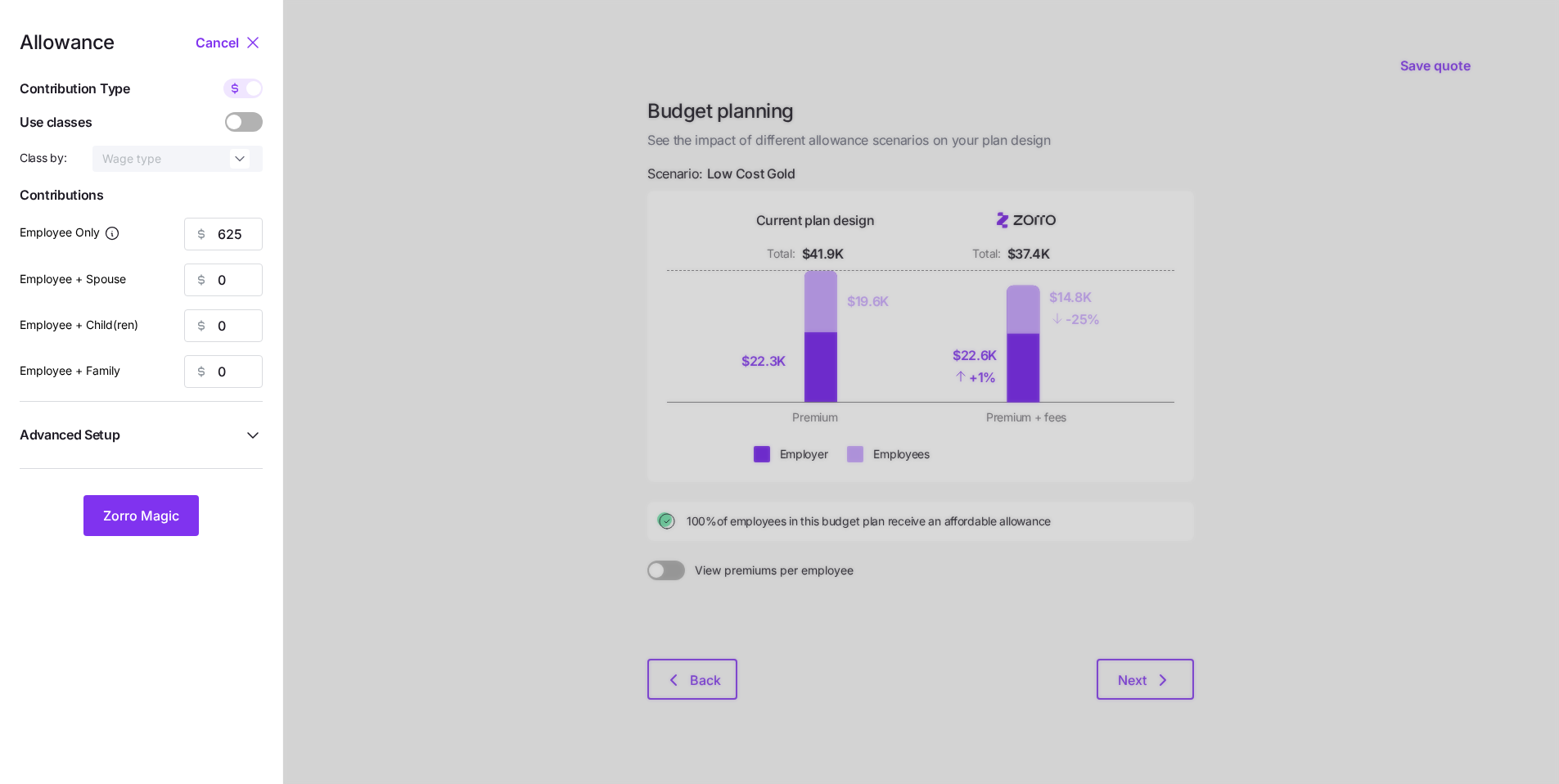 click at bounding box center [254, 88] 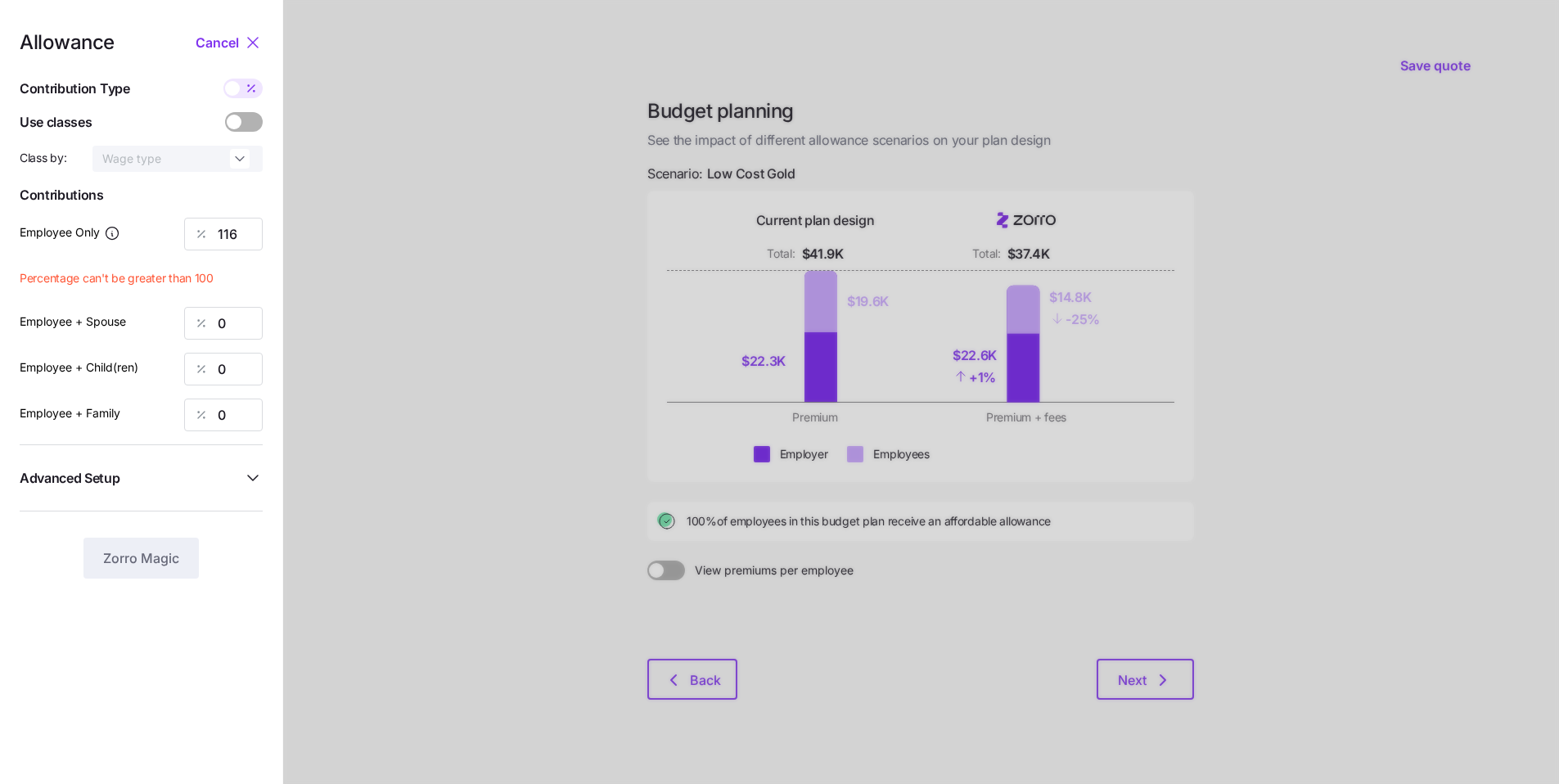 click at bounding box center (921, 402) 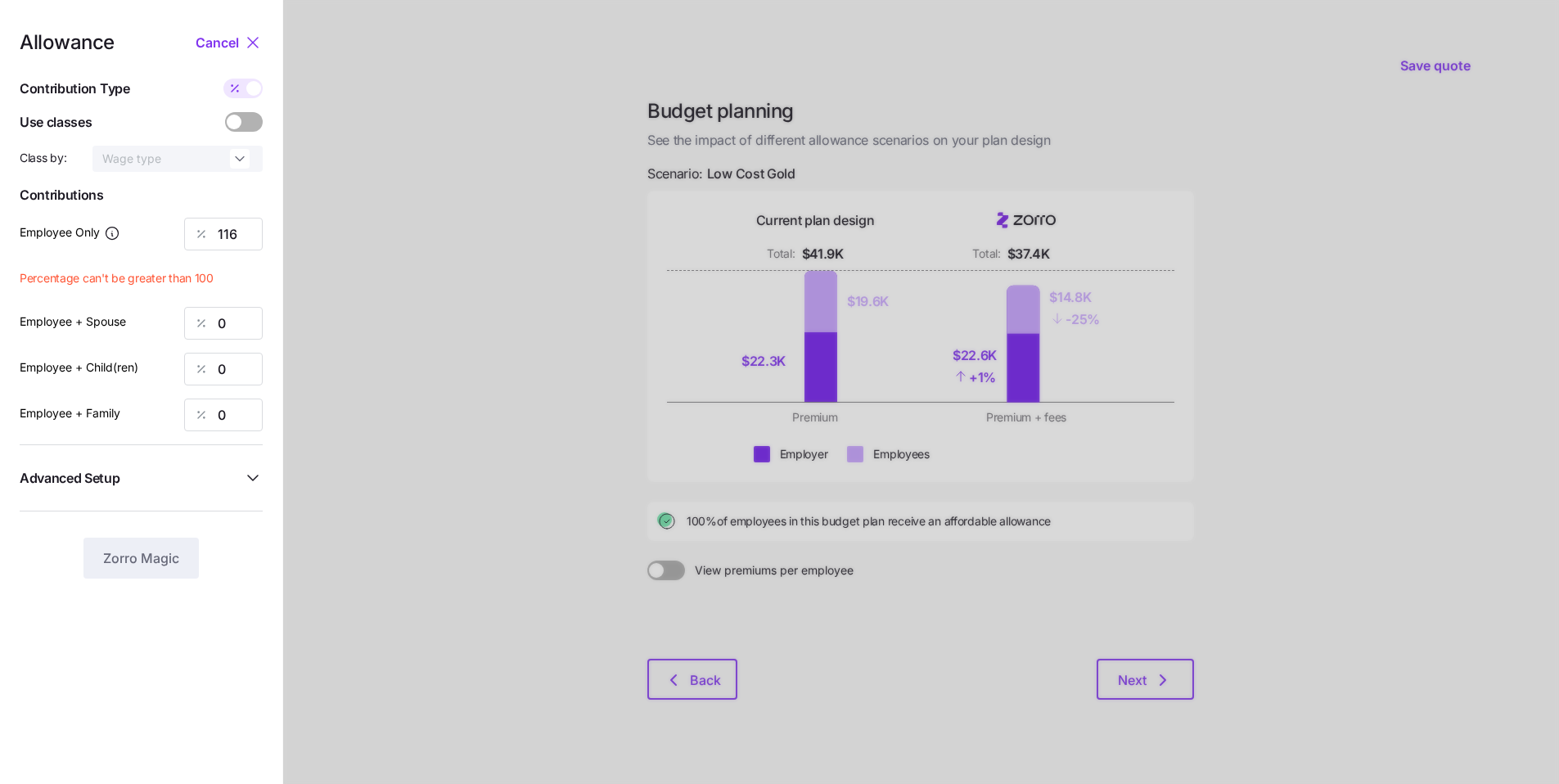 type on "625" 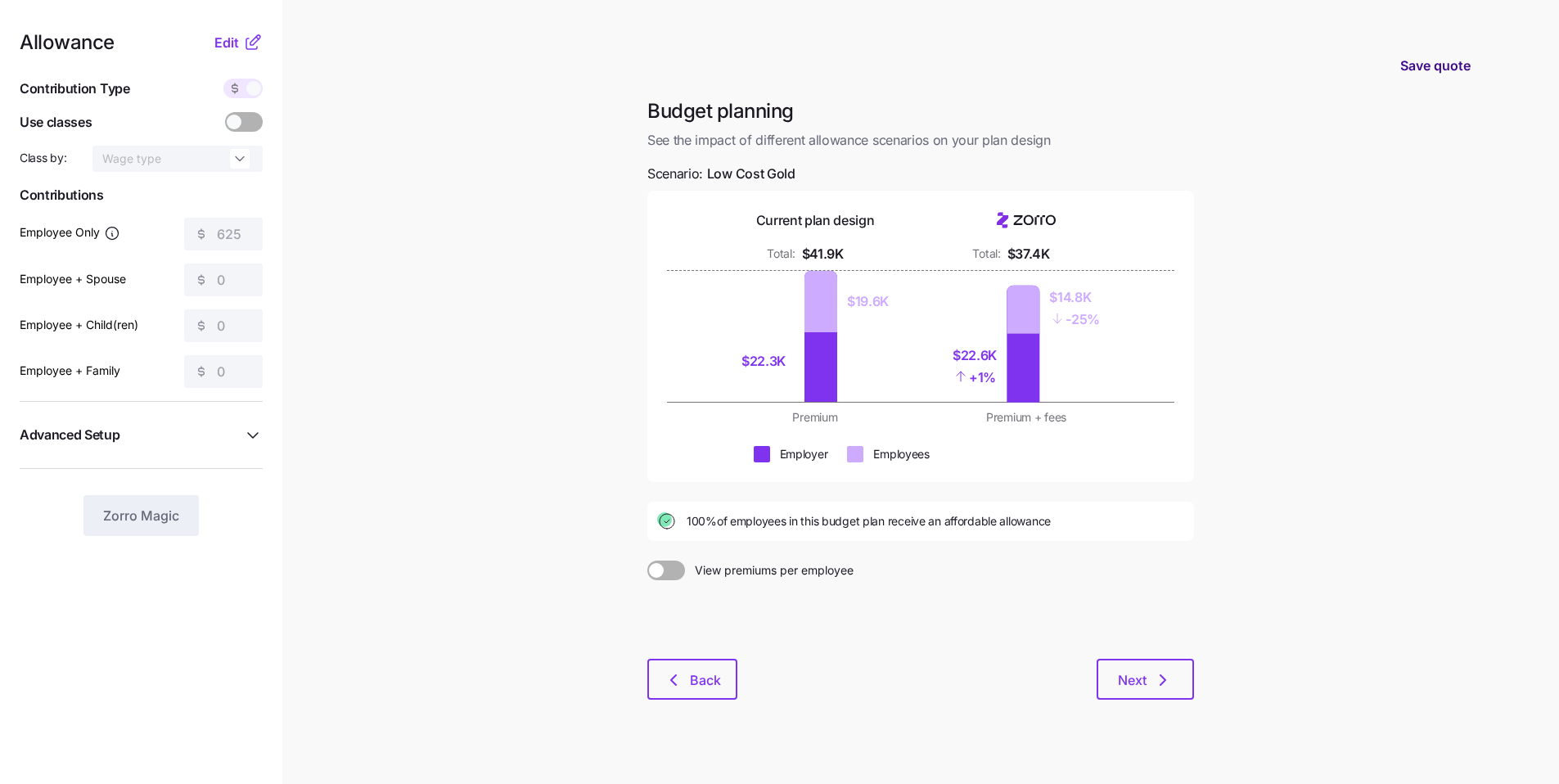click on "Save quote" at bounding box center [1435, 65] 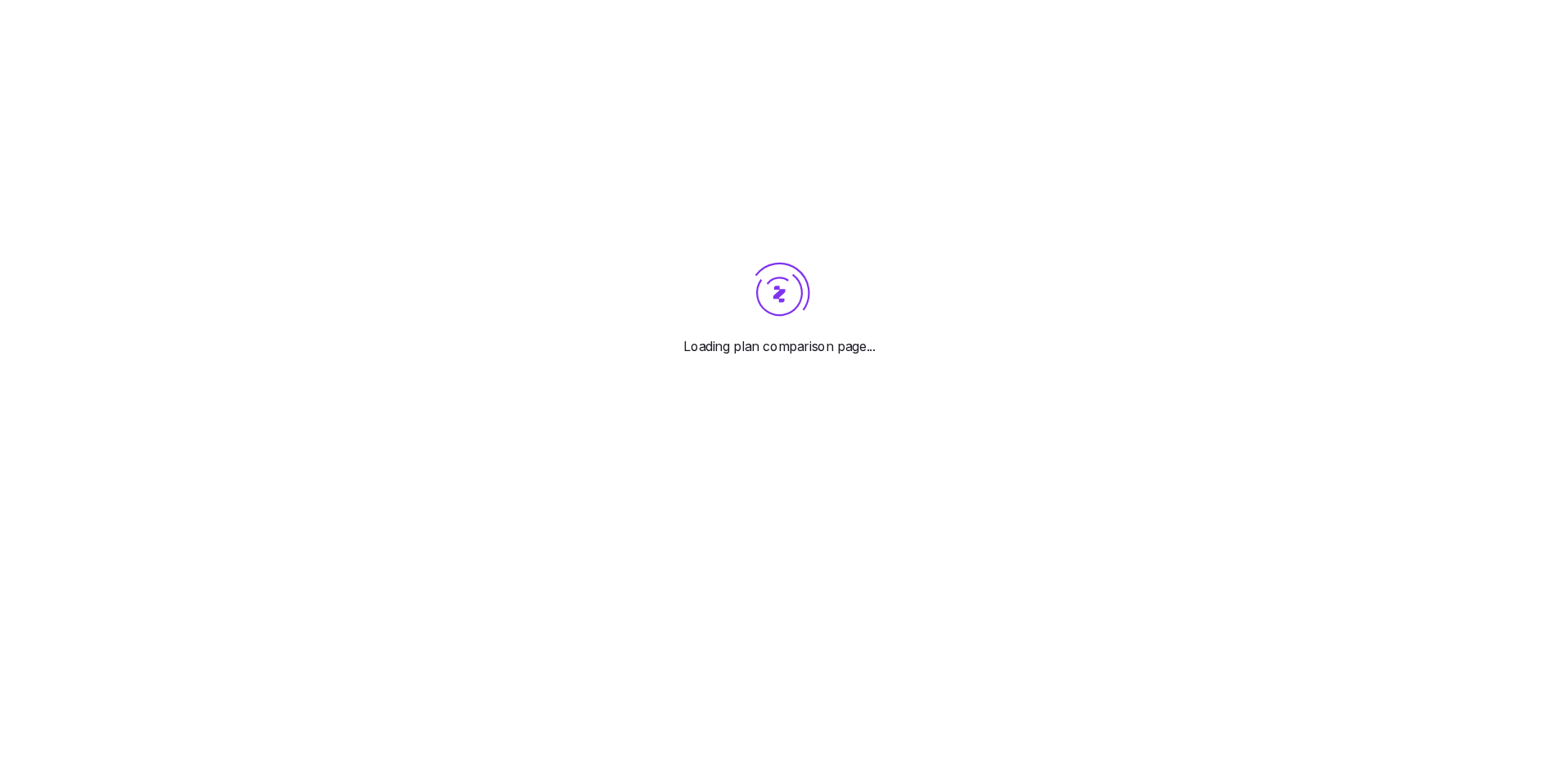 scroll, scrollTop: 0, scrollLeft: 0, axis: both 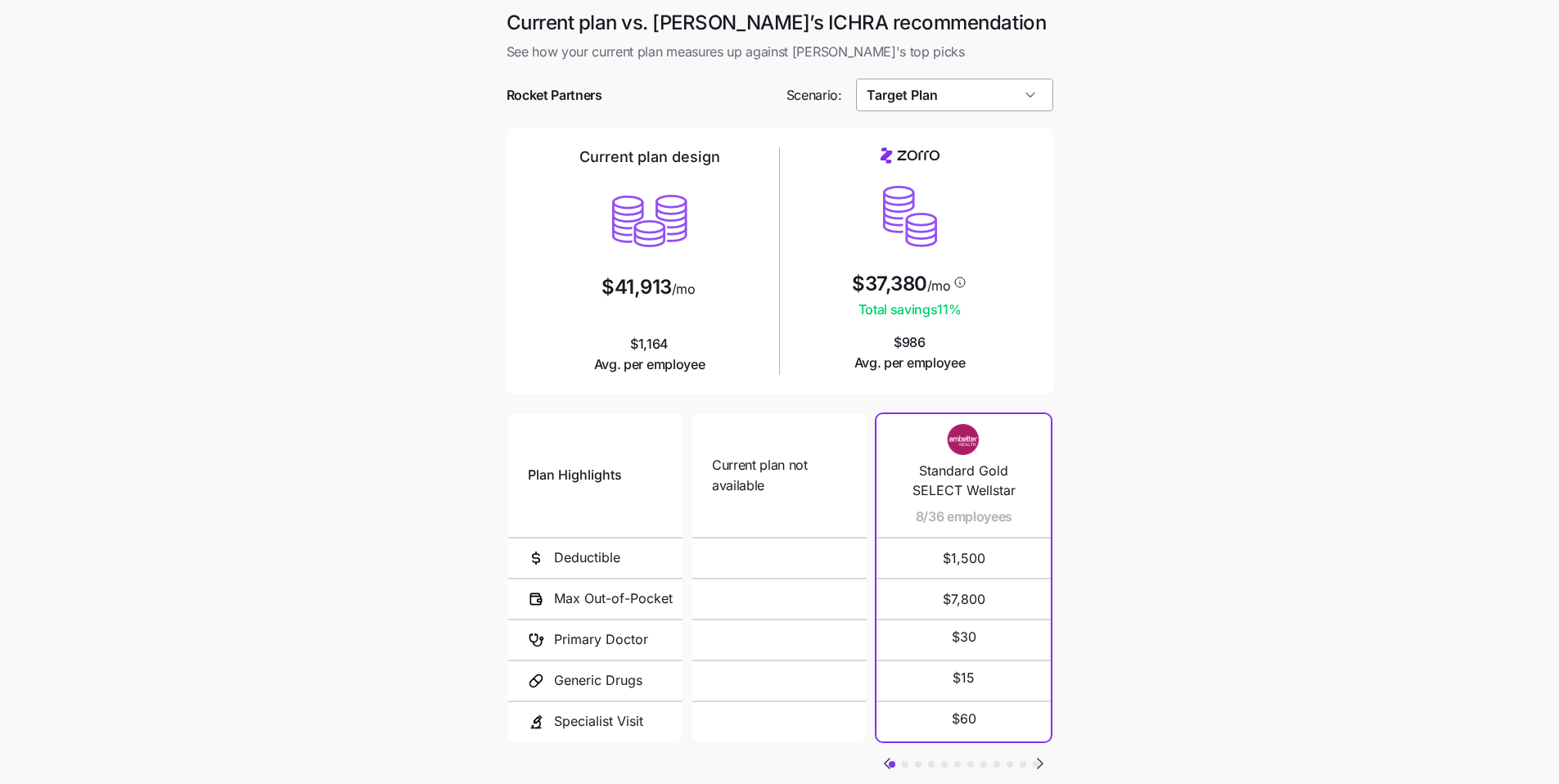 click on "Target Plan" at bounding box center (954, 95) 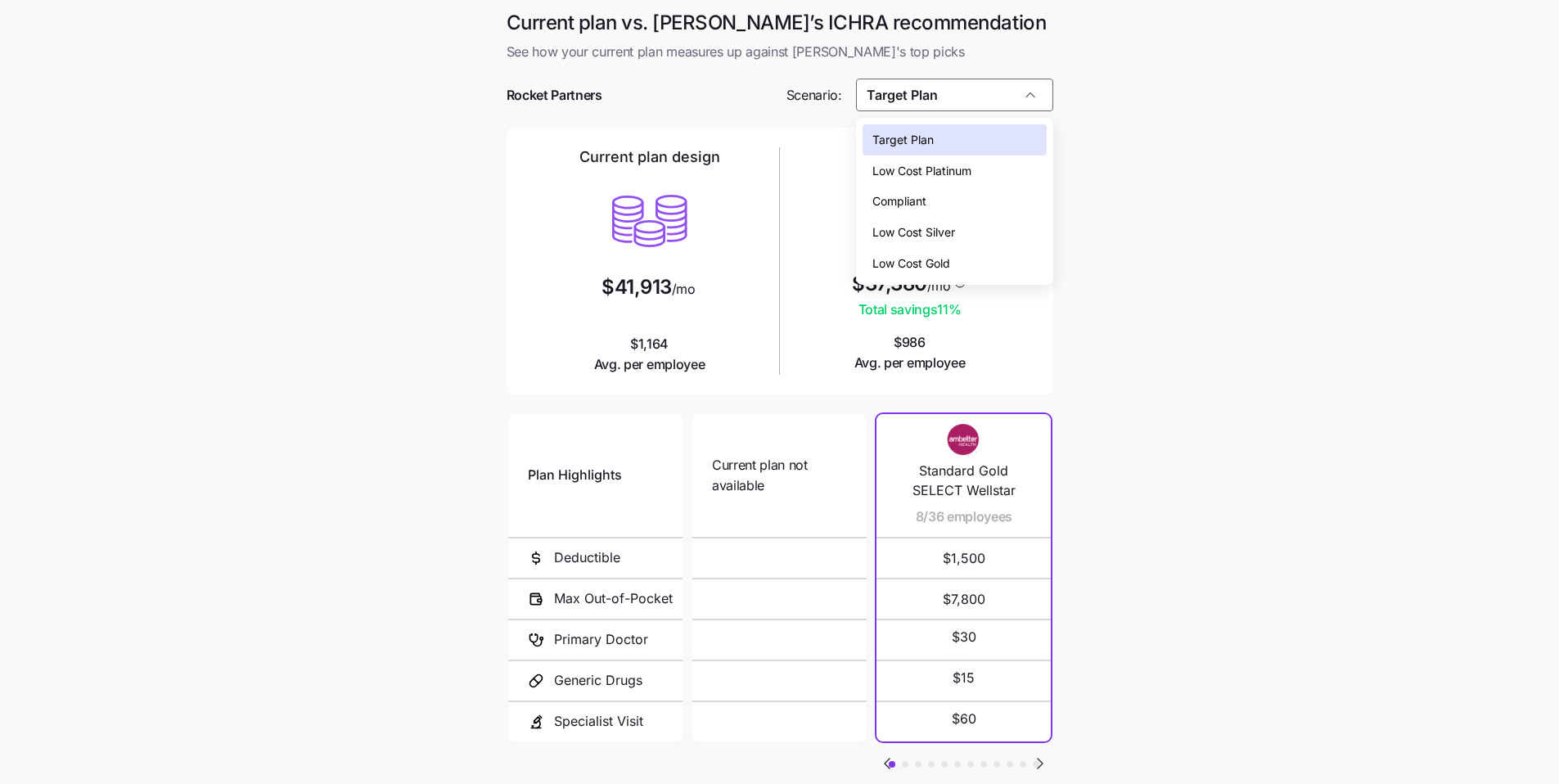 click on "Low Cost Silver" at bounding box center [913, 232] 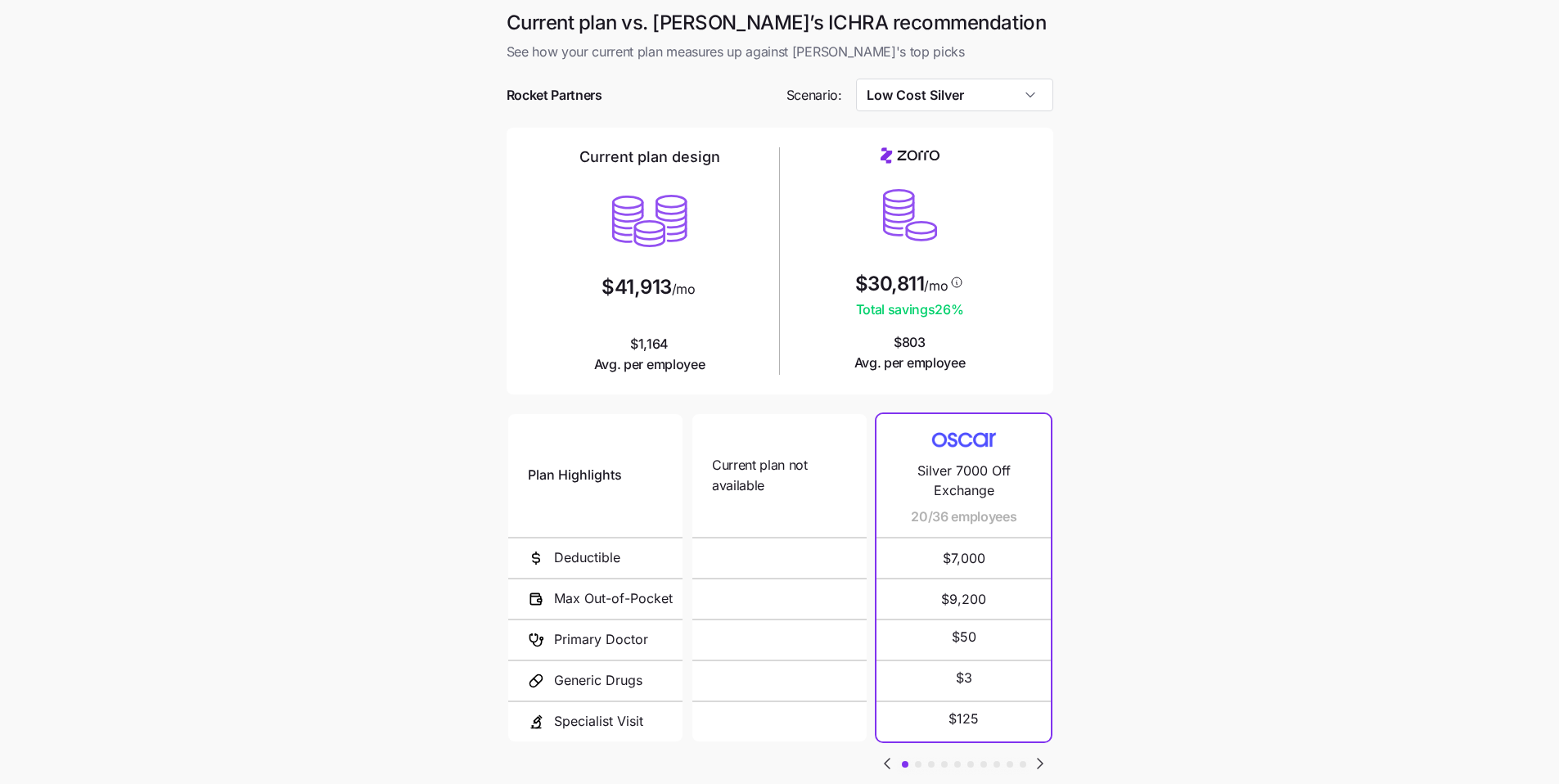 type on "Low Cost Silver" 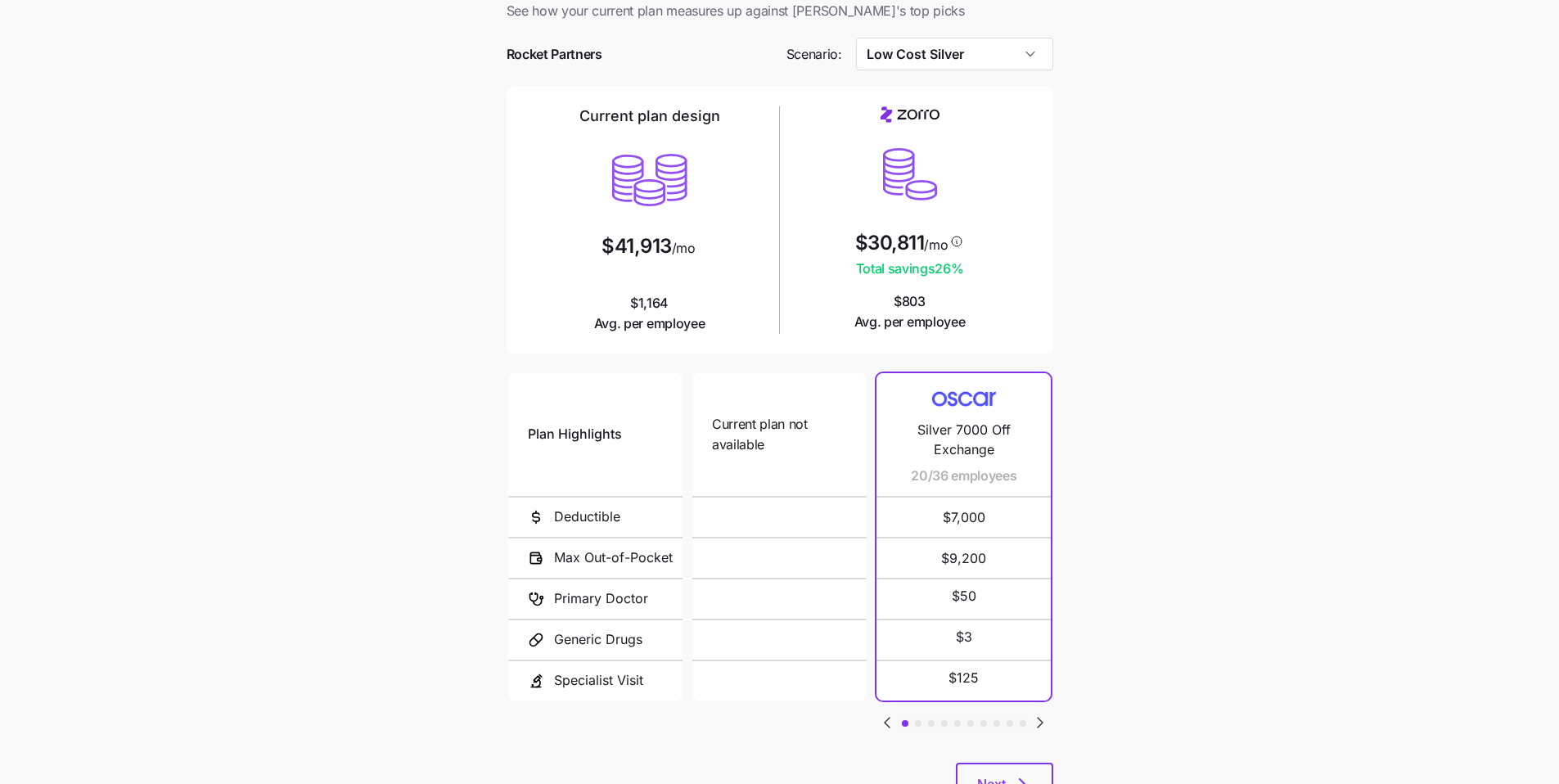 scroll, scrollTop: 110, scrollLeft: 0, axis: vertical 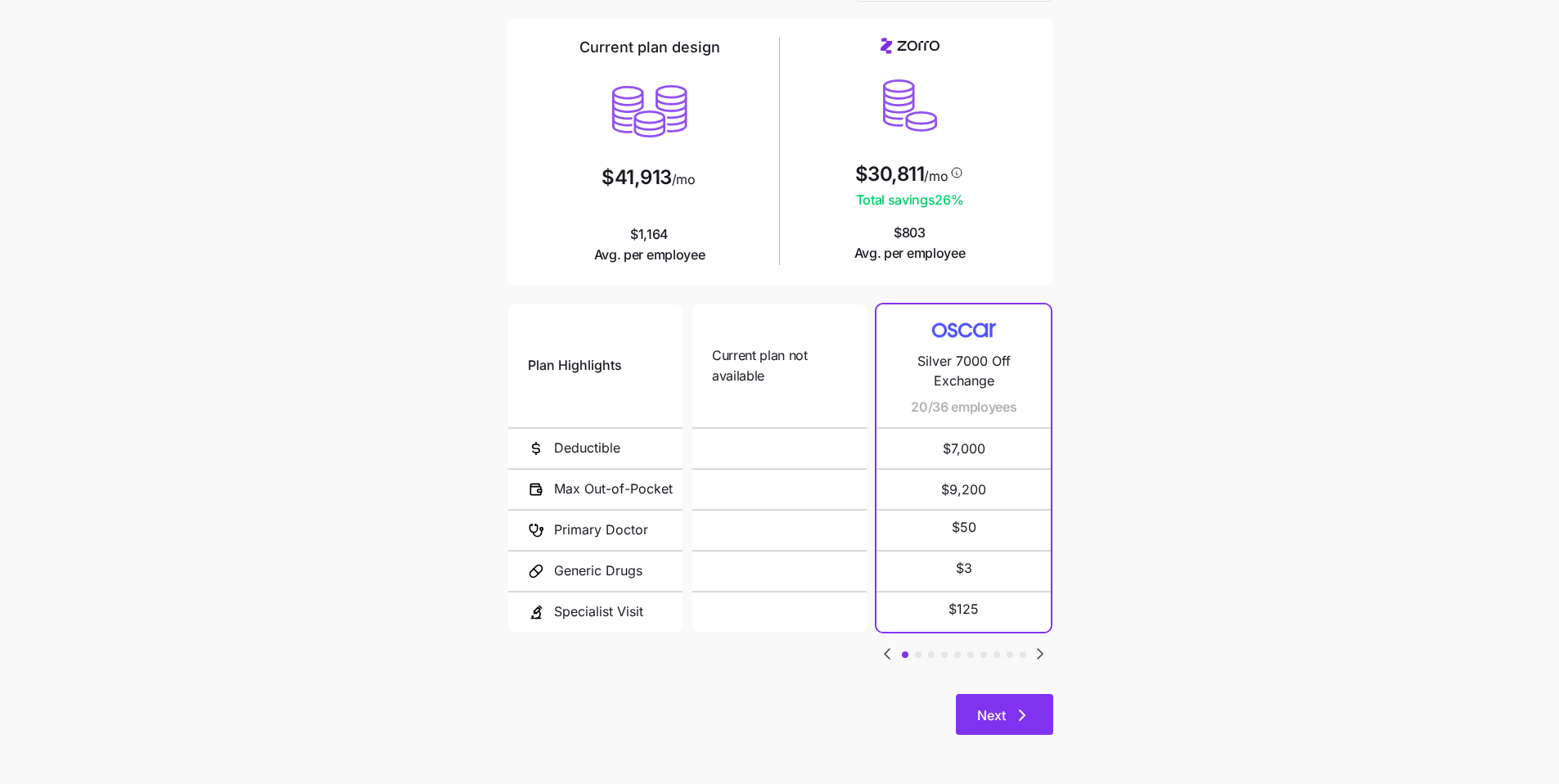 click 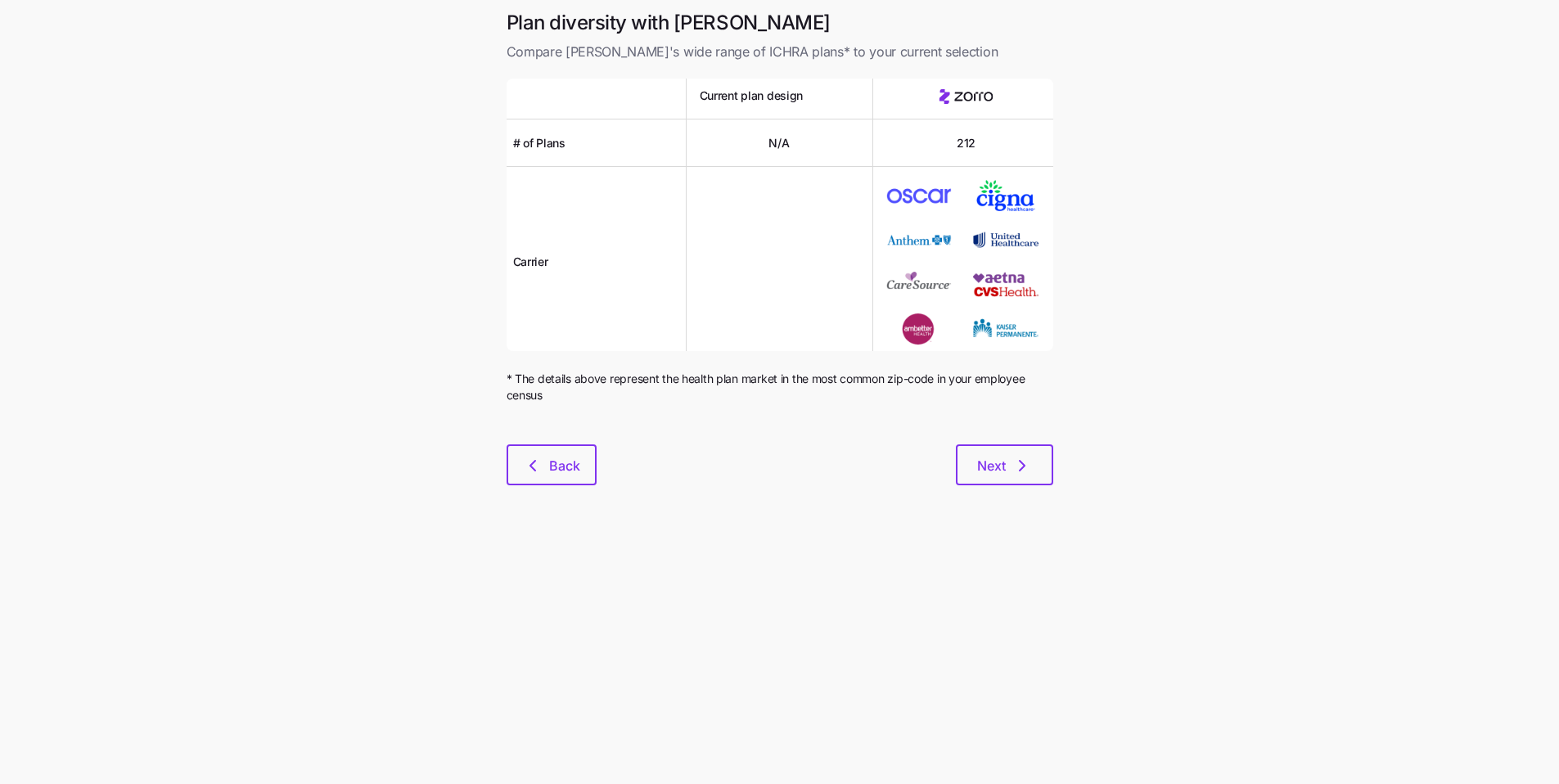 scroll, scrollTop: 0, scrollLeft: 0, axis: both 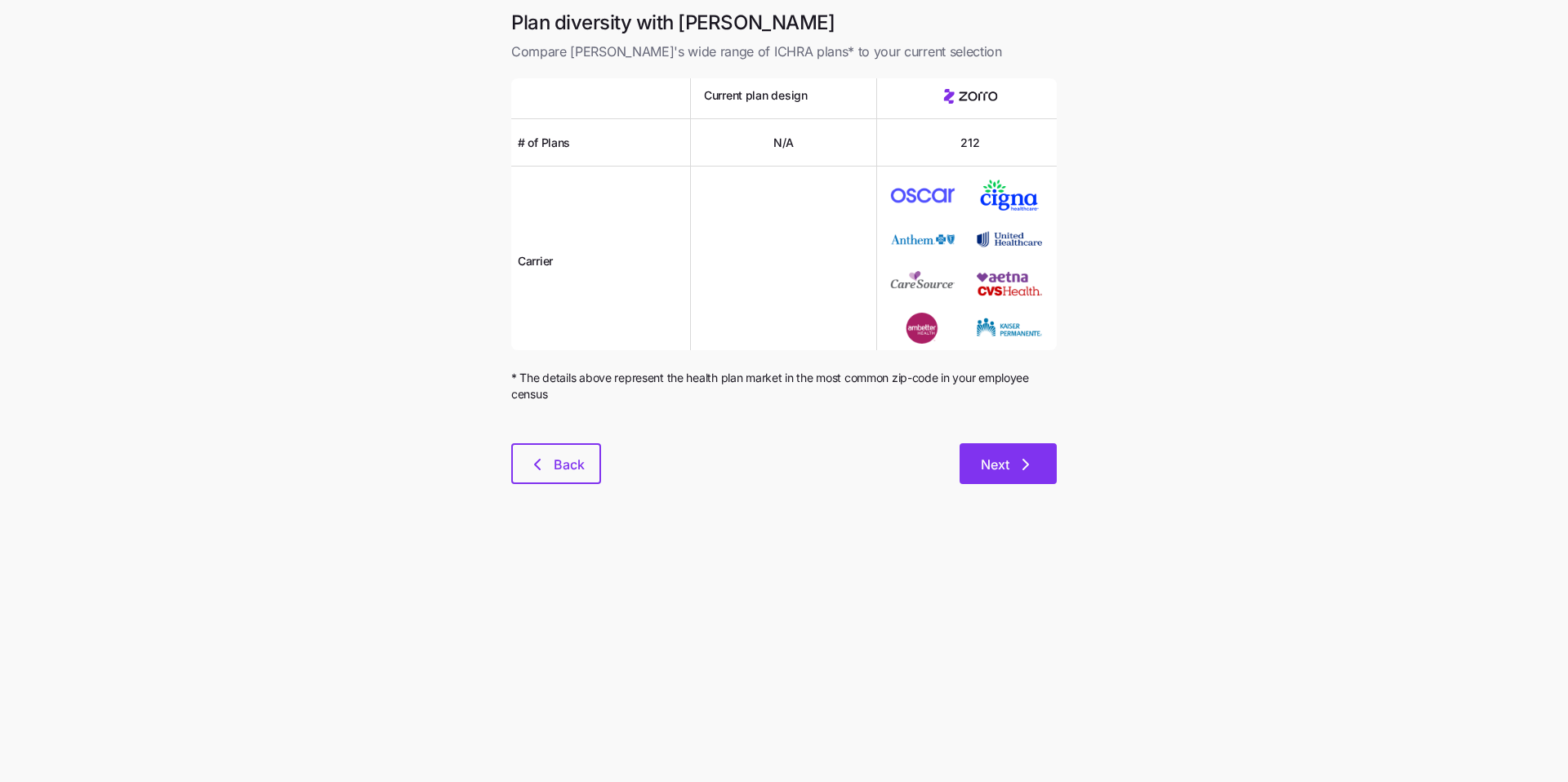 click on "Next" at bounding box center [1008, 464] 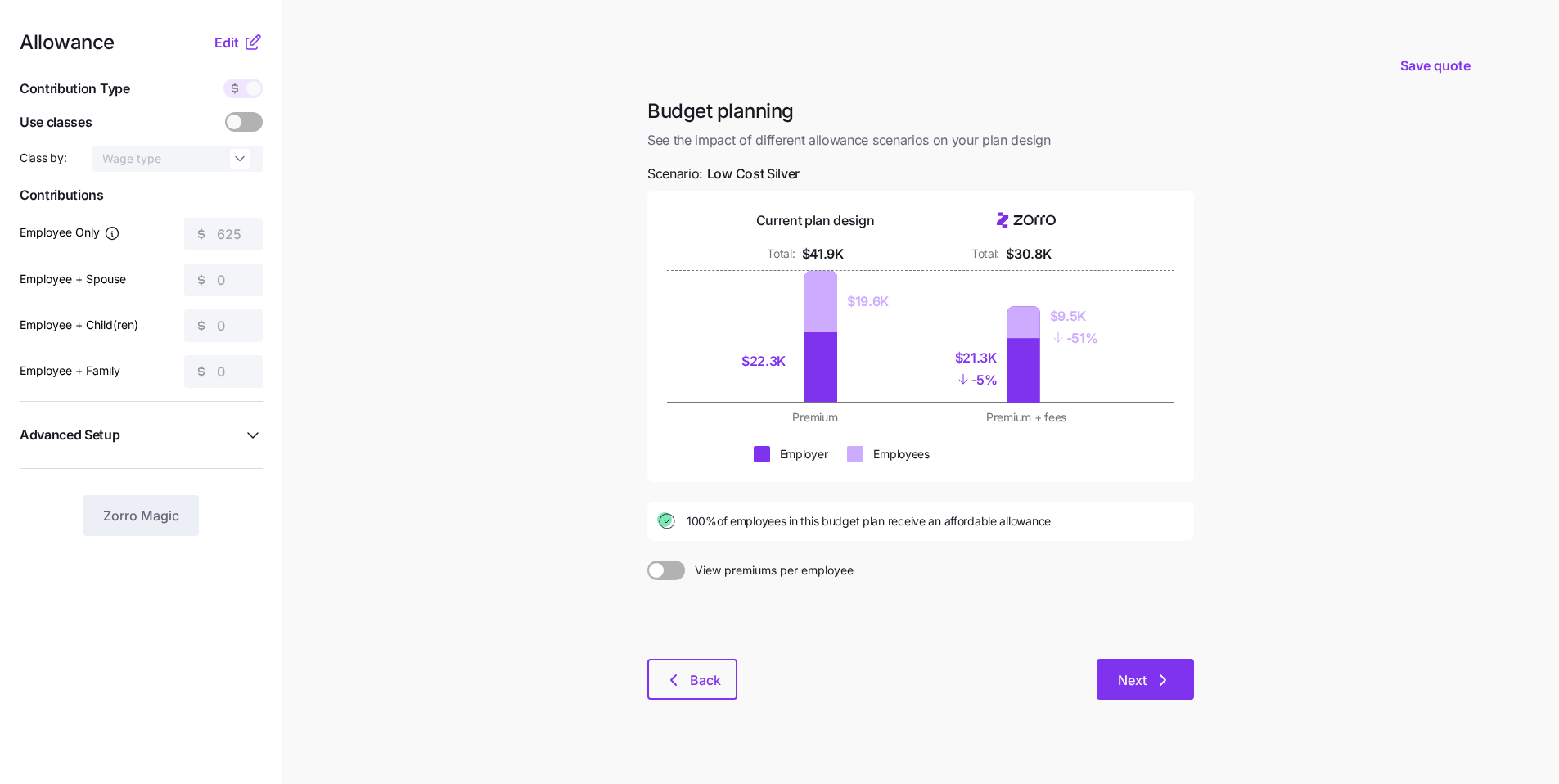 click 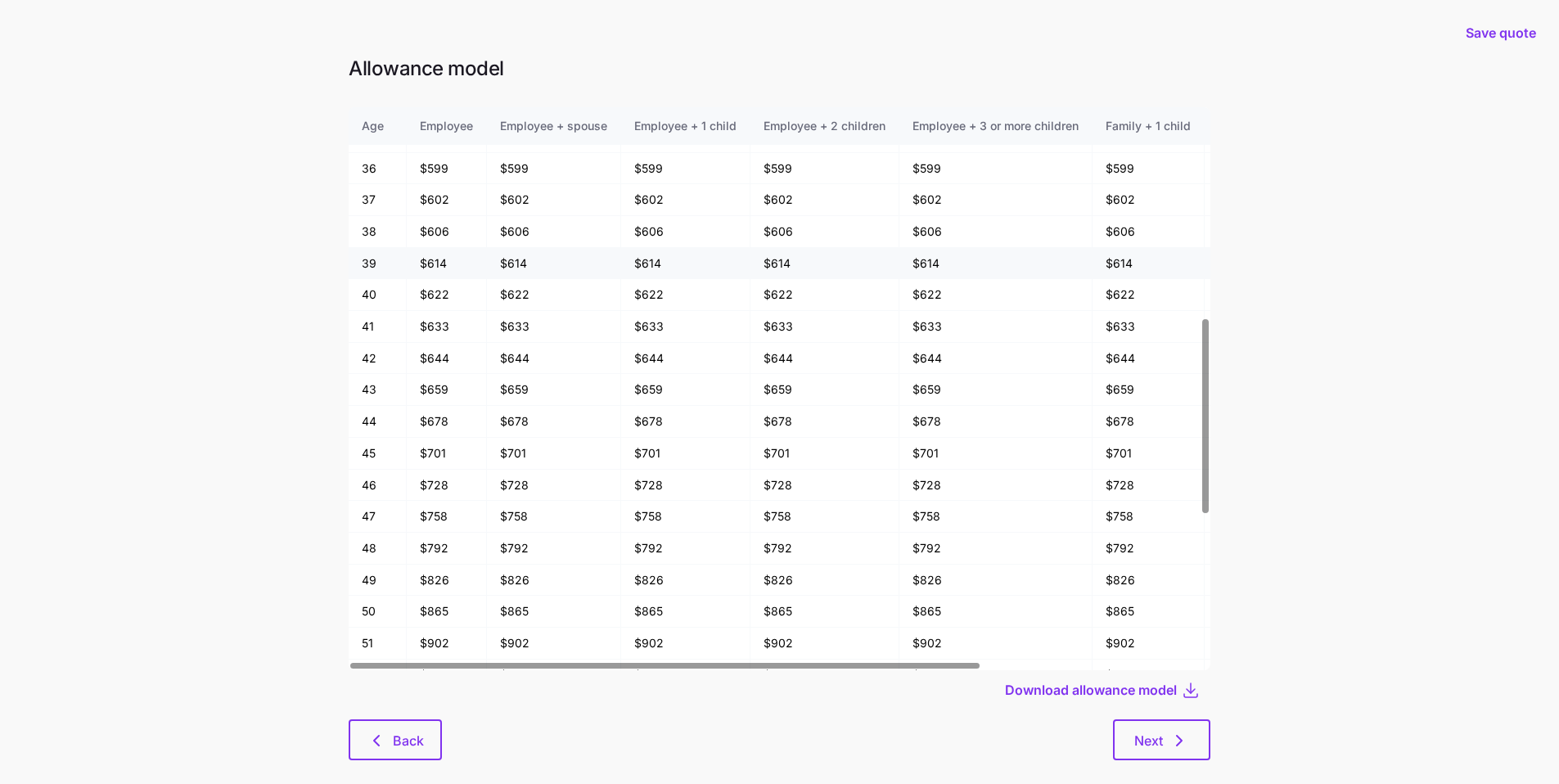 scroll, scrollTop: 609, scrollLeft: 0, axis: vertical 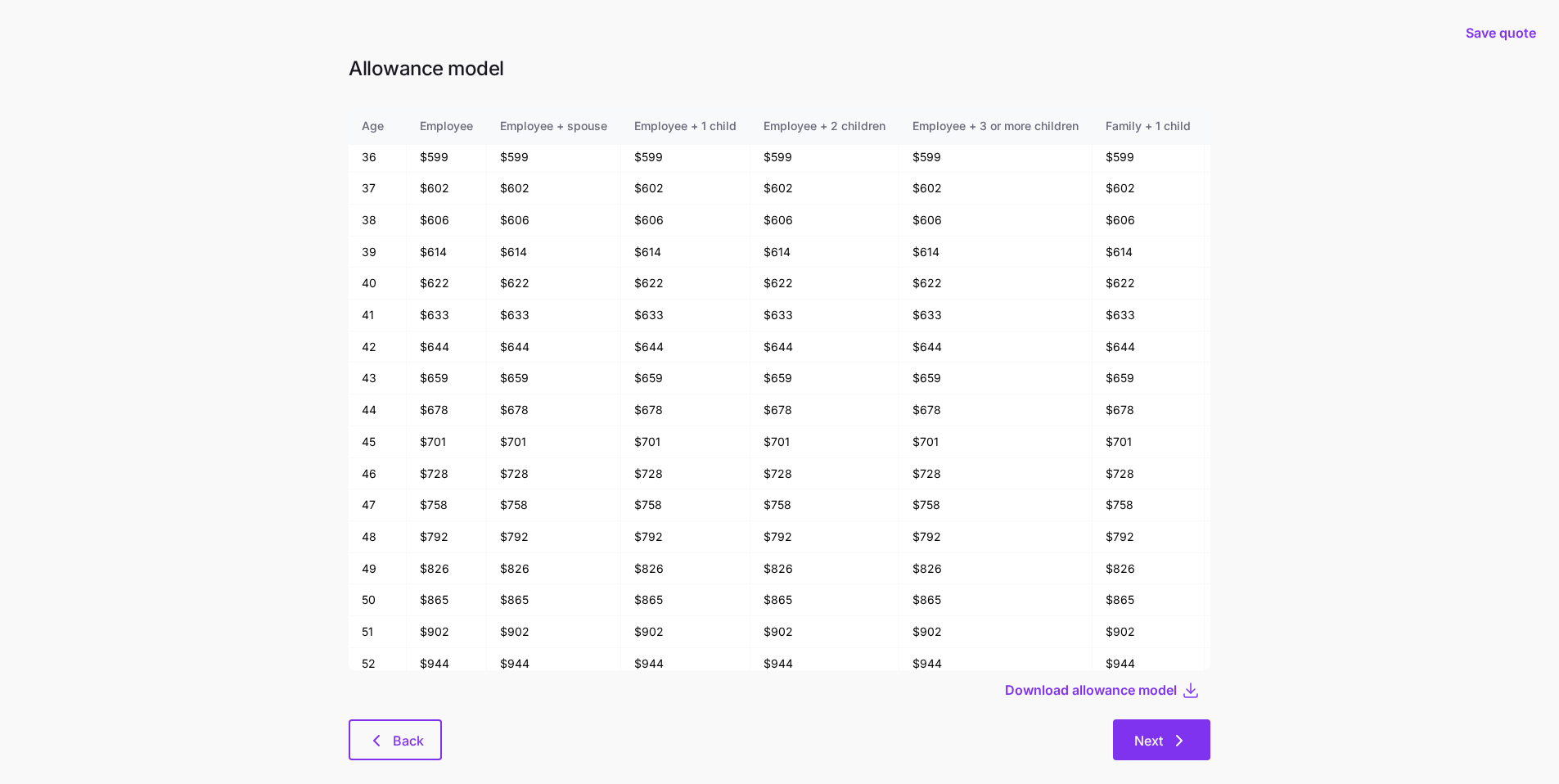 click on "Next" at bounding box center [1148, 741] 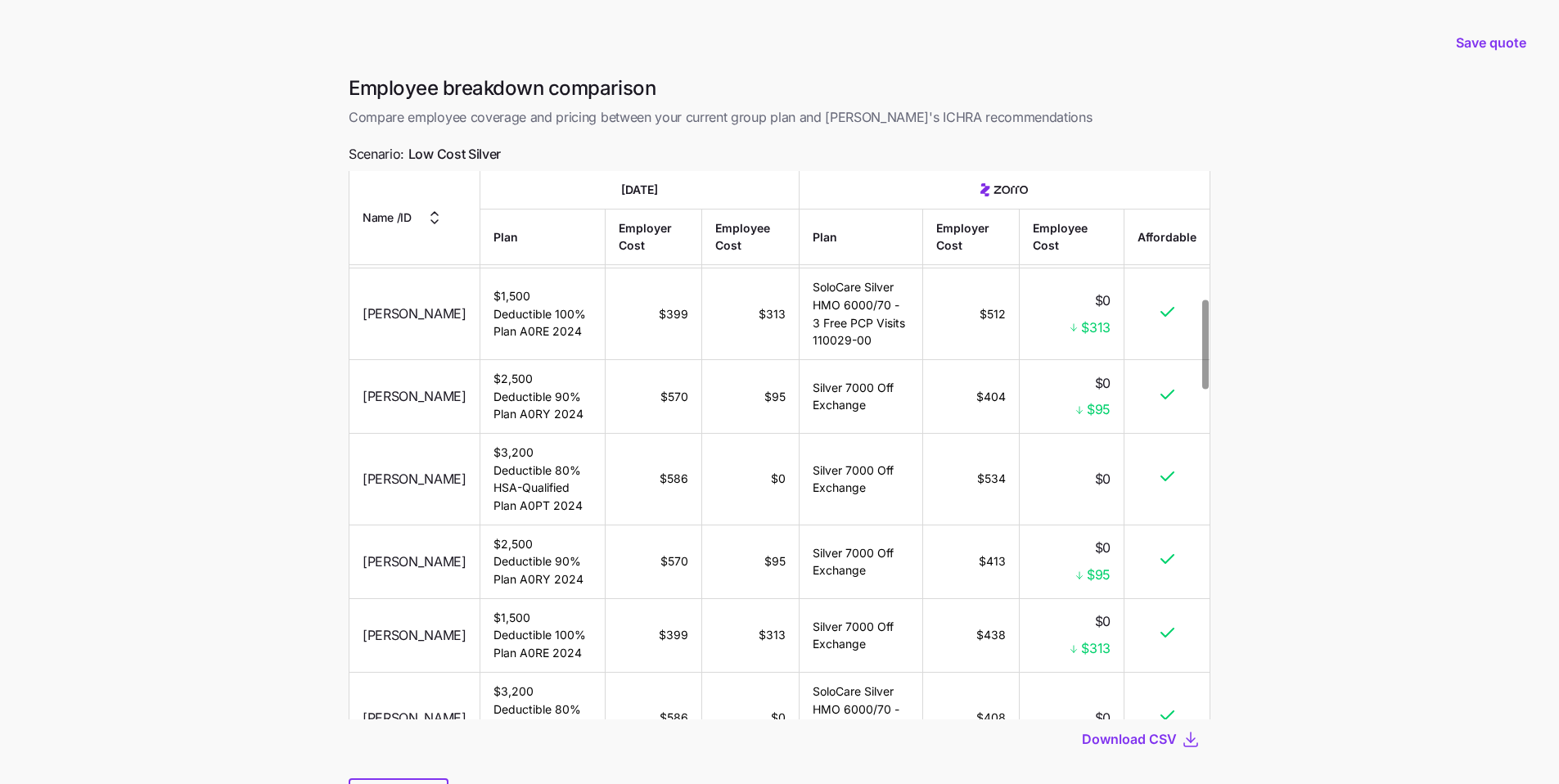 scroll, scrollTop: 786, scrollLeft: 0, axis: vertical 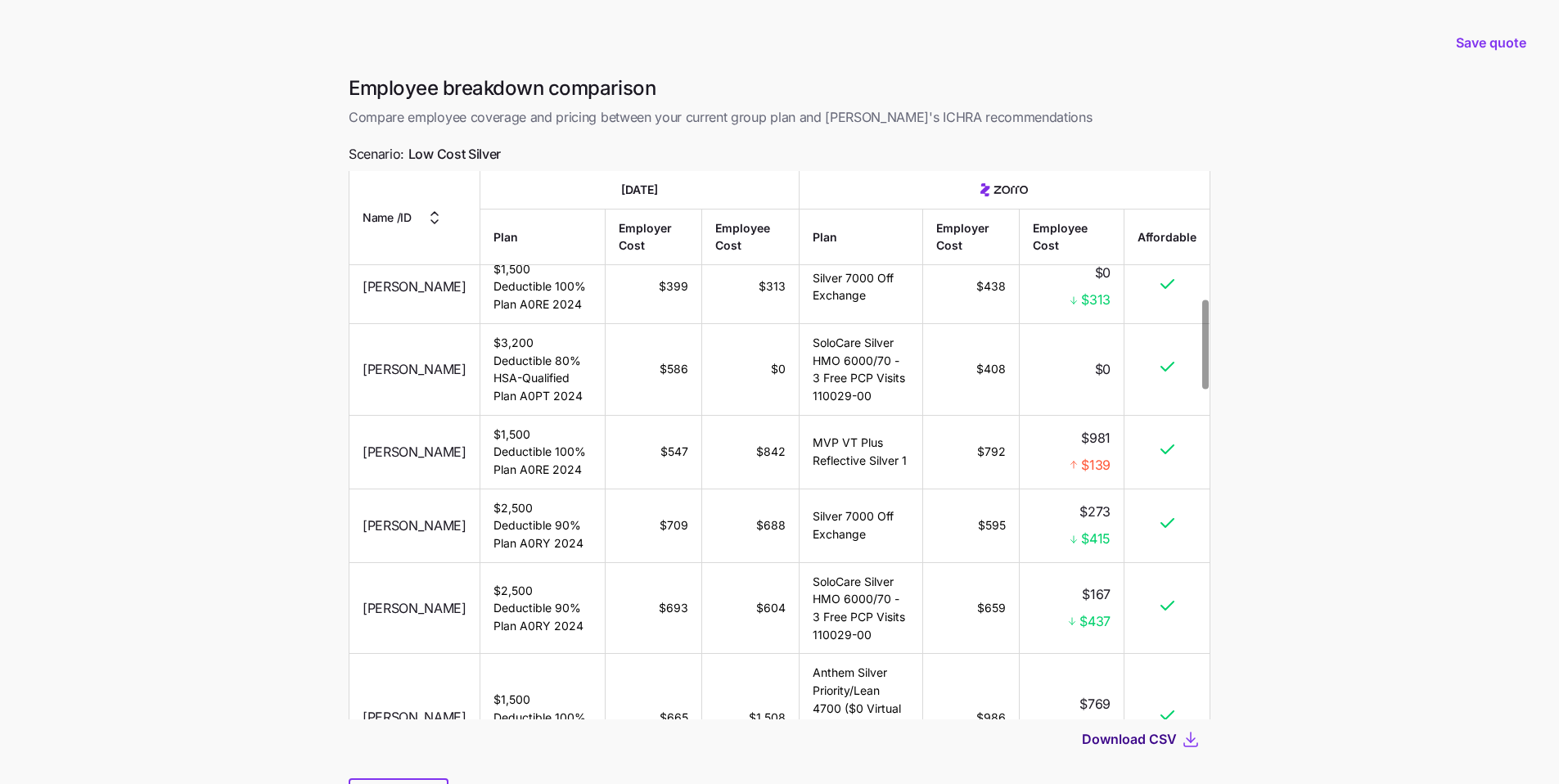 click on "Download CSV" at bounding box center [1129, 739] 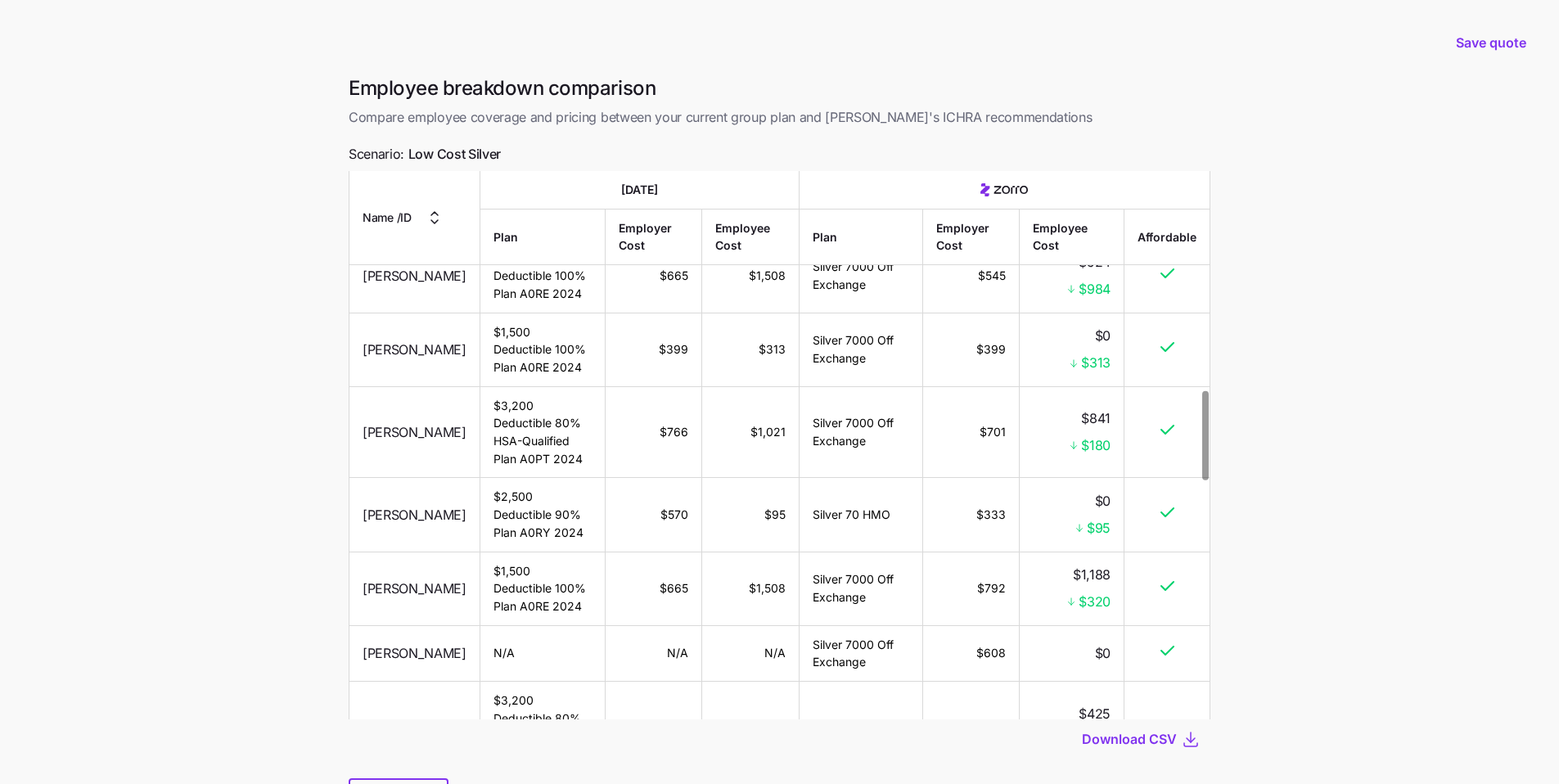 scroll, scrollTop: 1909, scrollLeft: 0, axis: vertical 